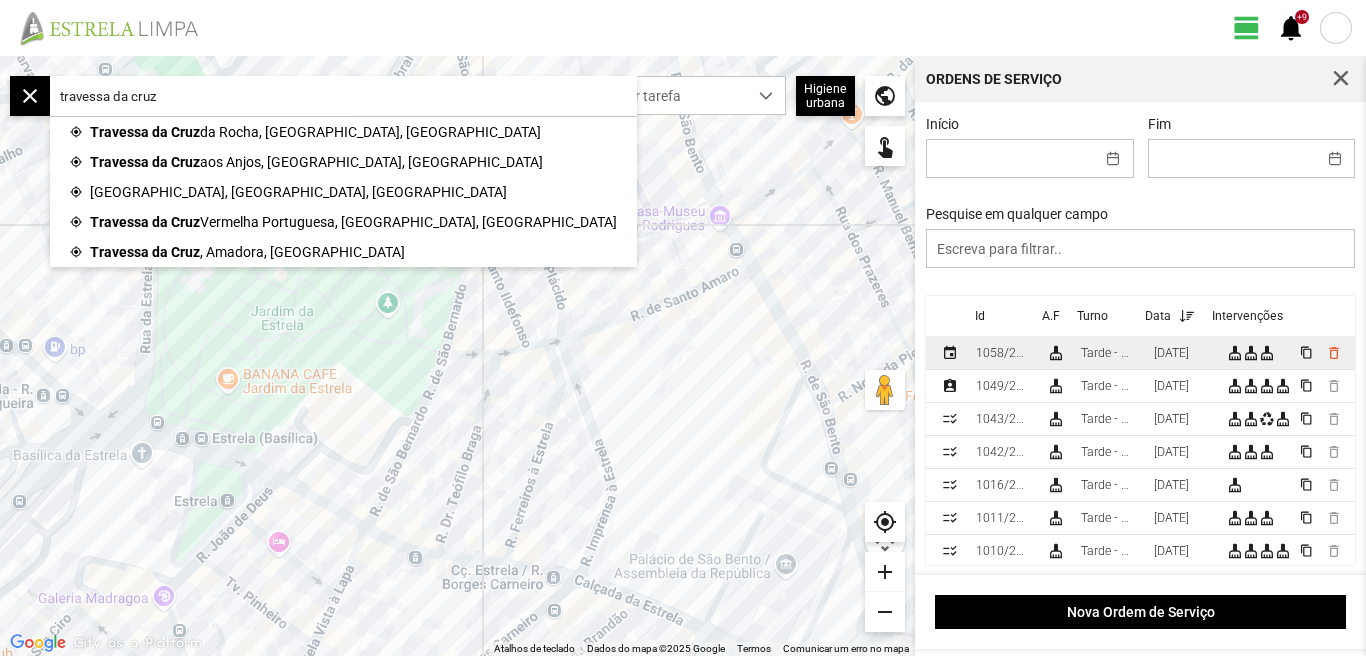 scroll, scrollTop: 0, scrollLeft: 0, axis: both 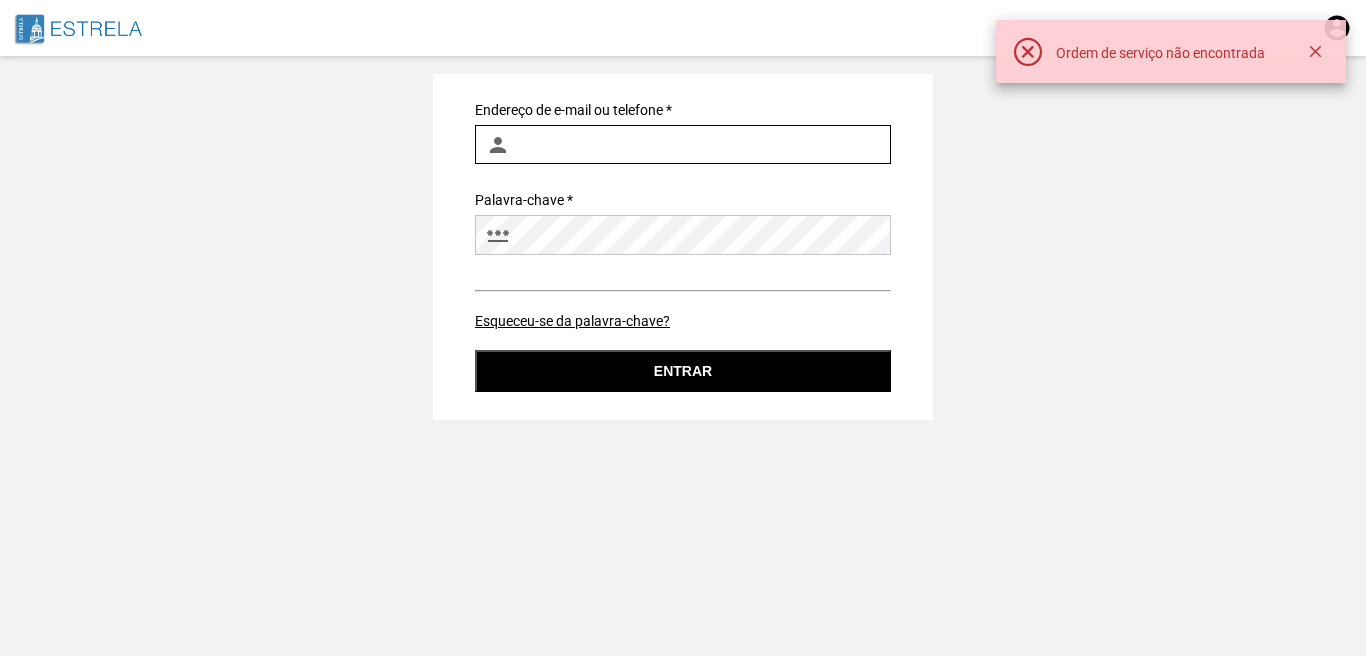 type on "[EMAIL_ADDRESS][DOMAIN_NAME]" 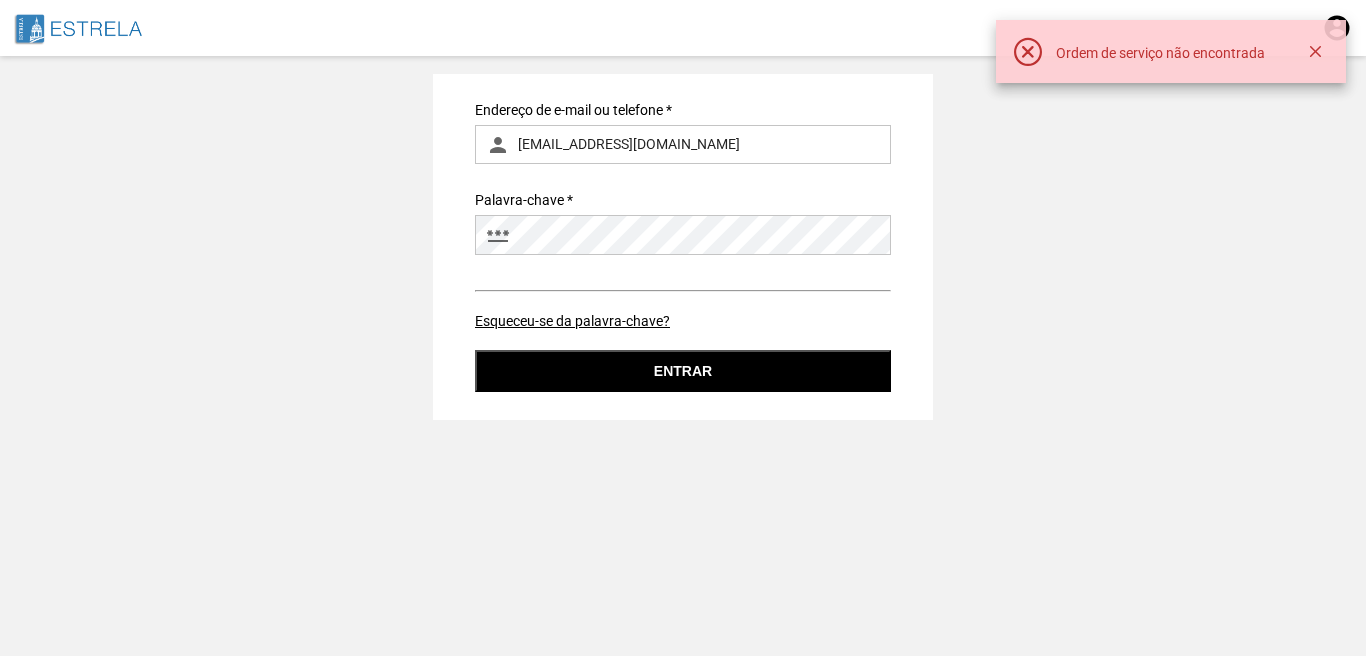 click on "Entrar" 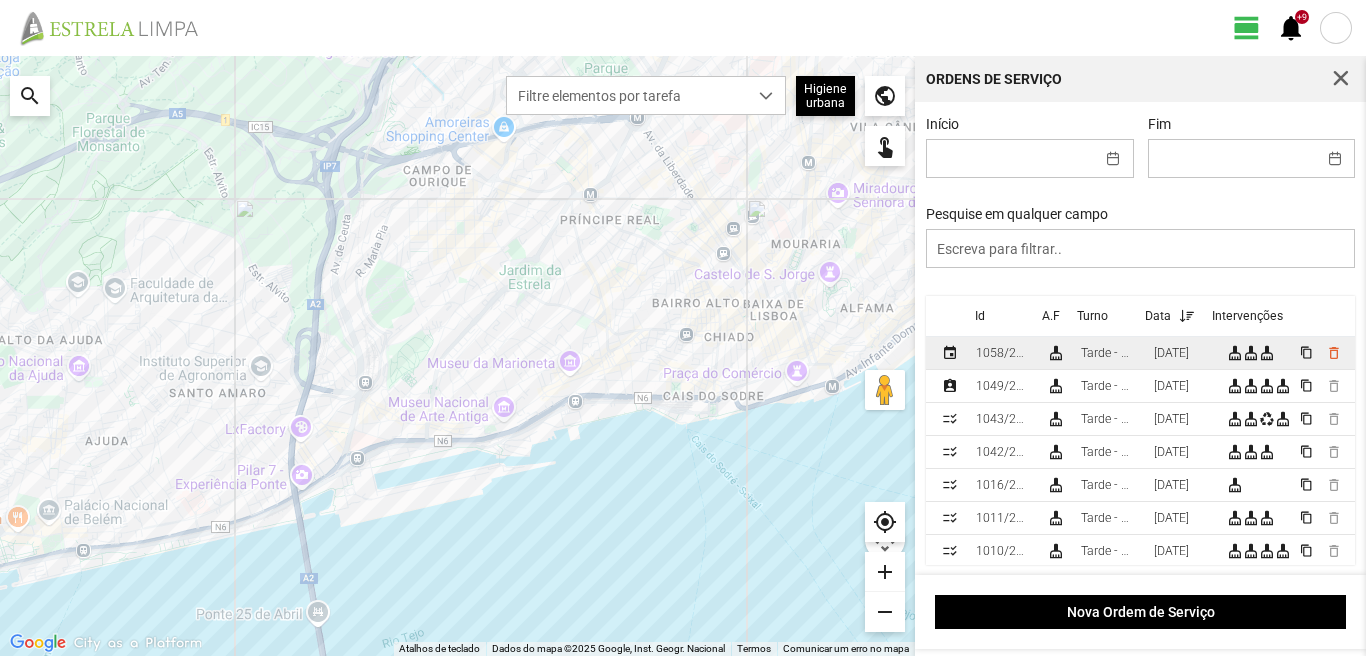 click on "[DATE]" at bounding box center [1171, 353] 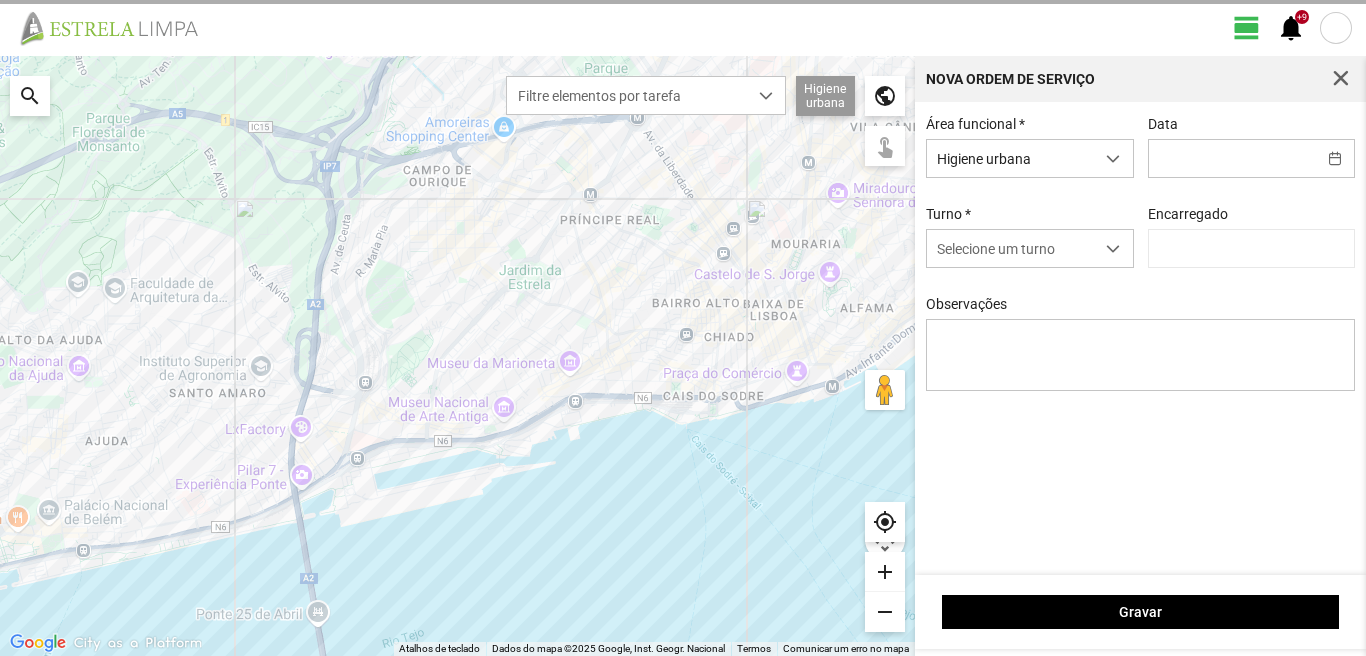 type on "[DATE]" 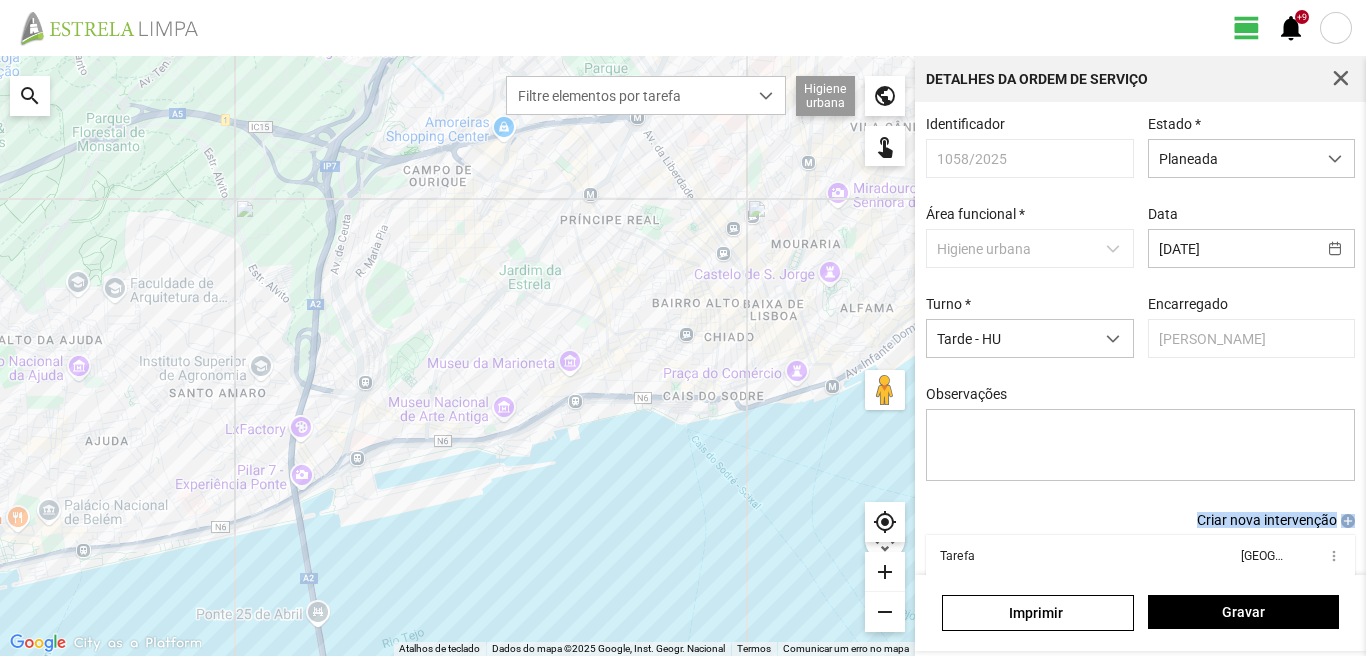 drag, startPoint x: 1365, startPoint y: 270, endPoint x: 1345, endPoint y: 454, distance: 185.08377 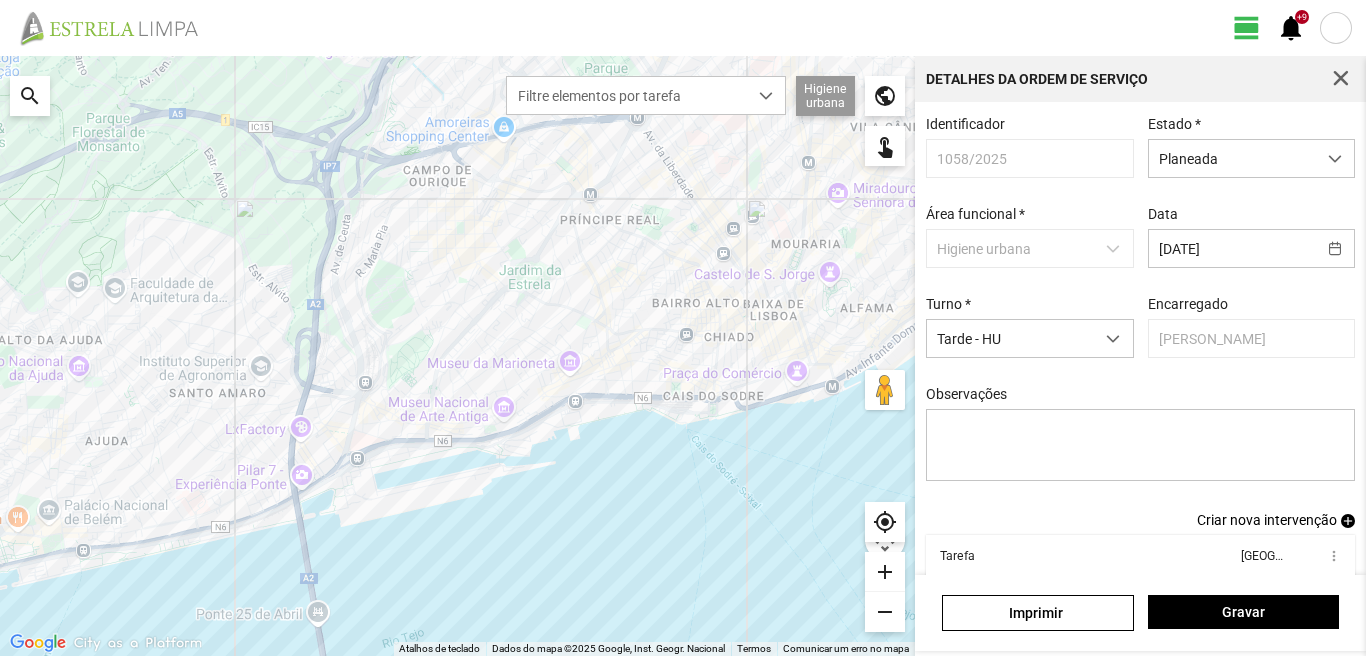 click on "Identificador 1058/2025" at bounding box center [1030, 147] 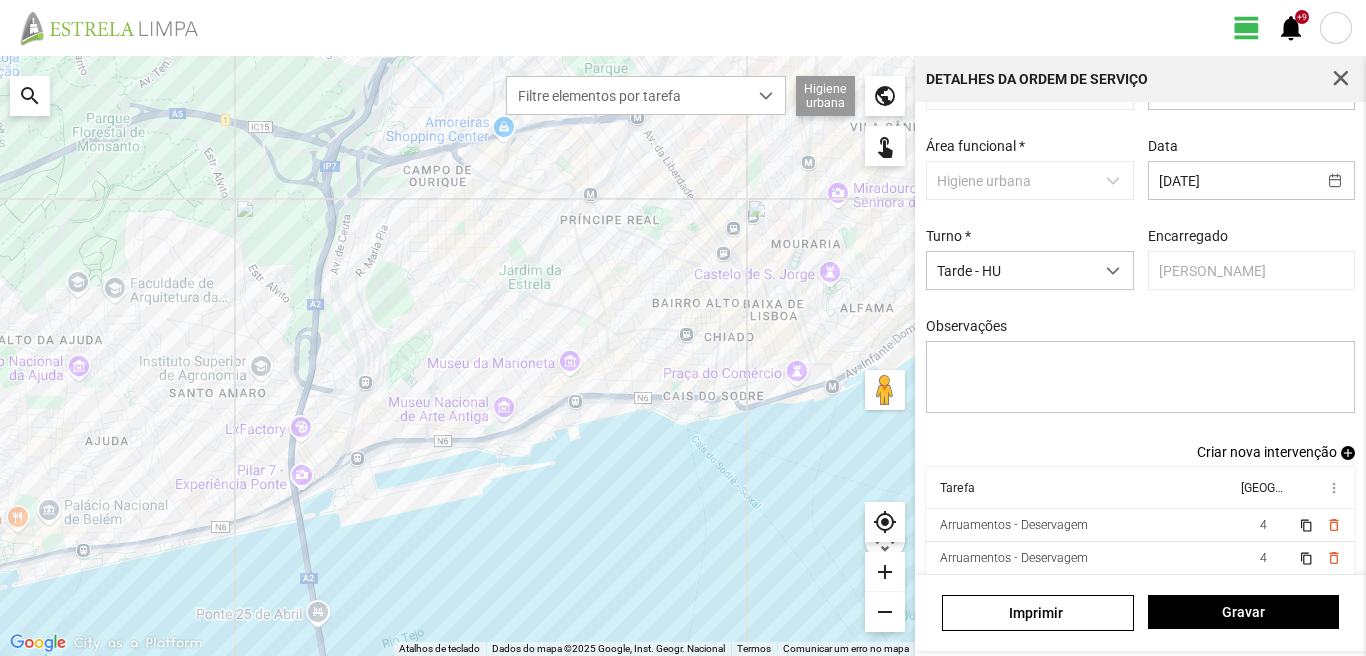 scroll, scrollTop: 109, scrollLeft: 0, axis: vertical 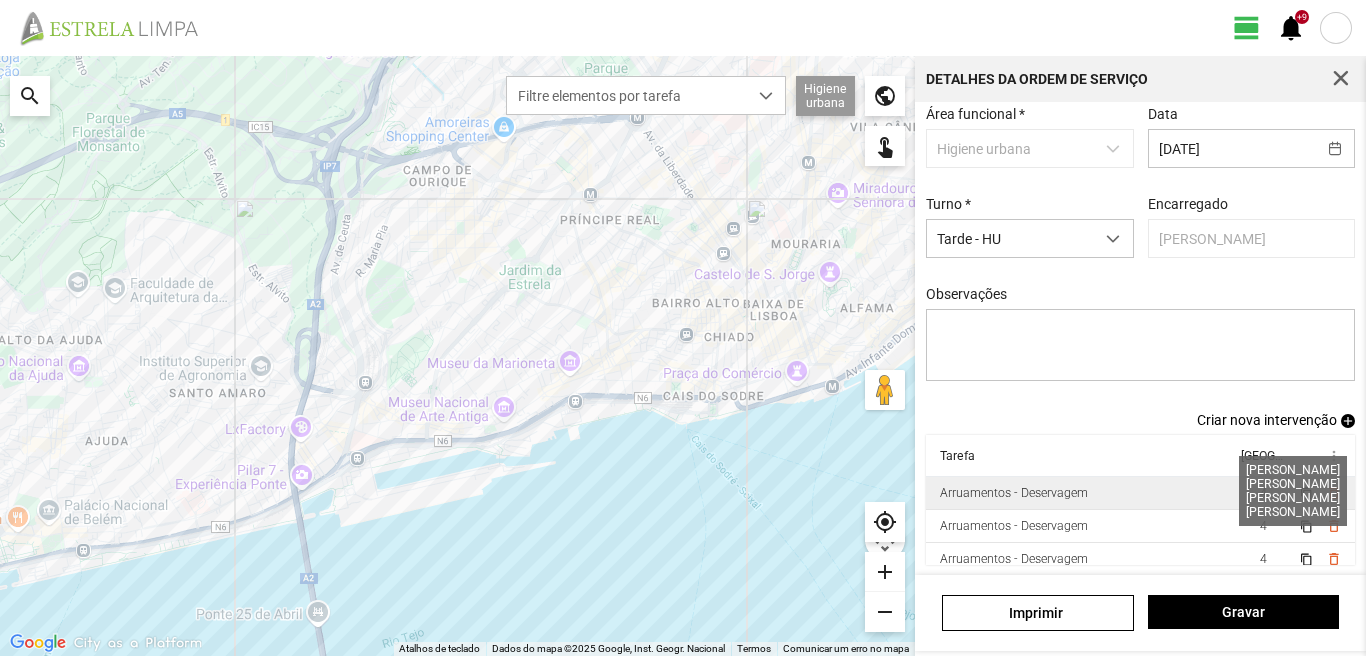 click on "4" at bounding box center [1263, 493] 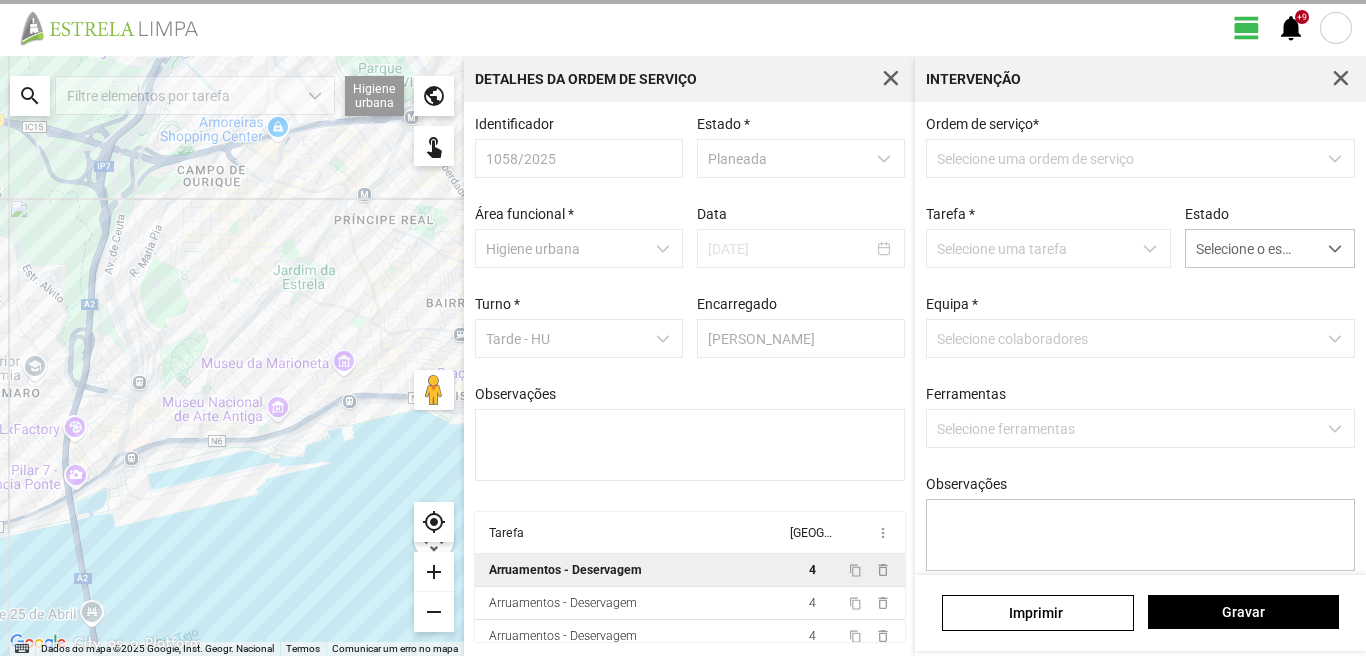 type on "[PERSON_NAME].
[PERSON_NAME]" 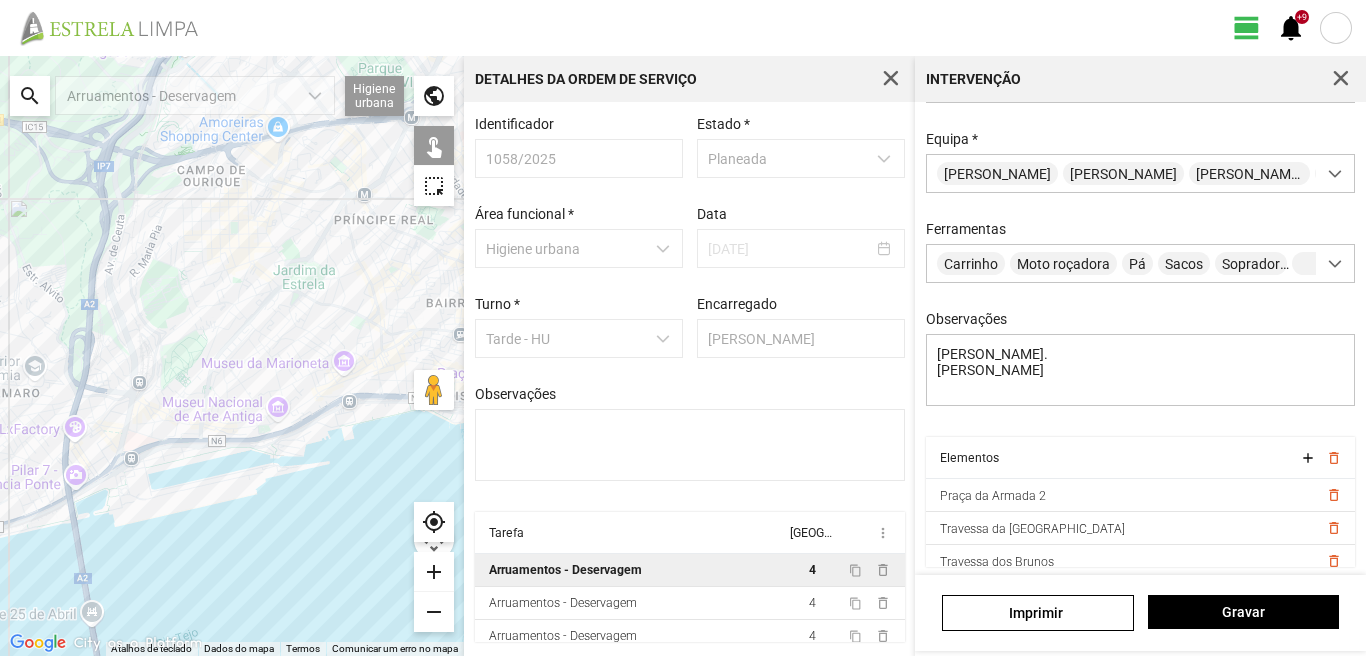 scroll, scrollTop: 177, scrollLeft: 0, axis: vertical 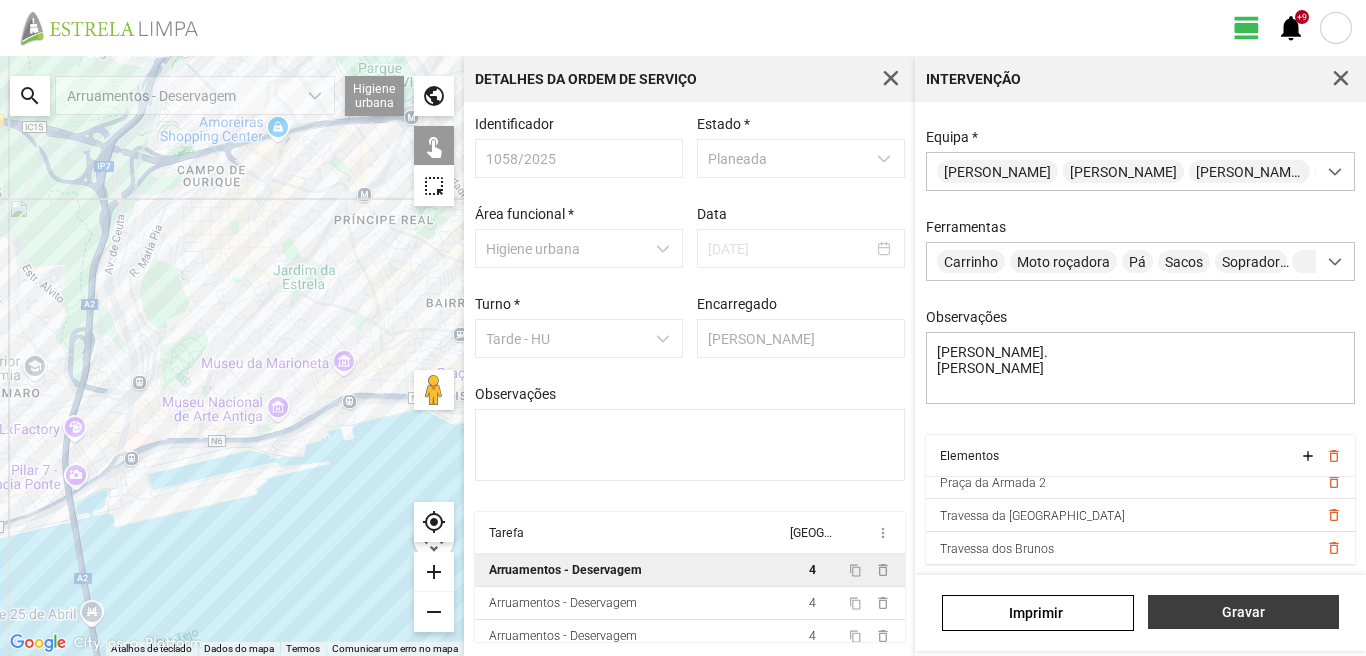 click on "Gravar" at bounding box center (1243, 612) 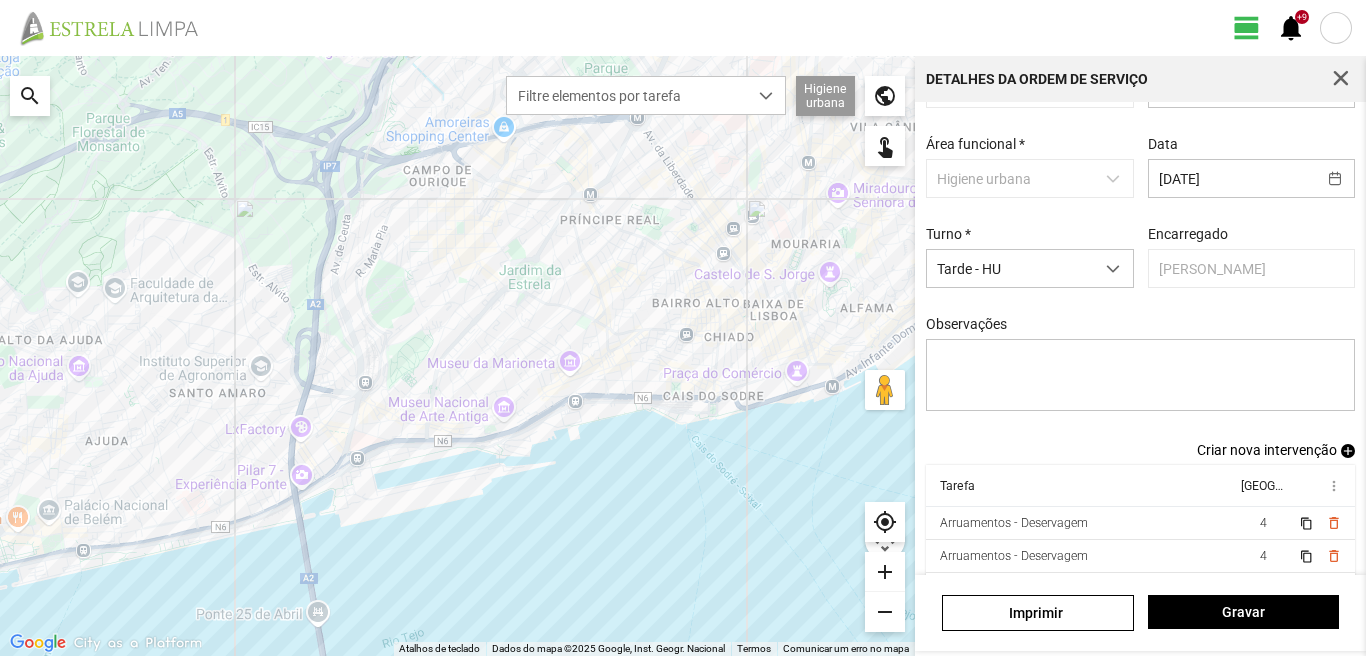 scroll, scrollTop: 109, scrollLeft: 0, axis: vertical 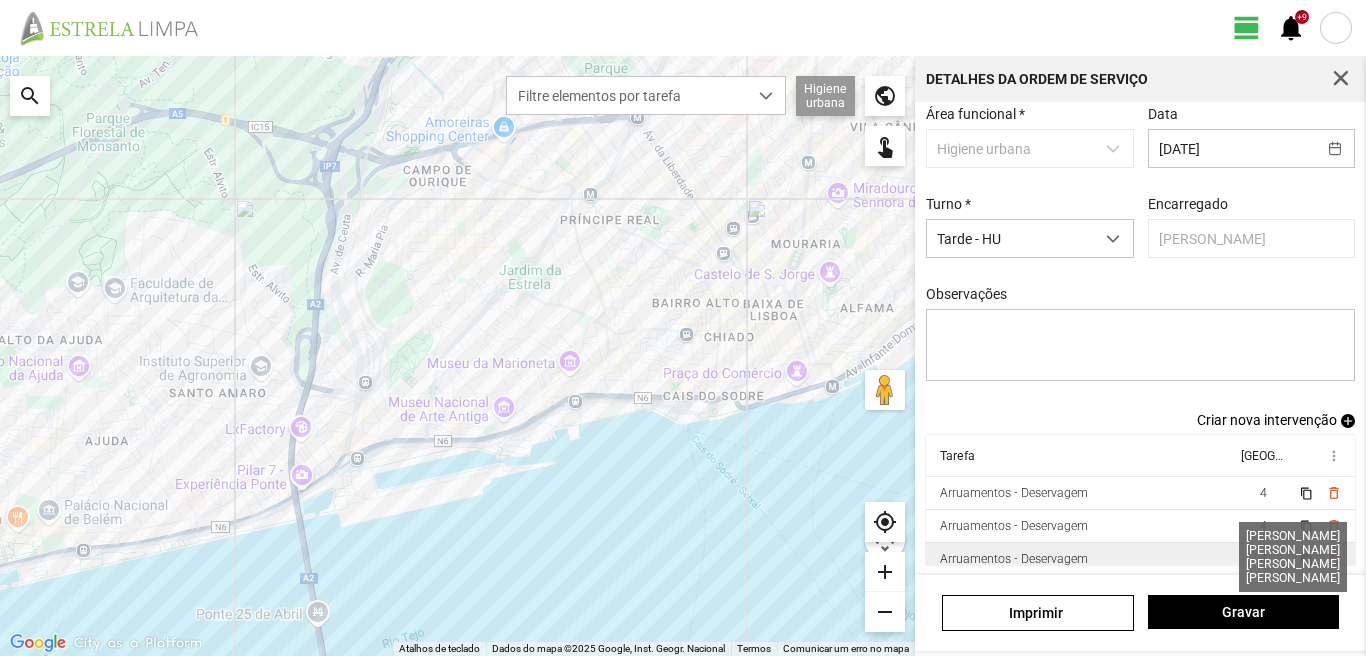 click on "4" at bounding box center (1263, 559) 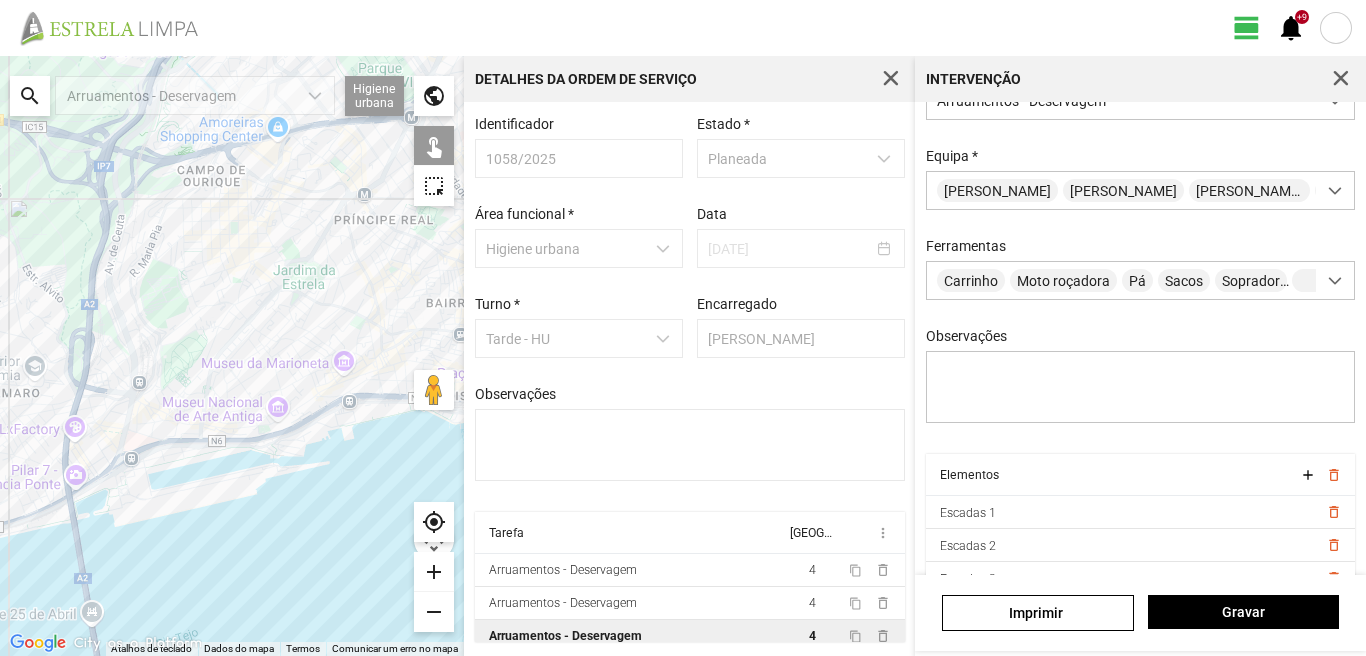 scroll, scrollTop: 177, scrollLeft: 0, axis: vertical 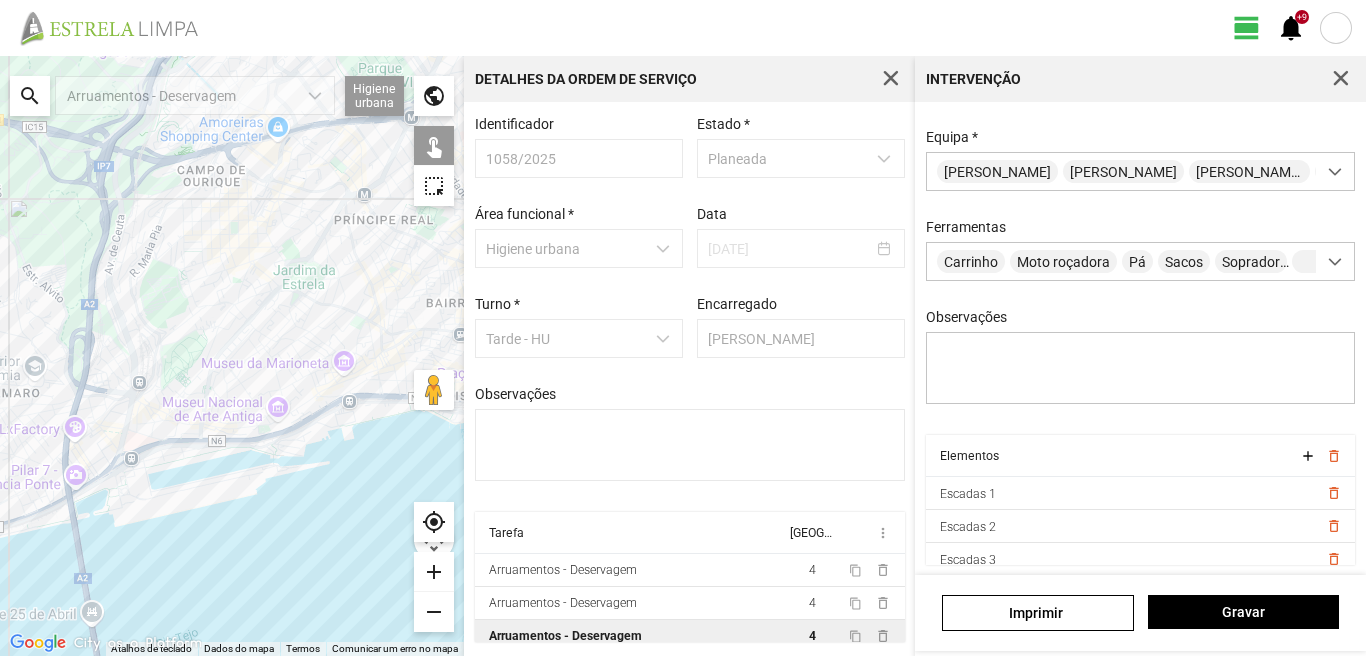 click on "search" 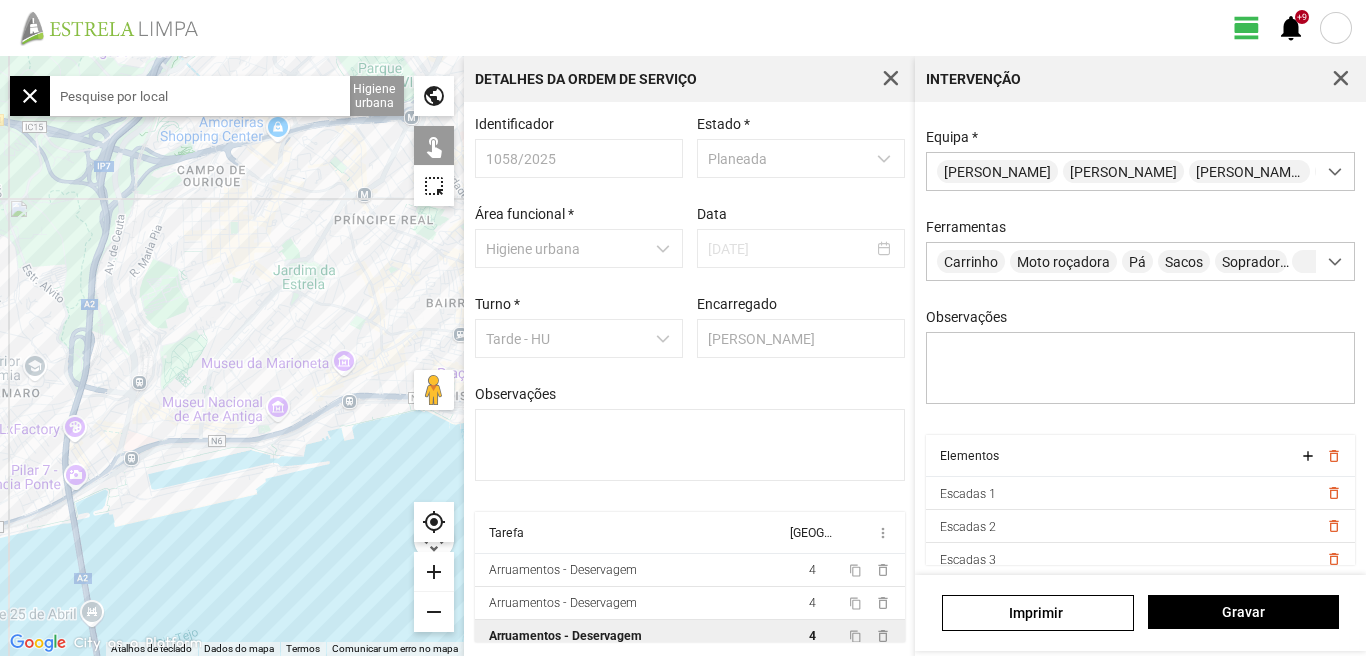 click 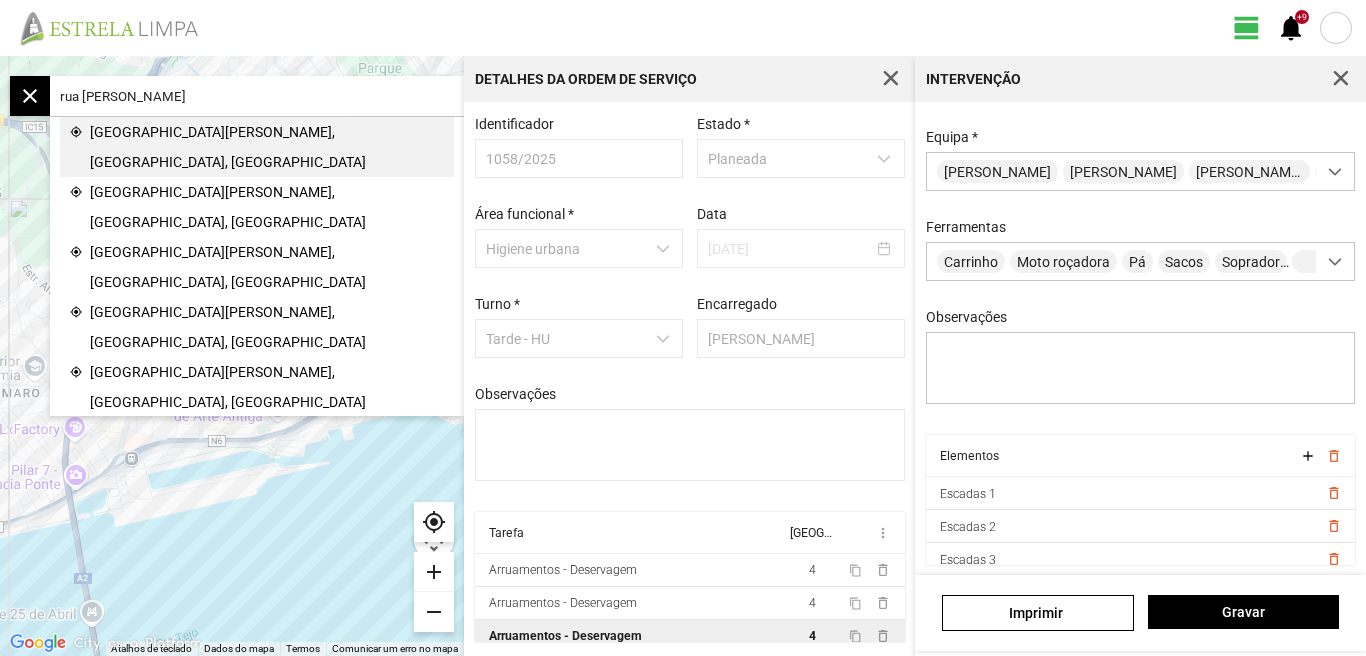 click on "[GEOGRAPHIC_DATA][PERSON_NAME], [GEOGRAPHIC_DATA], [GEOGRAPHIC_DATA]" 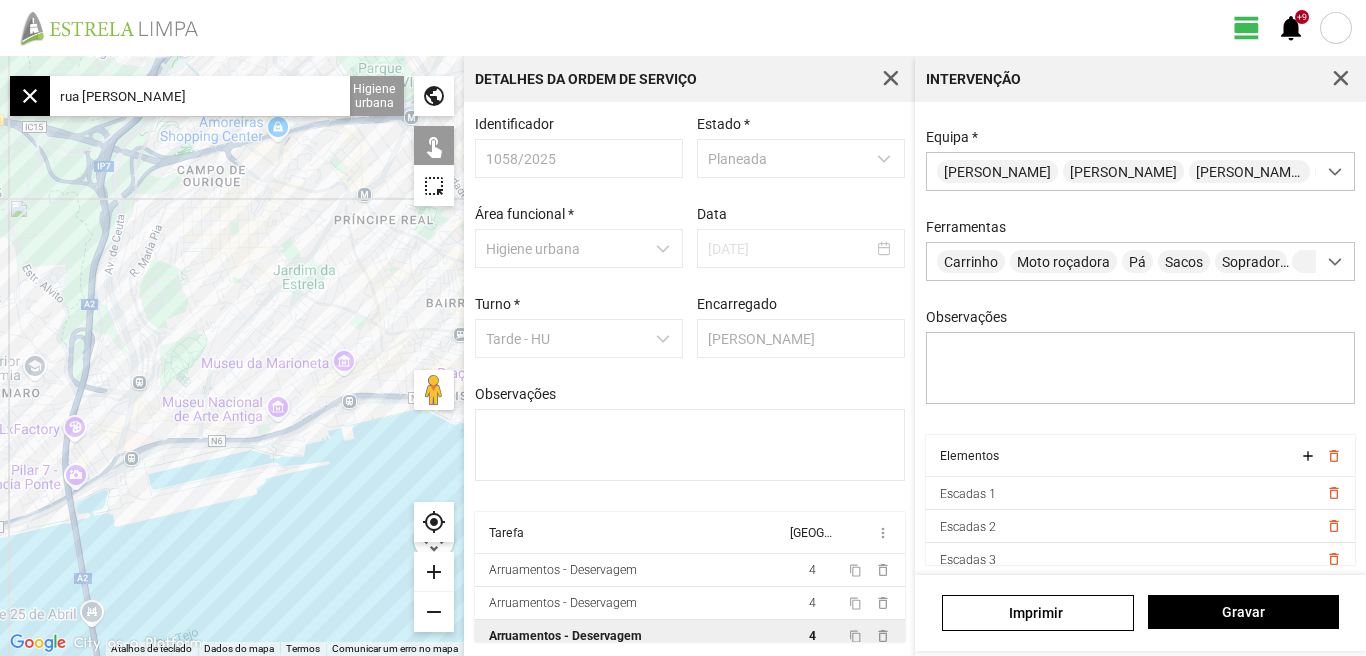 type on "R. [PERSON_NAME], 1200-667 [GEOGRAPHIC_DATA], [GEOGRAPHIC_DATA]" 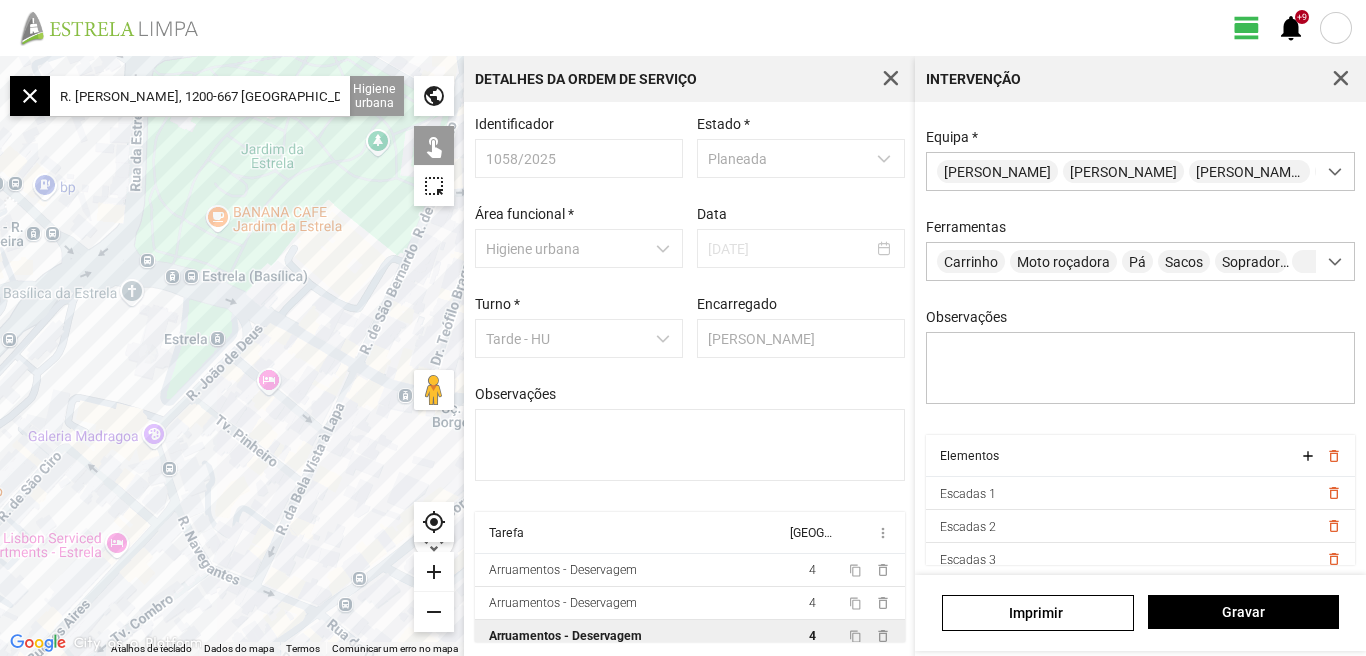 drag, startPoint x: 111, startPoint y: 383, endPoint x: 95, endPoint y: 320, distance: 65 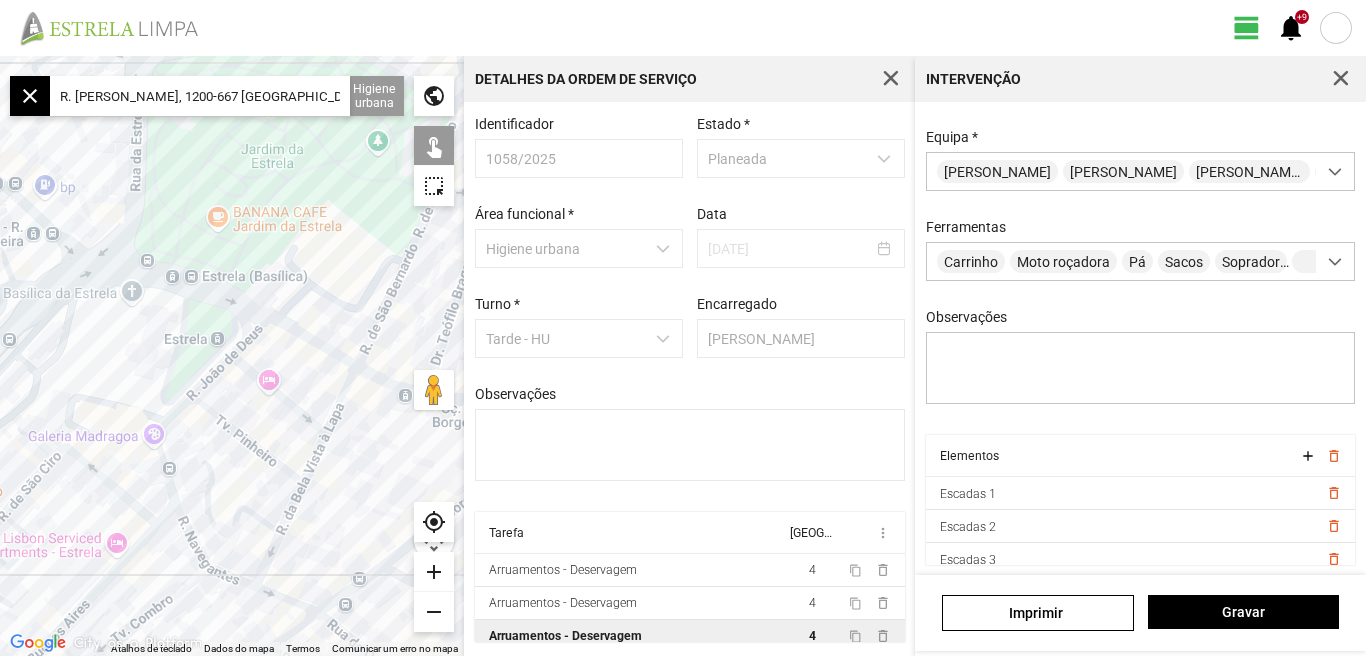 click 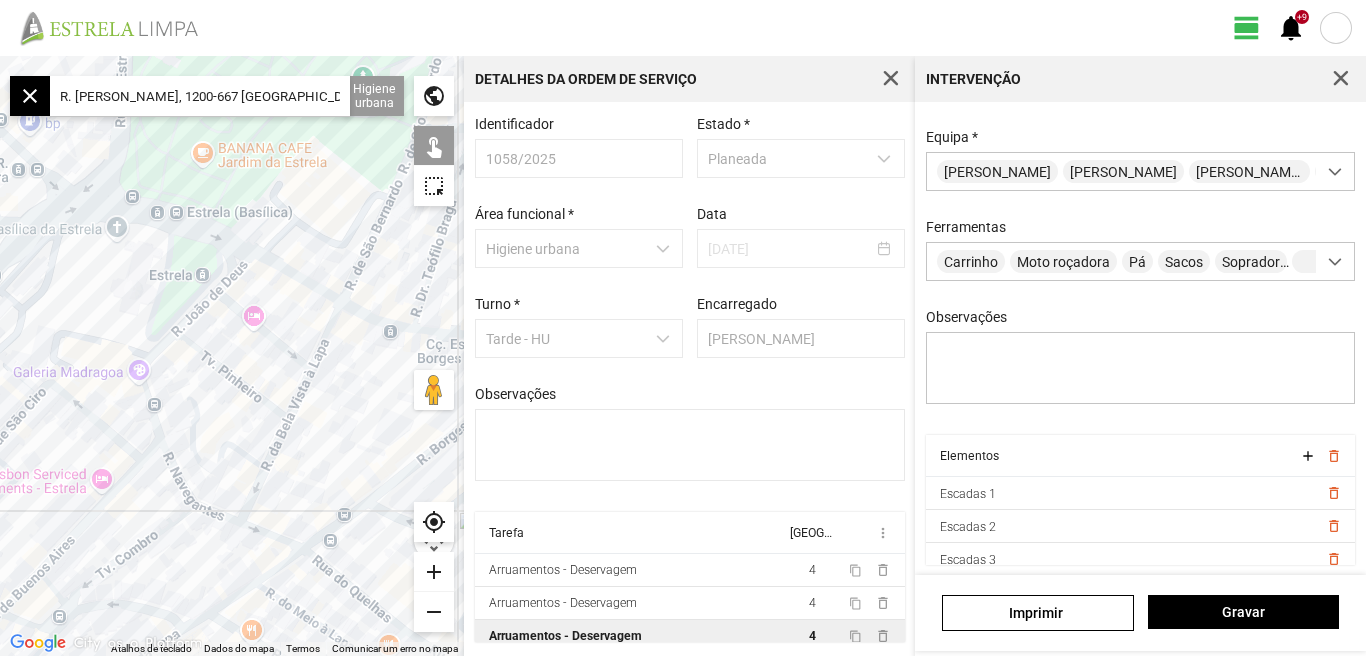 click 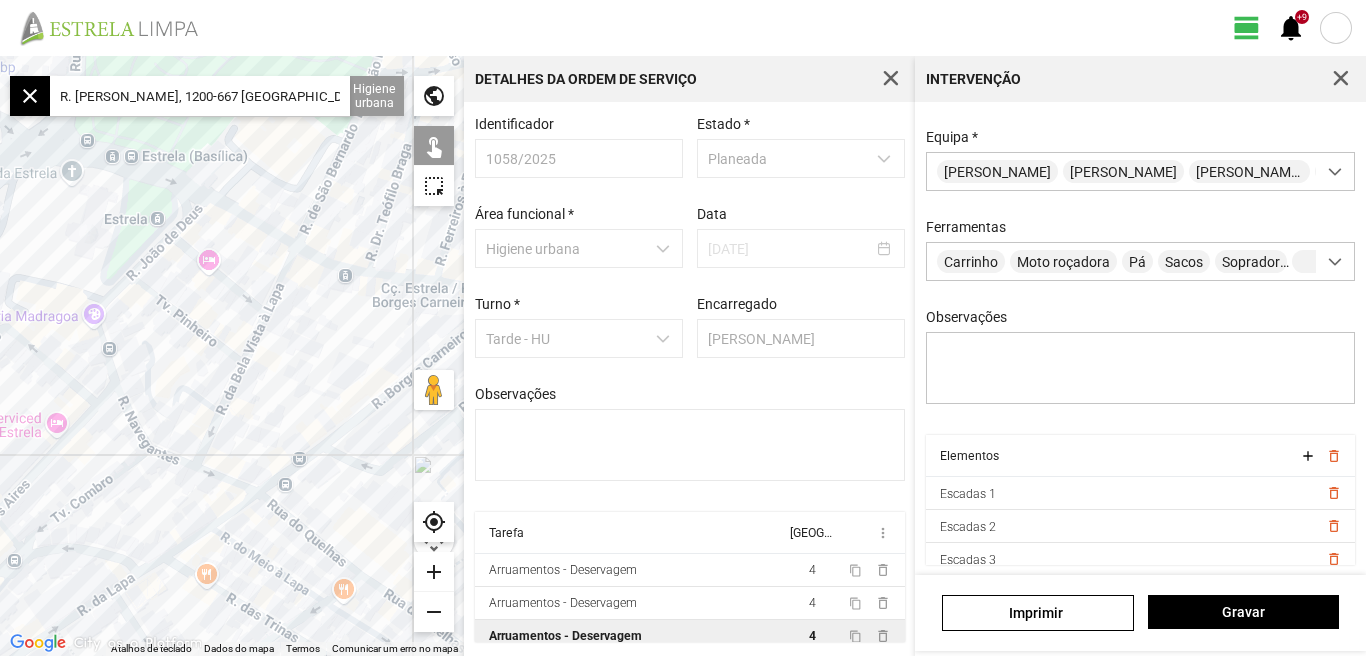 drag, startPoint x: 365, startPoint y: 427, endPoint x: 318, endPoint y: 369, distance: 74.65253 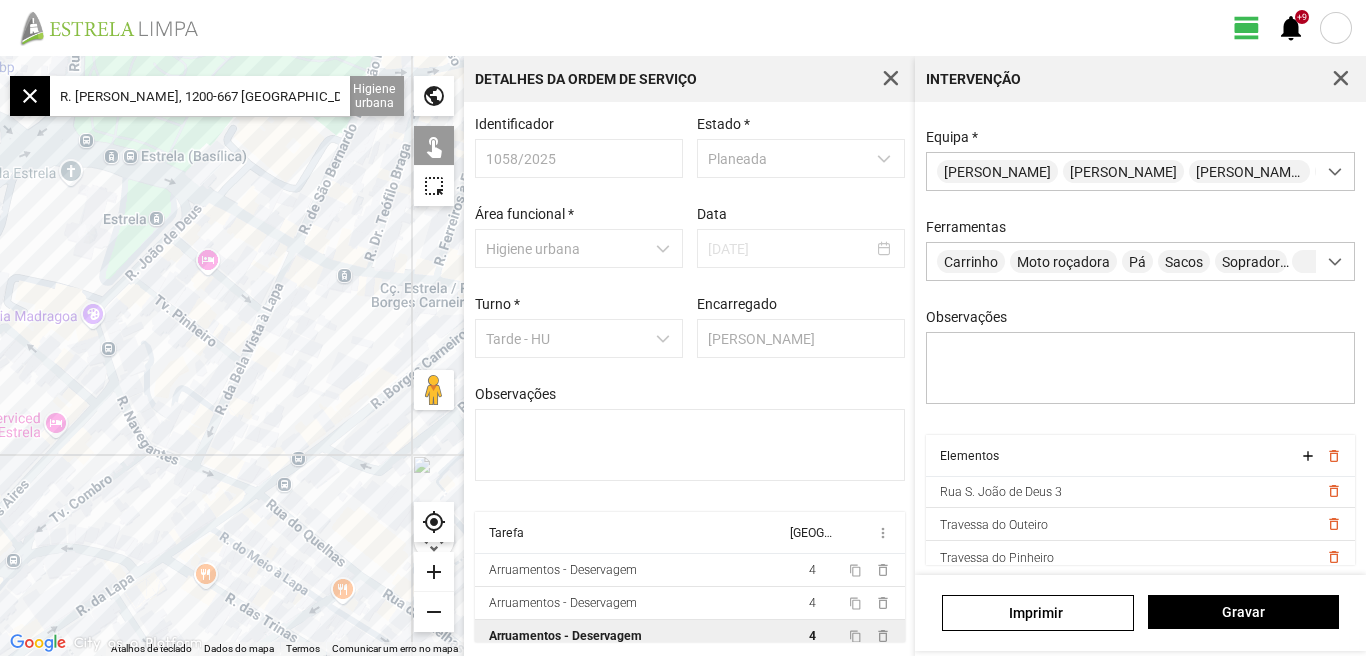 scroll, scrollTop: 242, scrollLeft: 0, axis: vertical 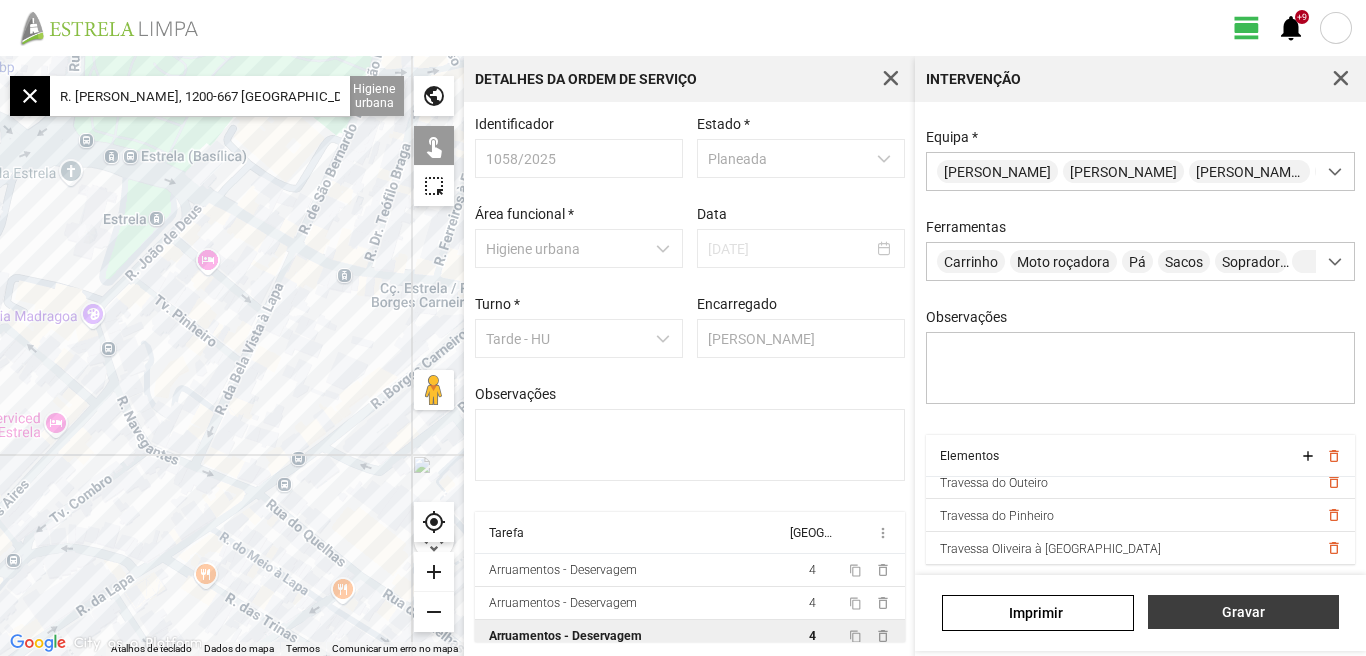 click on "Gravar" at bounding box center [1243, 612] 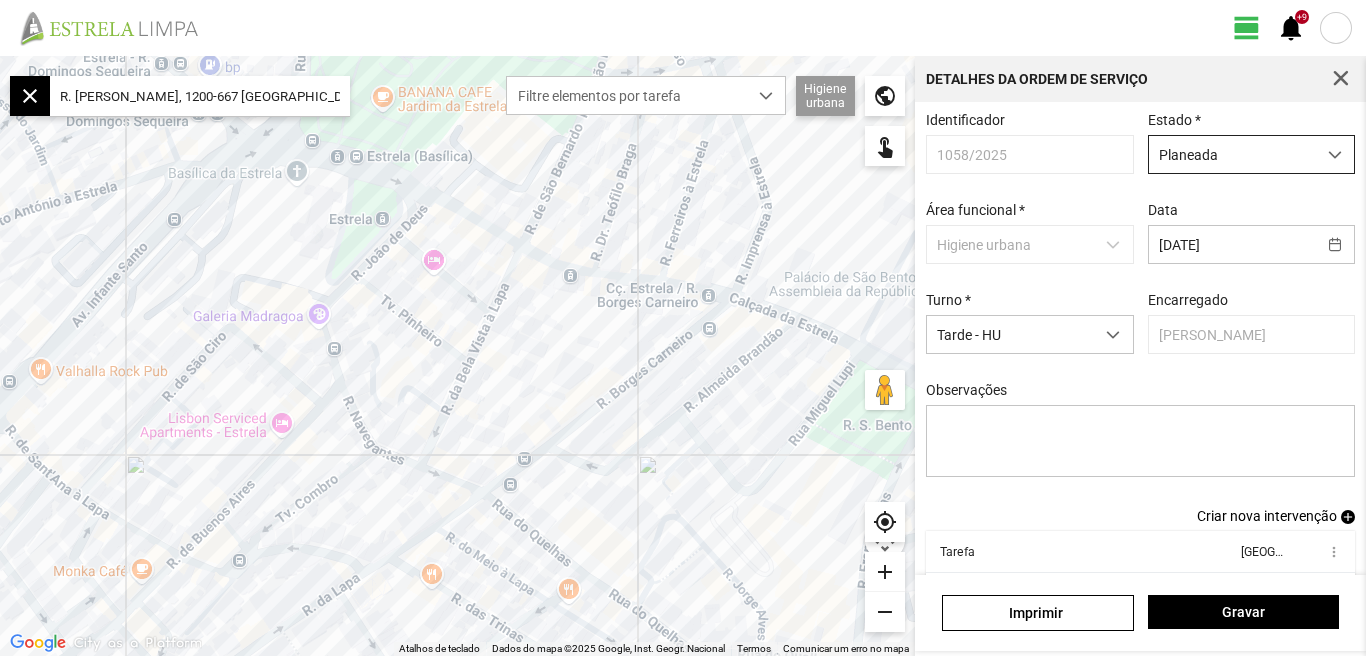 click at bounding box center [1335, 155] 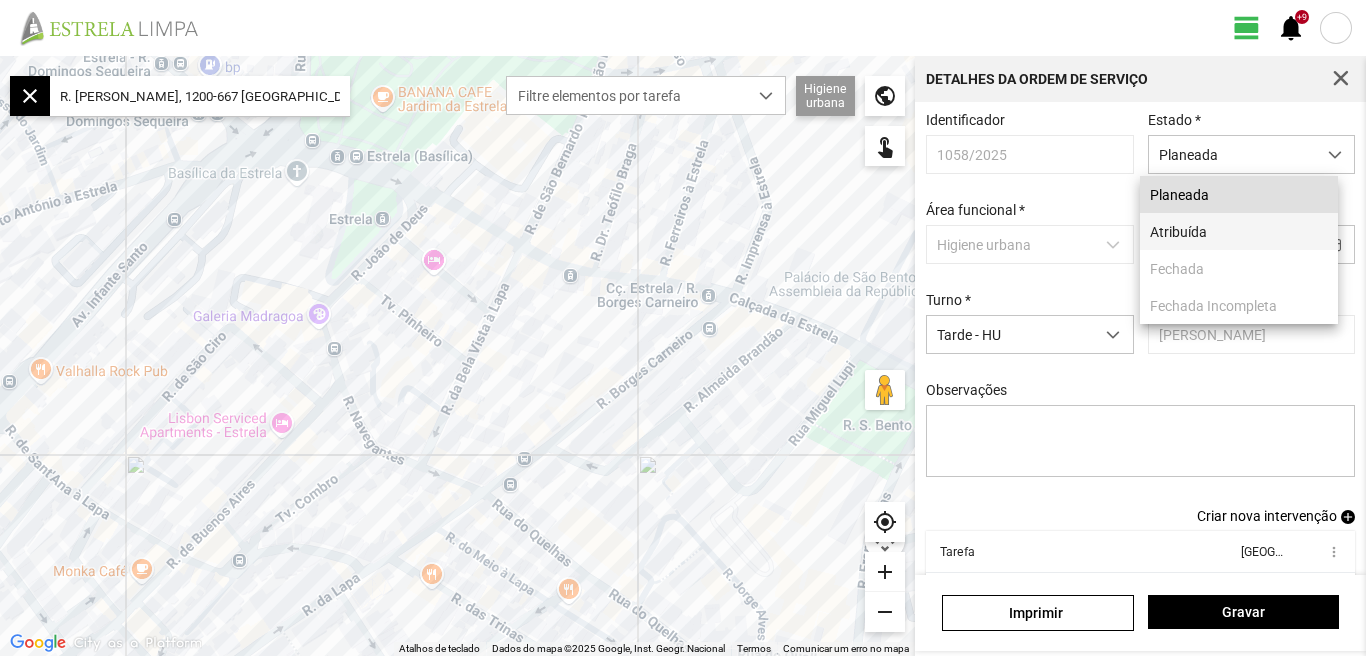 click on "Atribuída" at bounding box center (1239, 231) 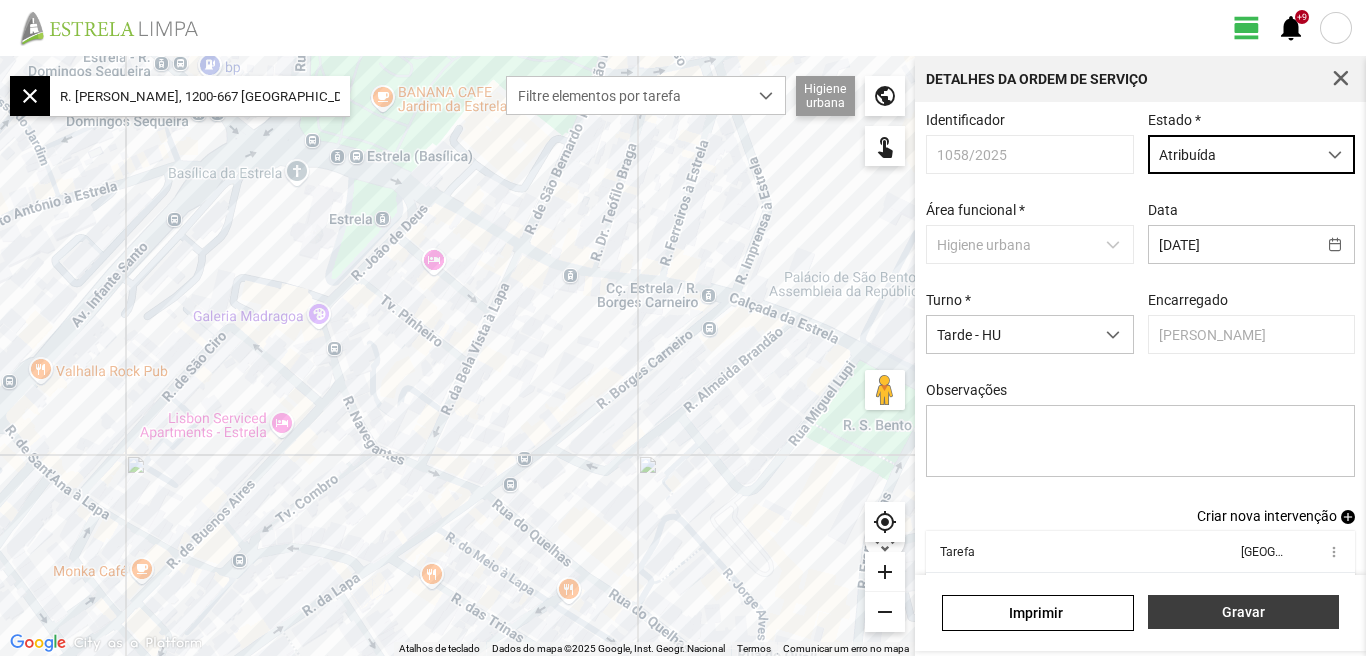 click on "Gravar" at bounding box center [1243, 612] 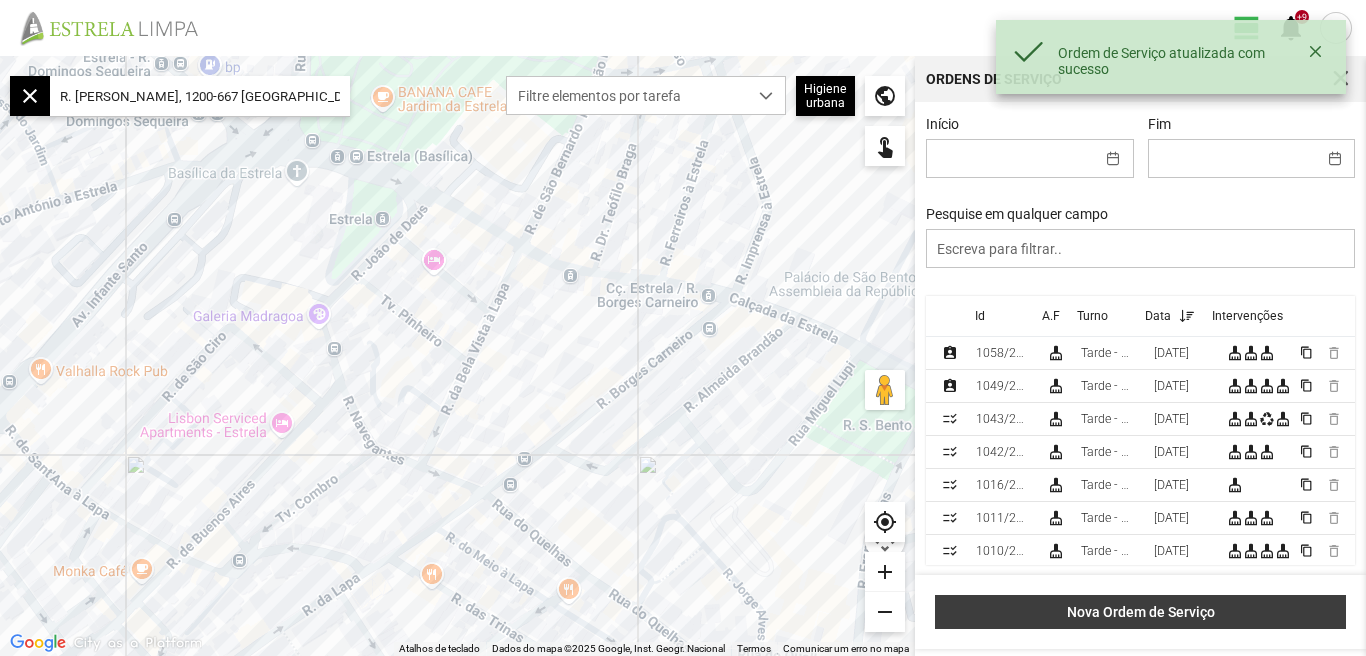 click on "Nova Ordem de Serviço" at bounding box center (1141, 612) 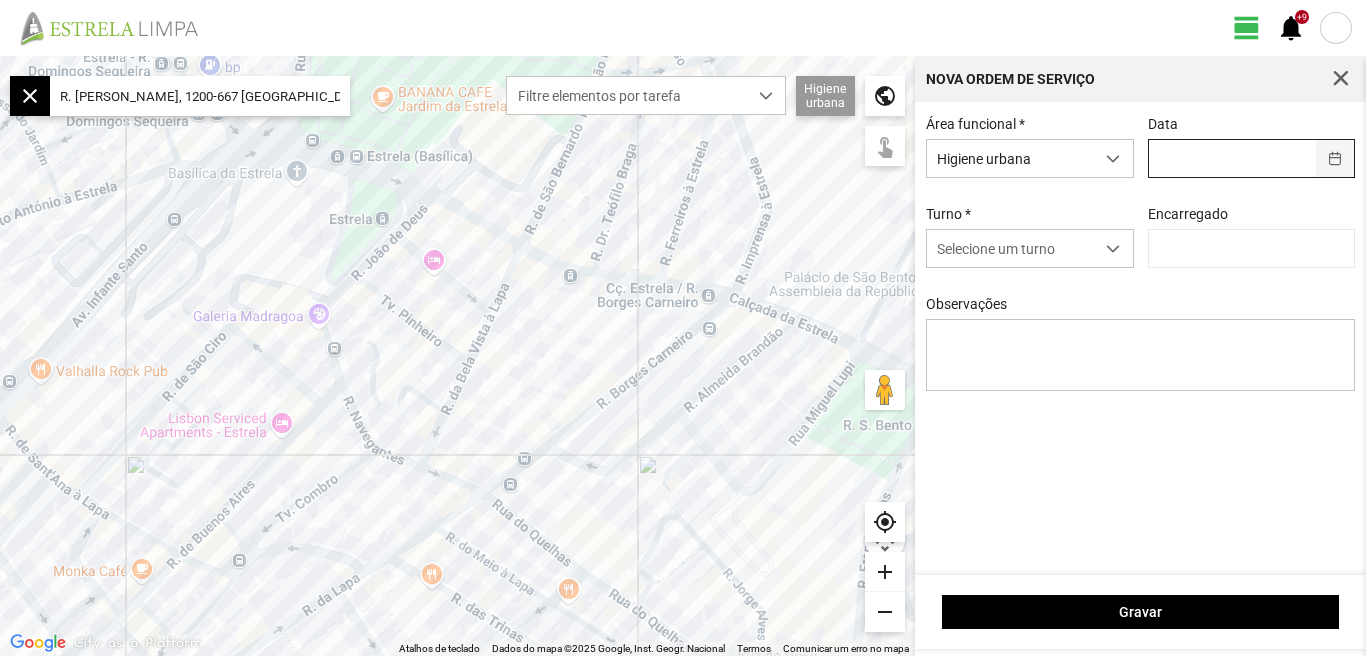 click at bounding box center [1335, 158] 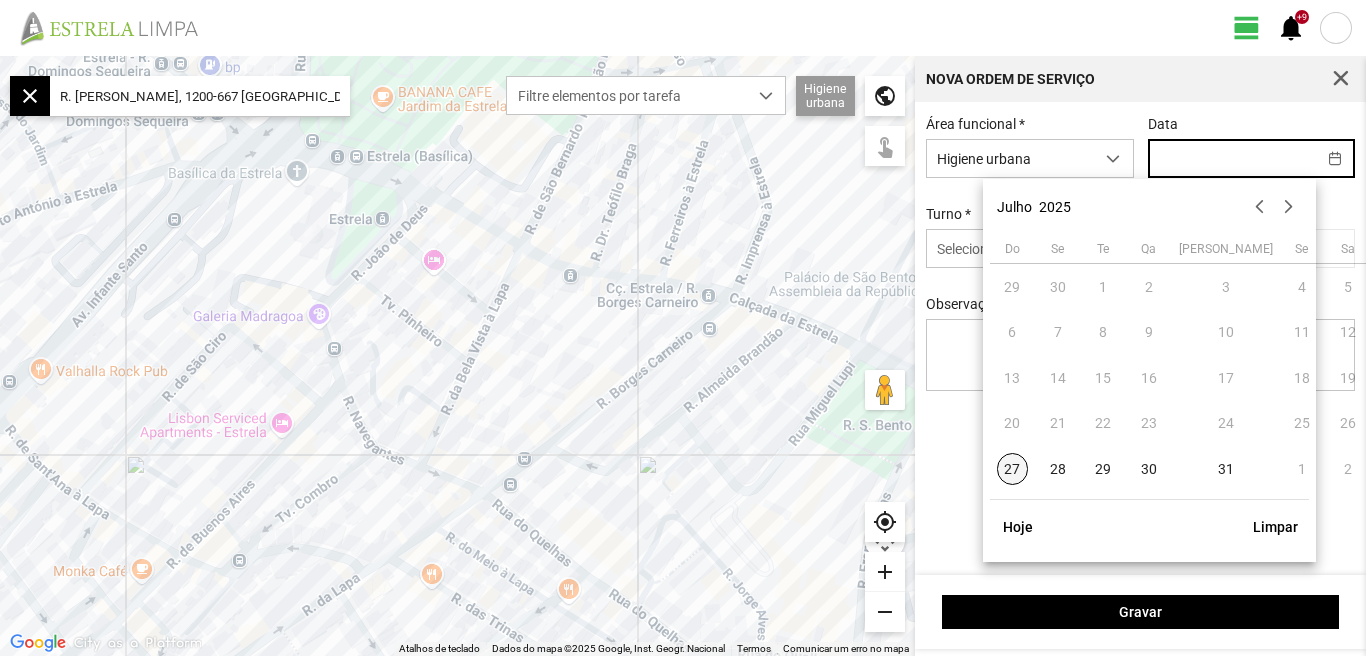 click on "27" at bounding box center (1013, 469) 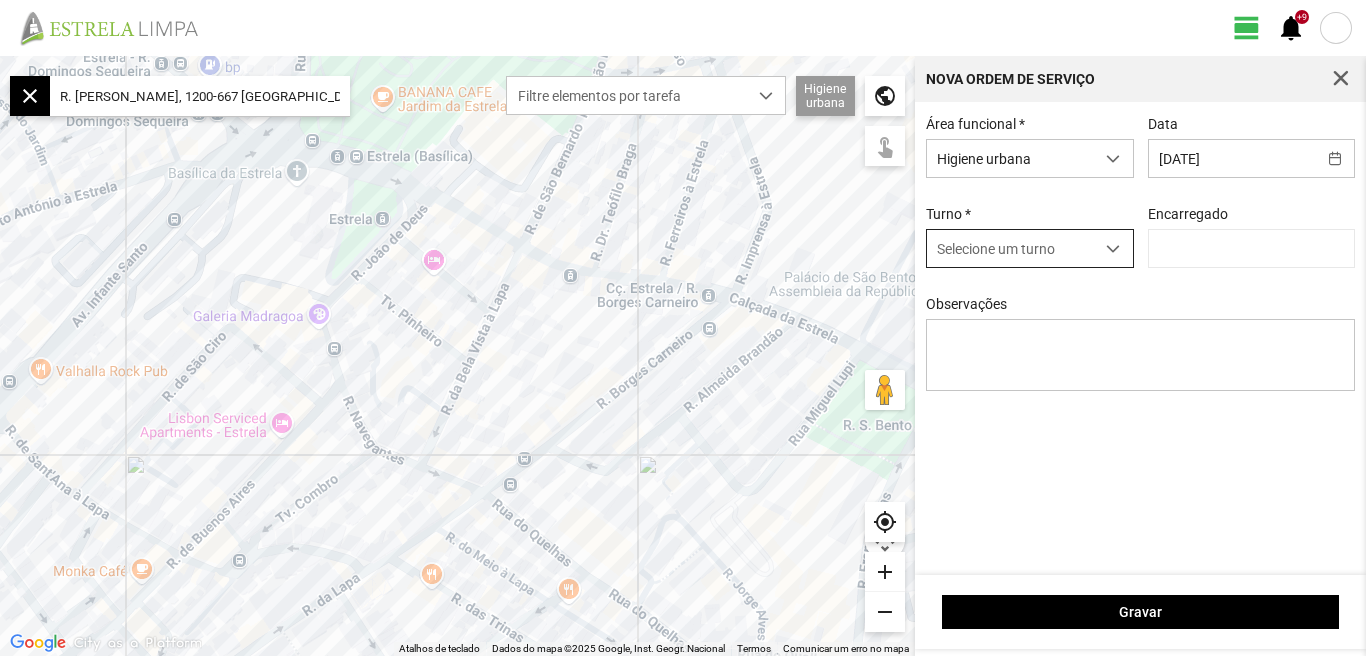 click at bounding box center [1113, 249] 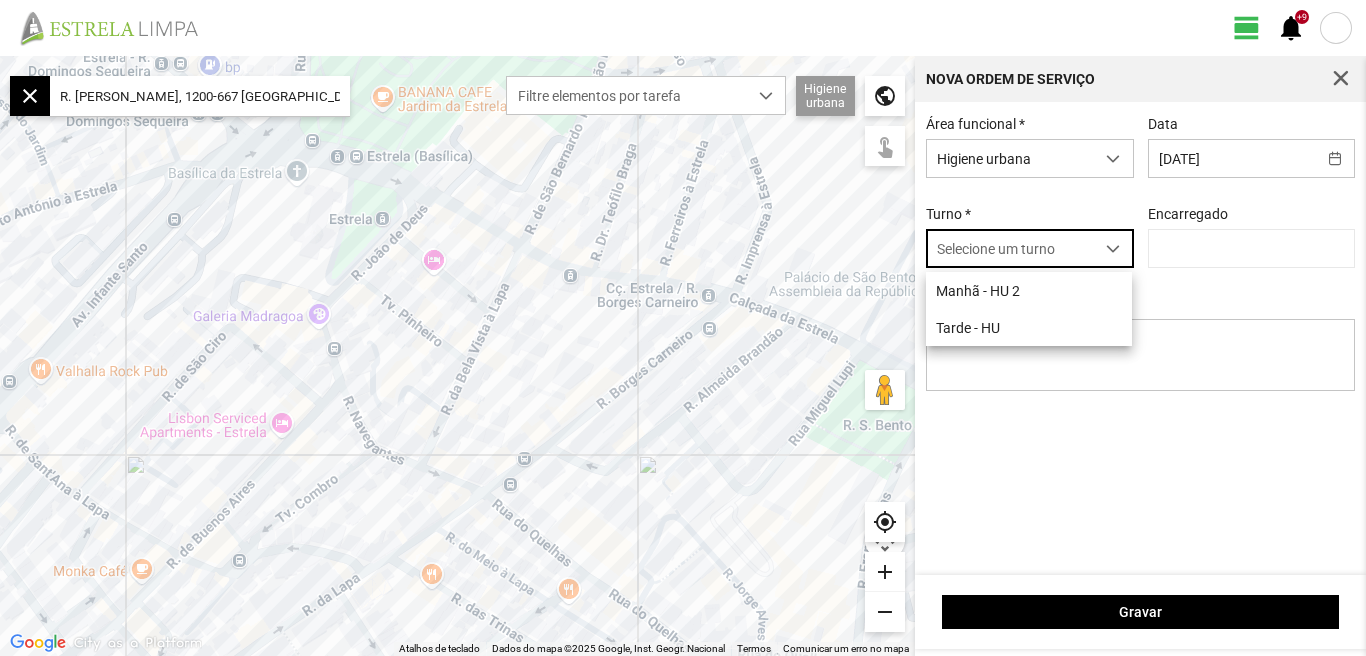 scroll, scrollTop: 11, scrollLeft: 89, axis: both 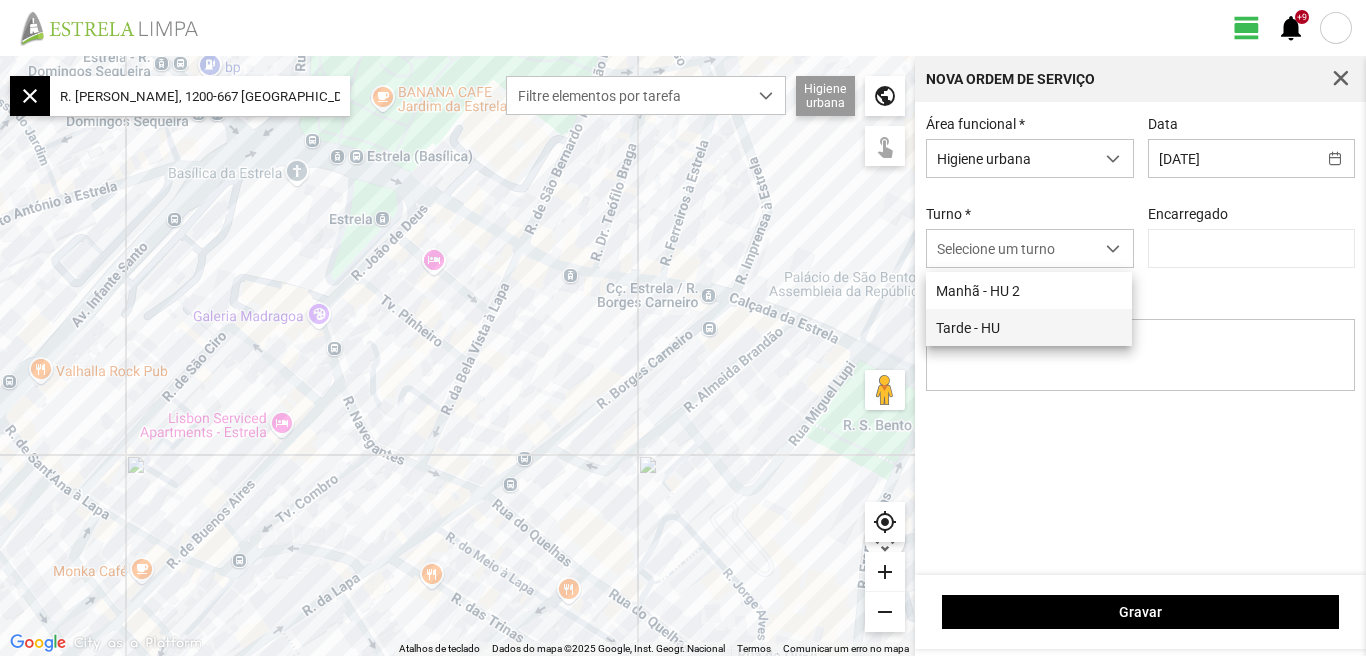 click on "Tarde - HU" at bounding box center [1029, 327] 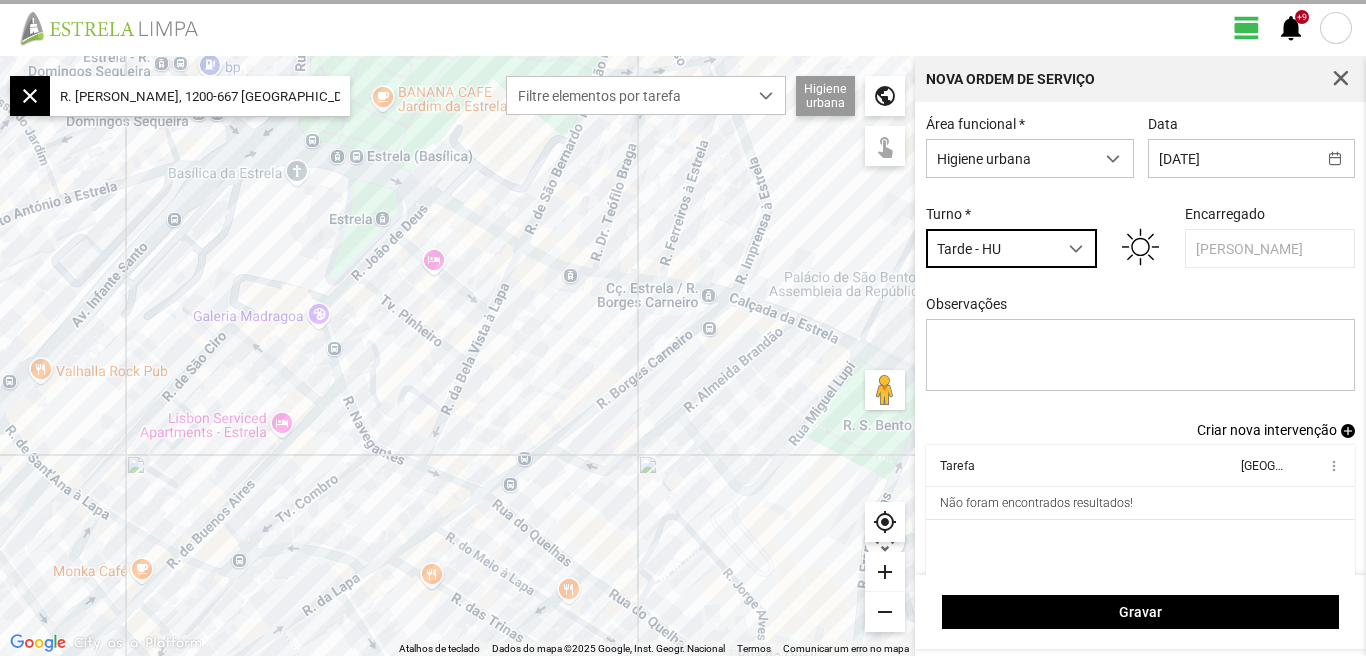 click on "Criar nova intervenção" at bounding box center [1267, 430] 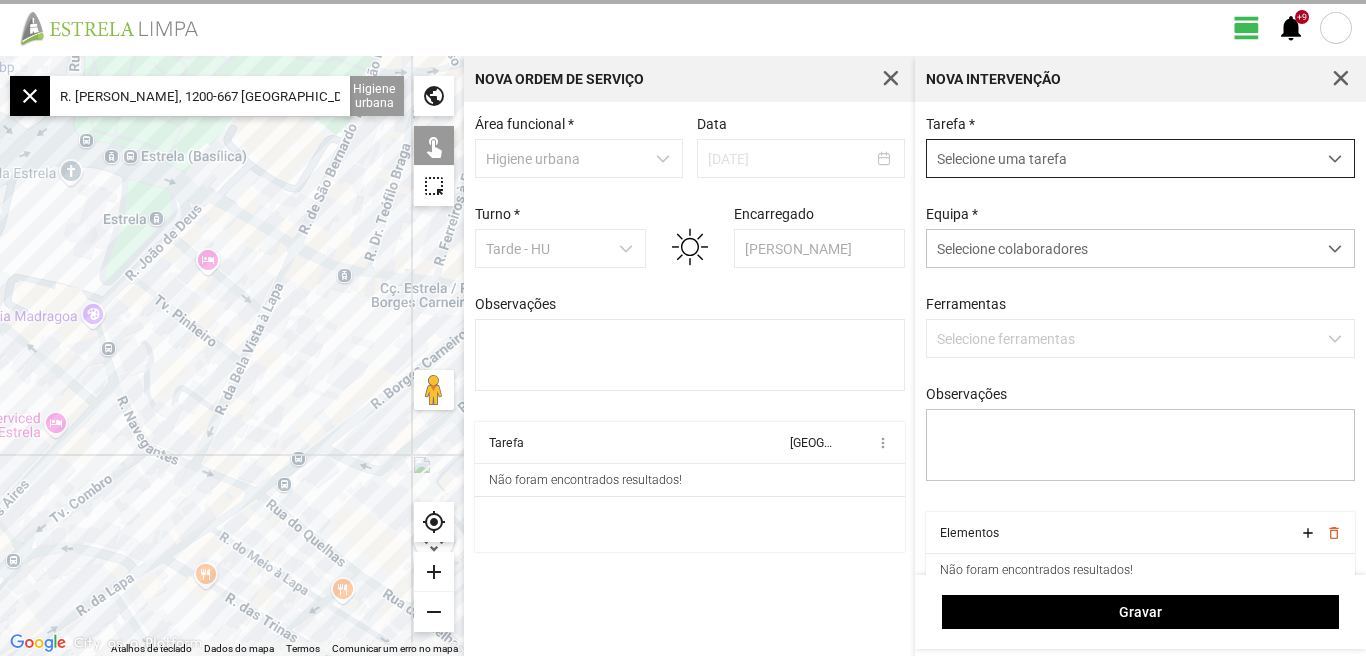 click at bounding box center (1335, 159) 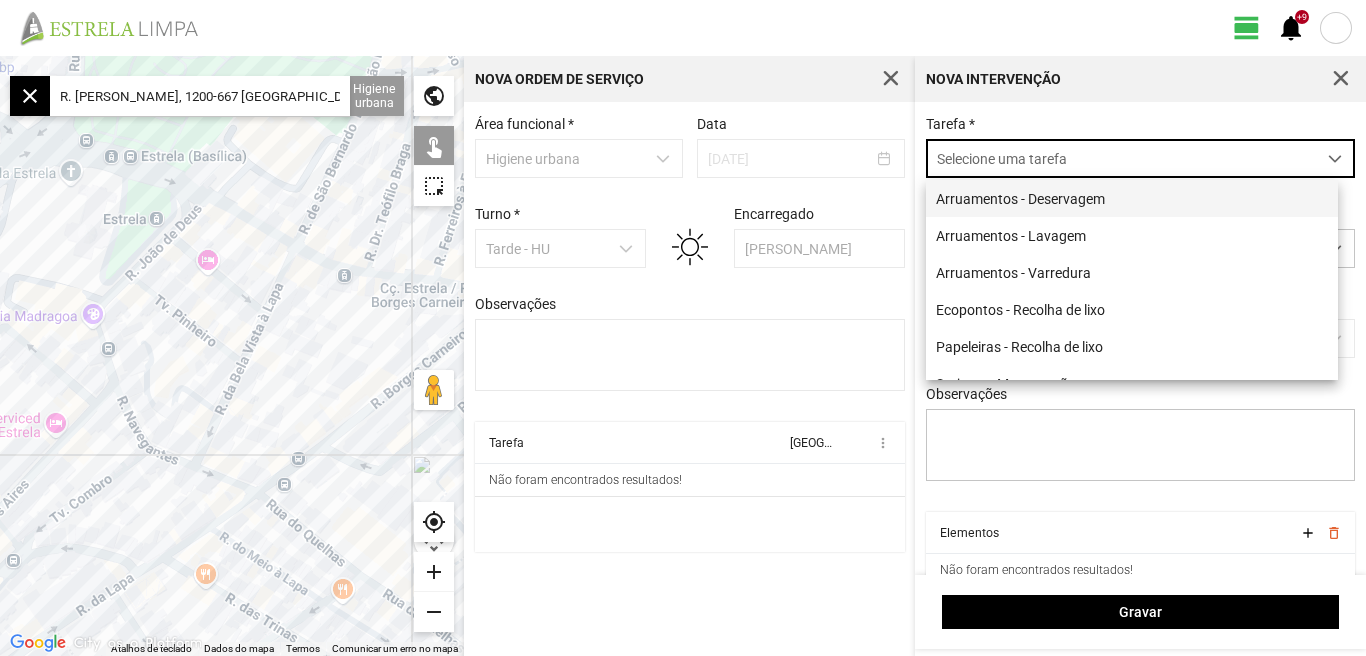 click on "Arruamentos - Deservagem" at bounding box center [1132, 198] 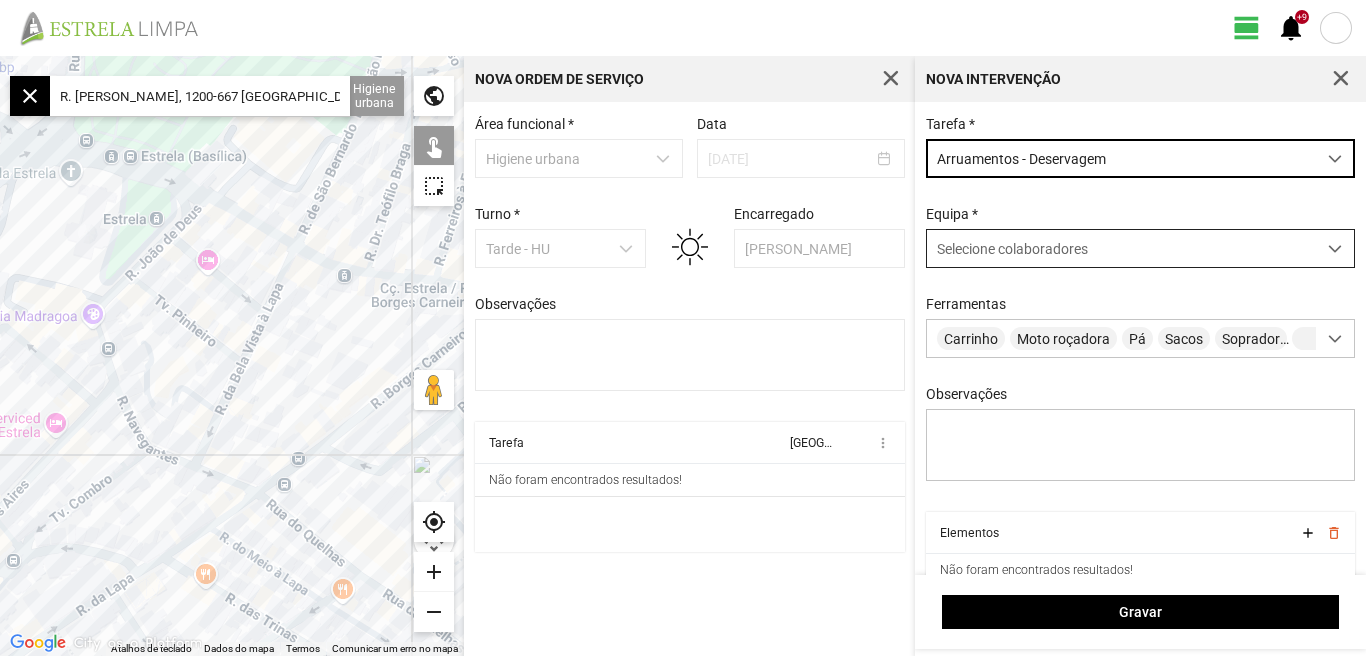 click at bounding box center (1335, 249) 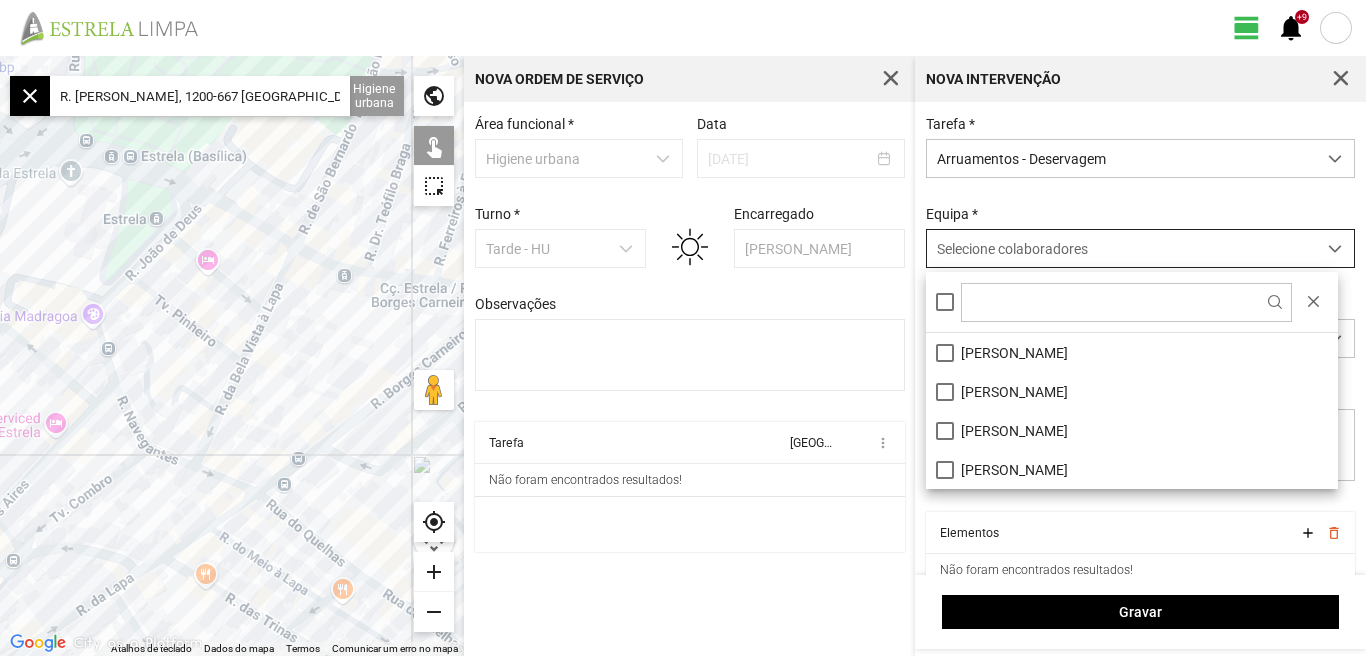 scroll, scrollTop: 11, scrollLeft: 89, axis: both 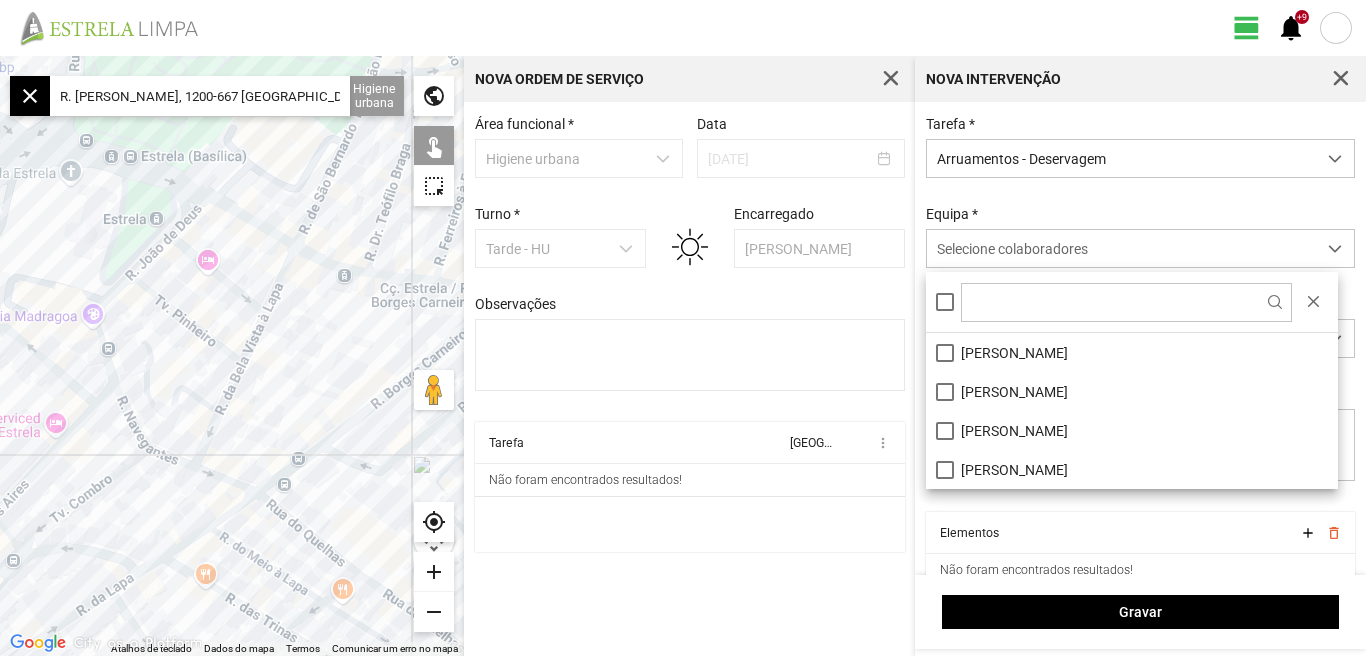 click at bounding box center [1132, 302] 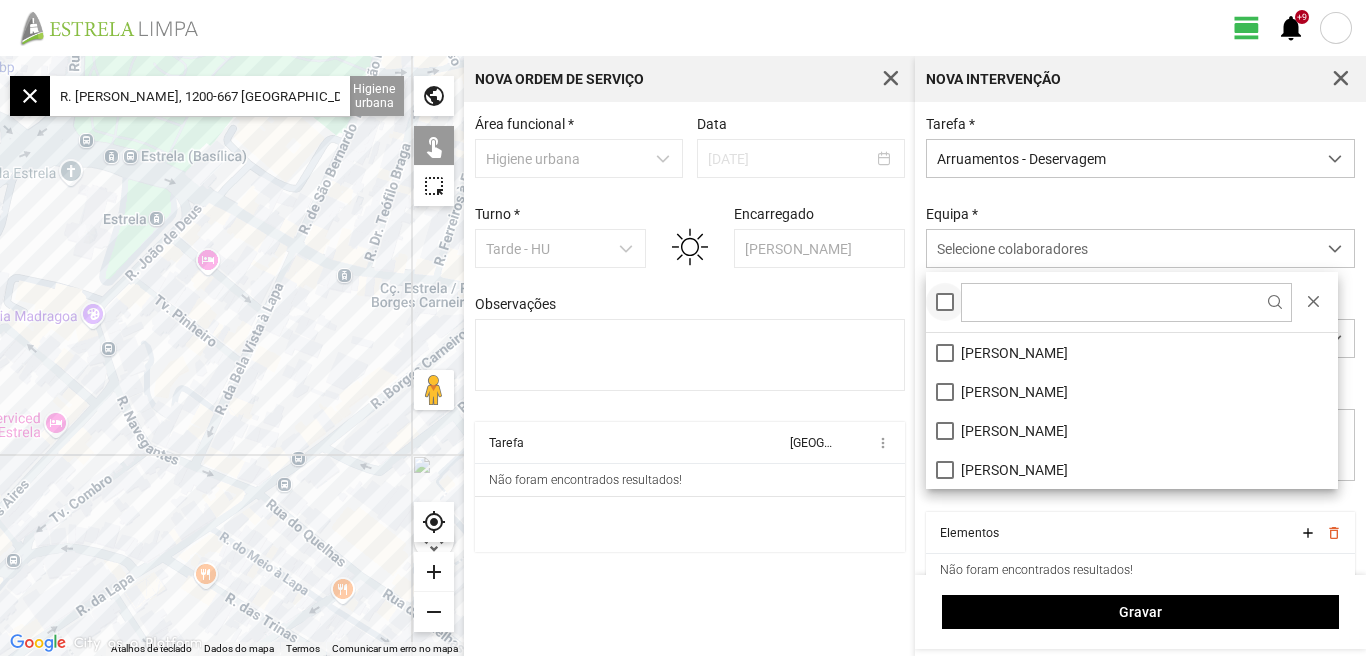 click at bounding box center (945, 302) 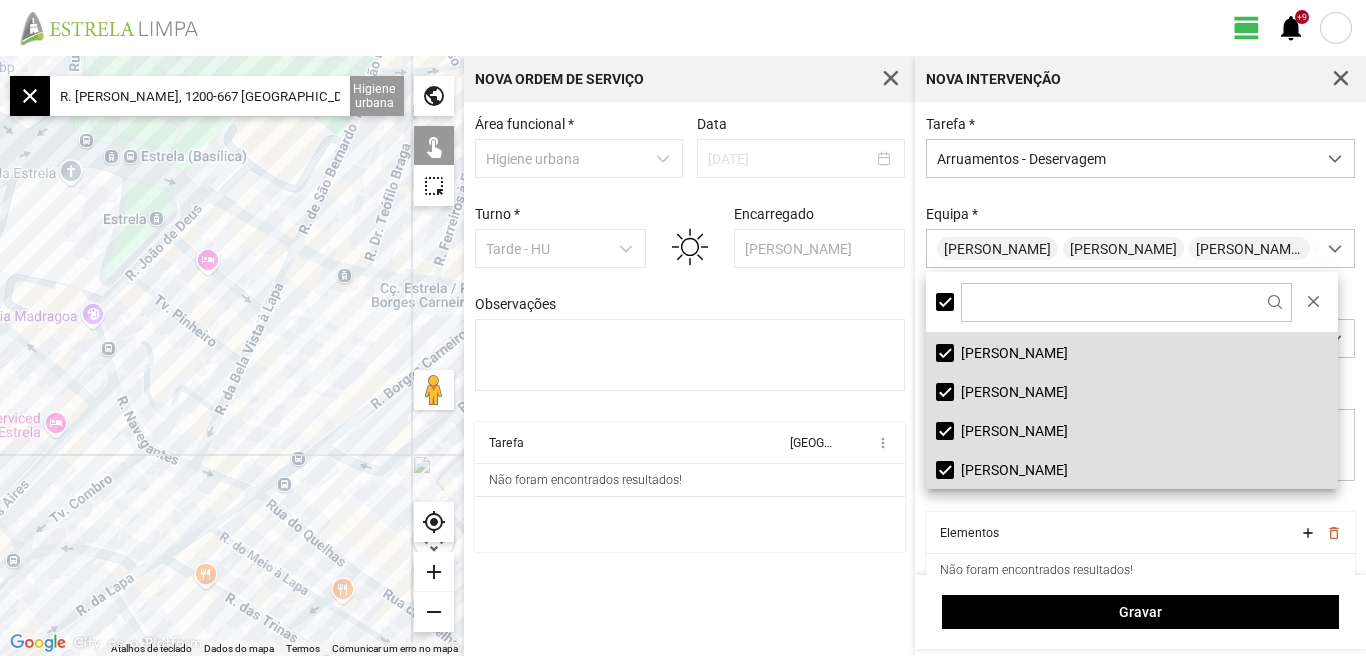 click 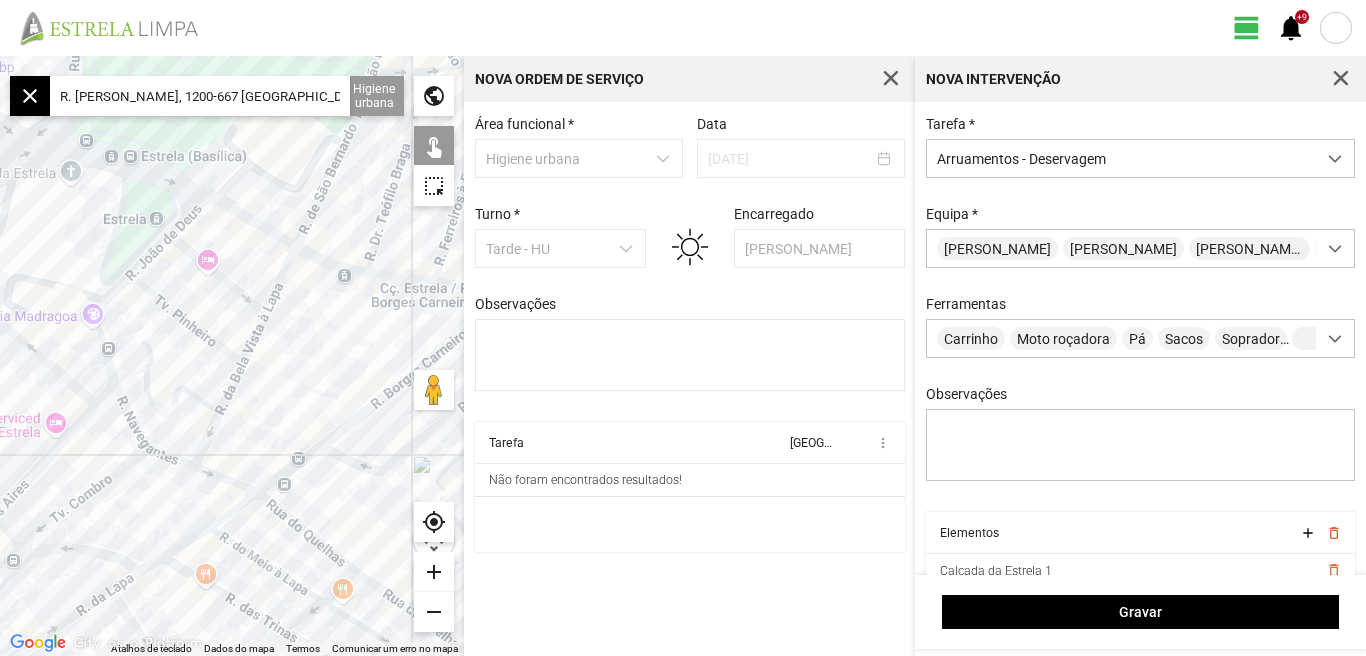 click 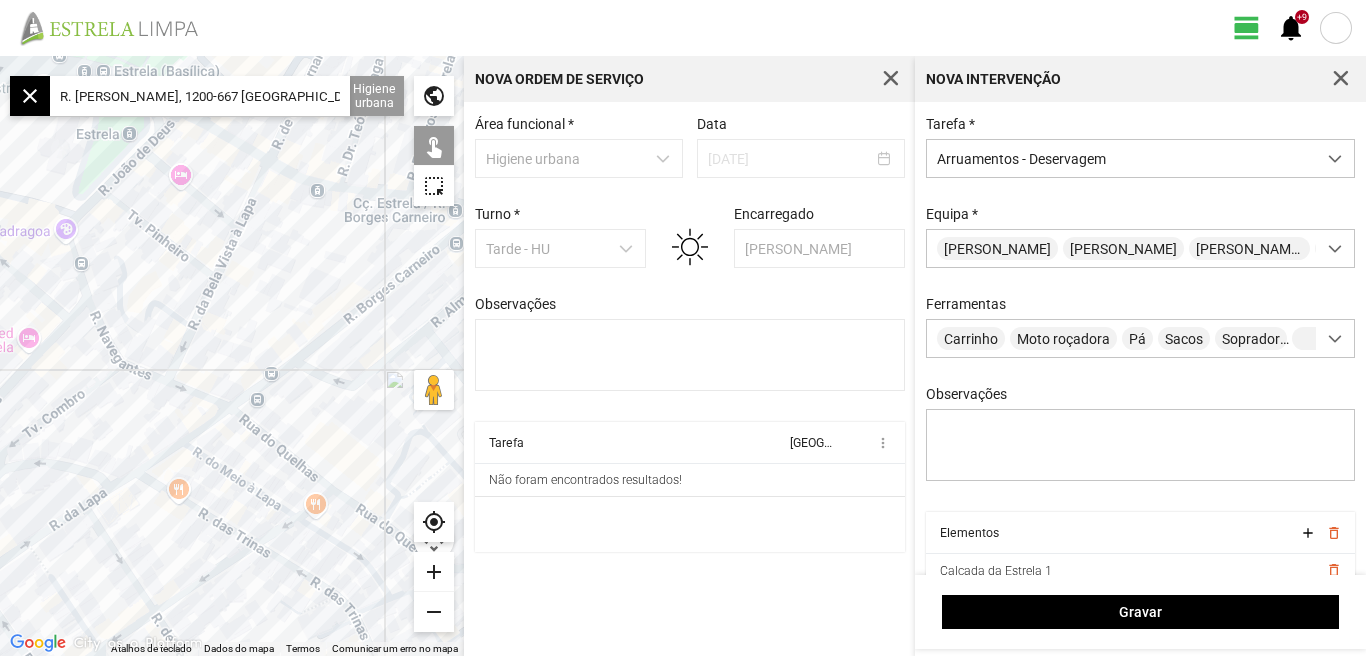 click 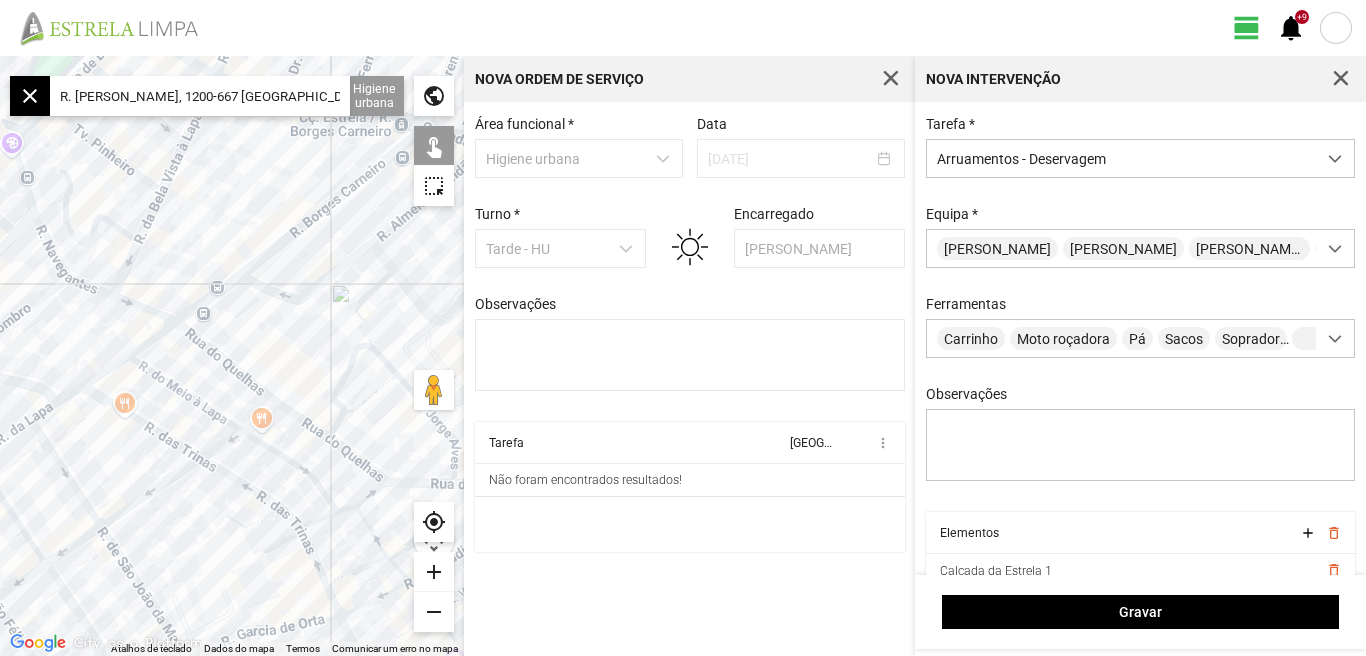 drag, startPoint x: 328, startPoint y: 424, endPoint x: 242, endPoint y: 302, distance: 149.26486 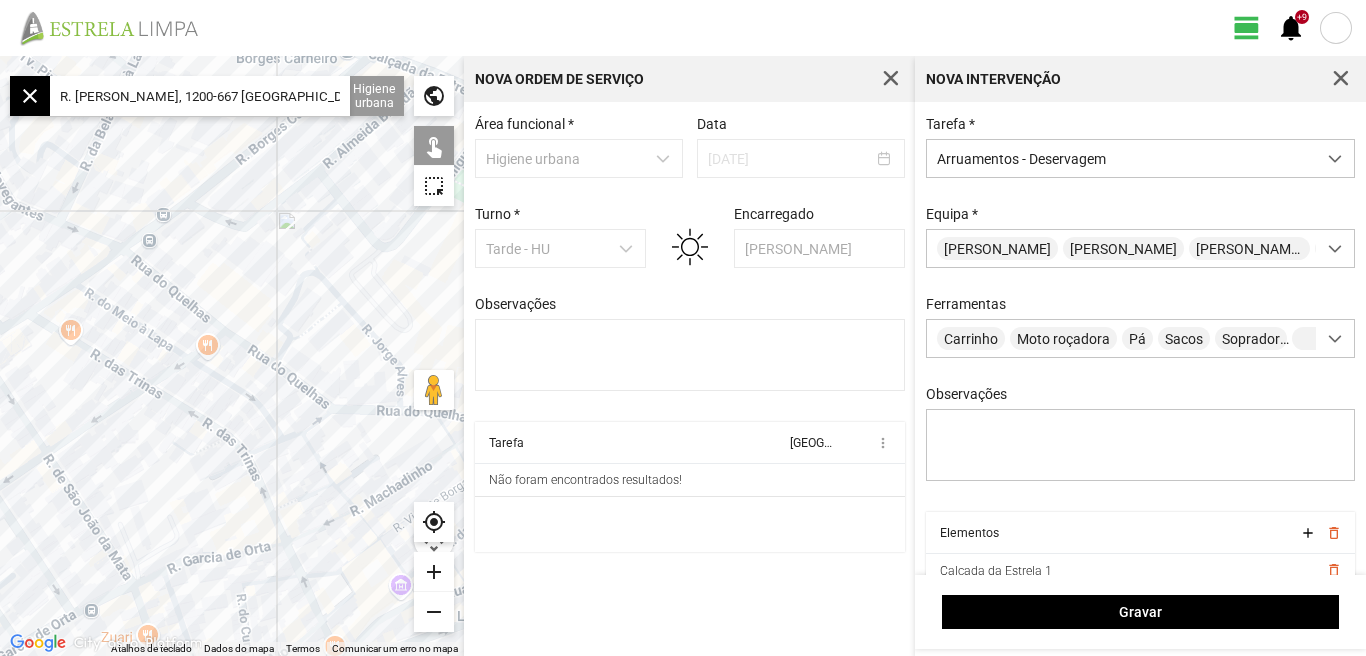 click 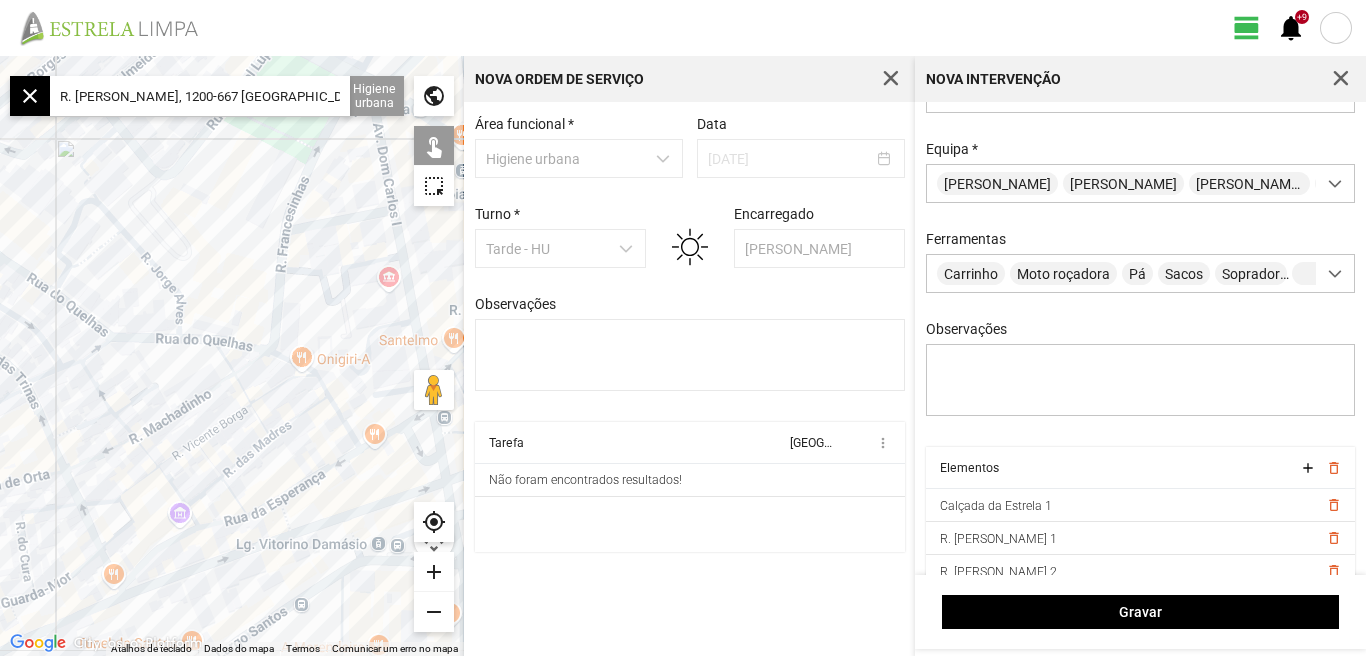 scroll, scrollTop: 85, scrollLeft: 0, axis: vertical 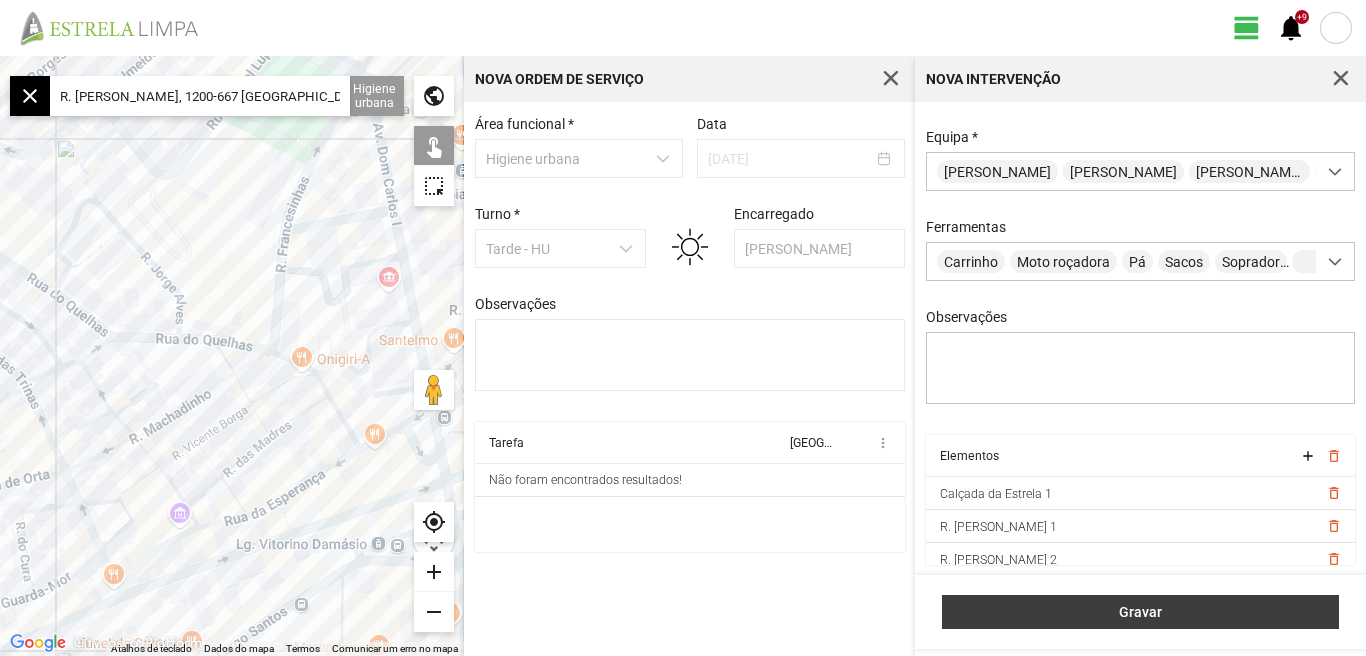 click on "Gravar" at bounding box center [1141, 612] 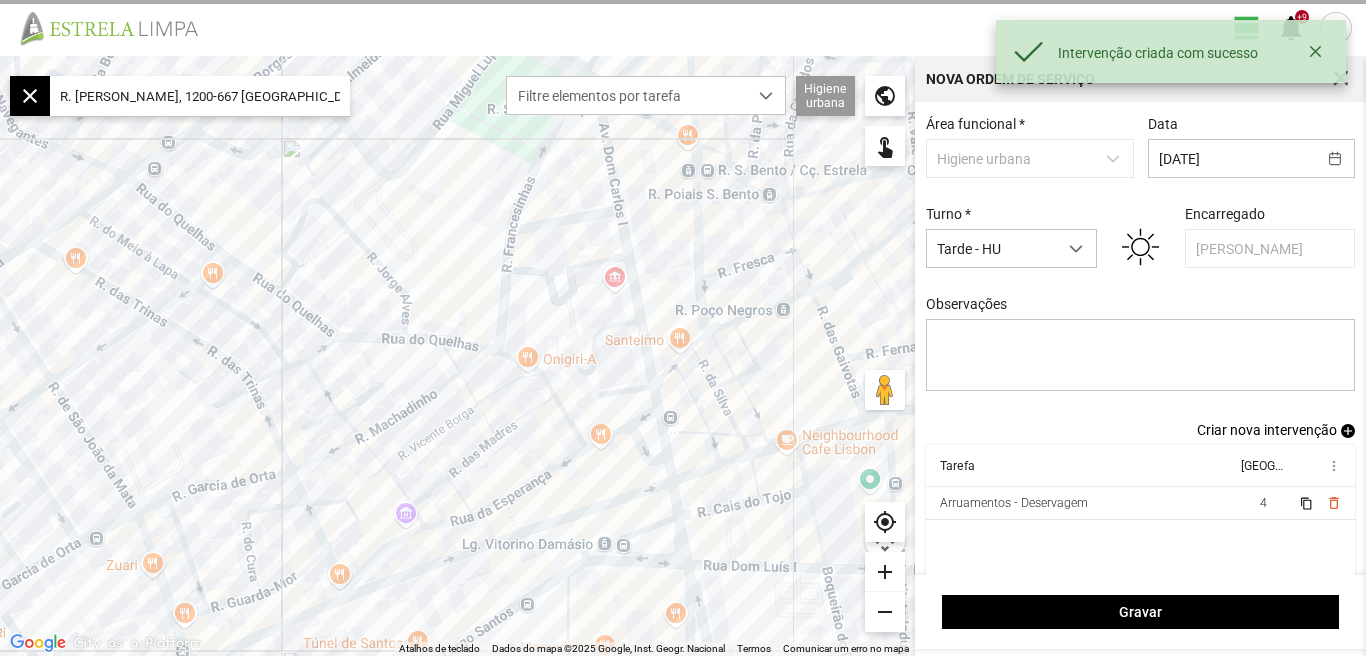 scroll, scrollTop: 17, scrollLeft: 0, axis: vertical 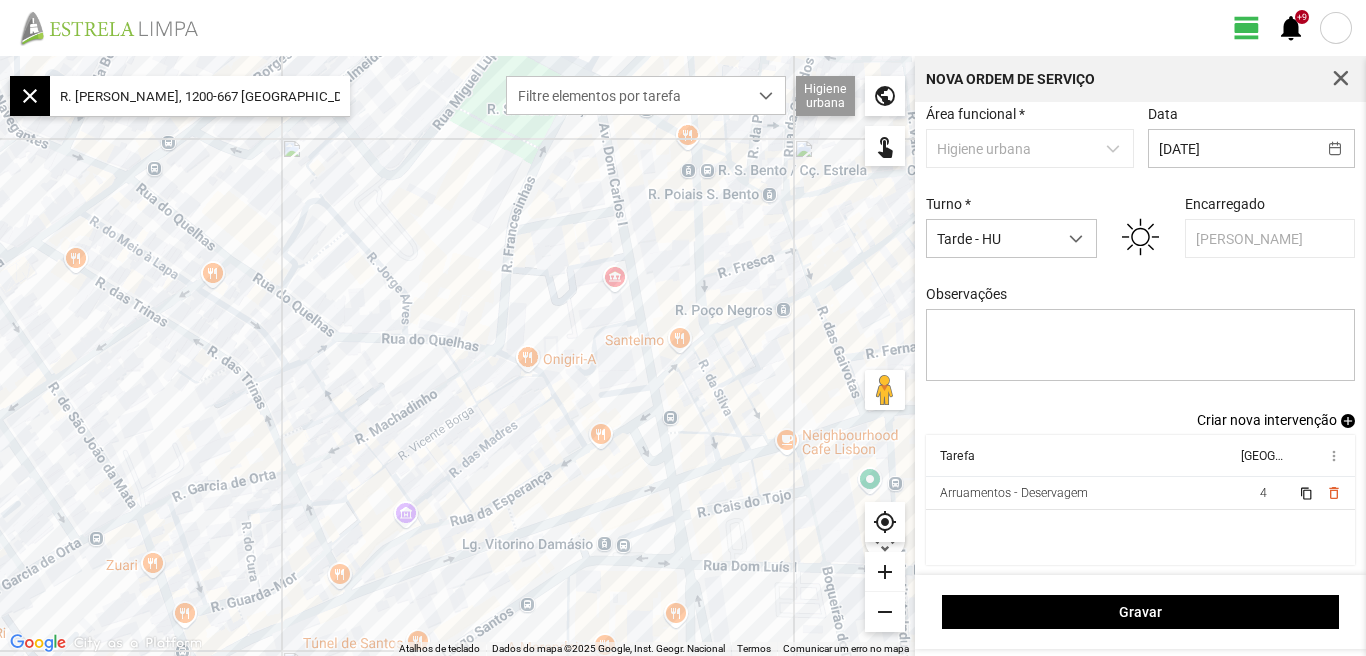click on "Criar nova intervenção" at bounding box center (1267, 420) 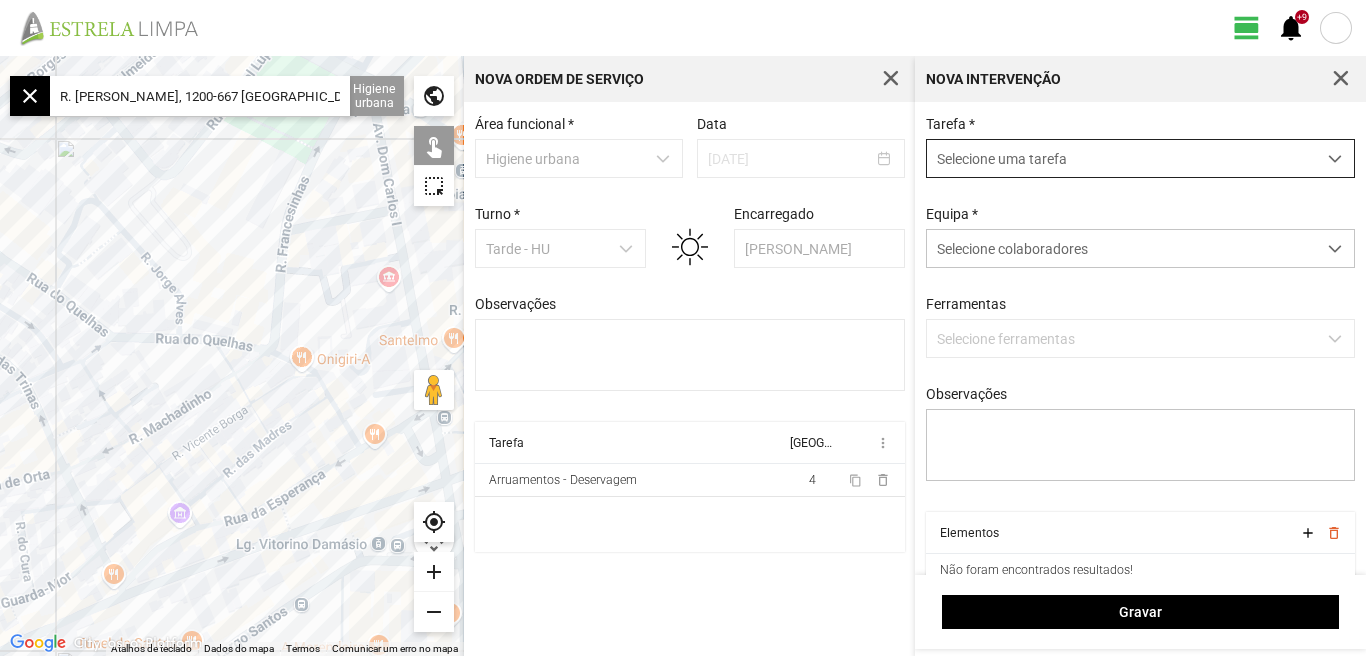 click at bounding box center (1335, 159) 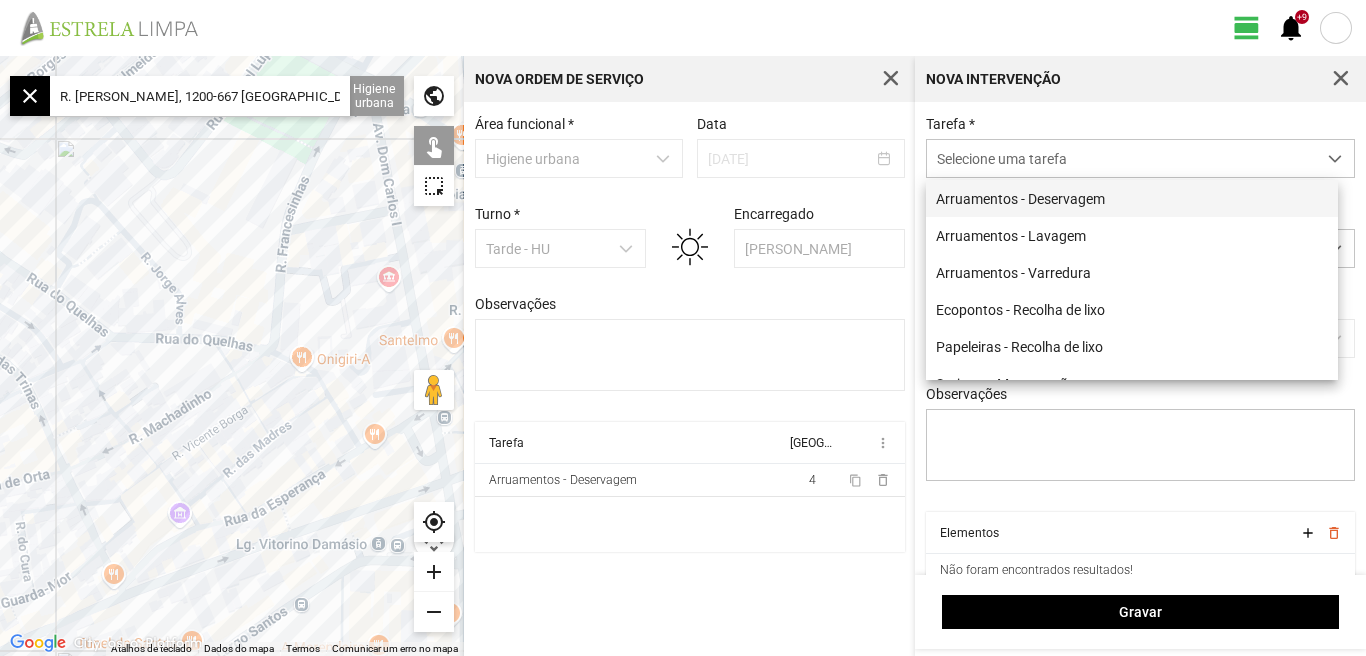 click on "Arruamentos - Deservagem" at bounding box center [1132, 198] 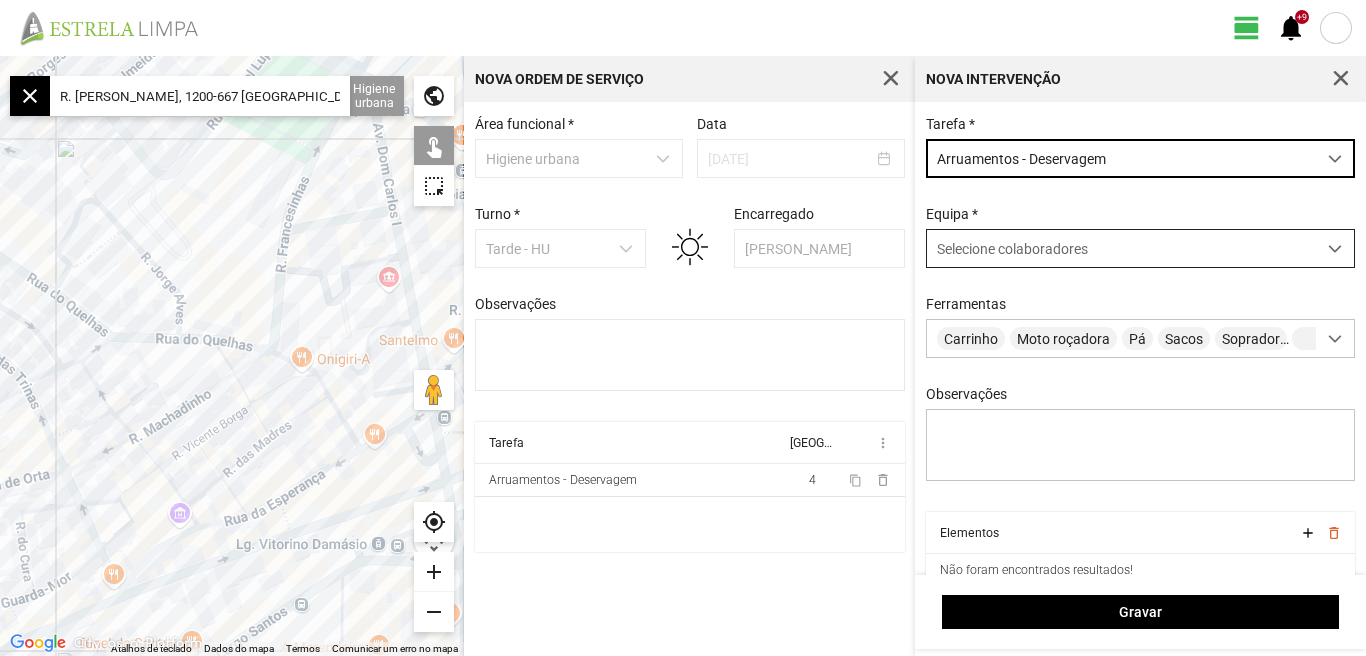 click at bounding box center [1335, 249] 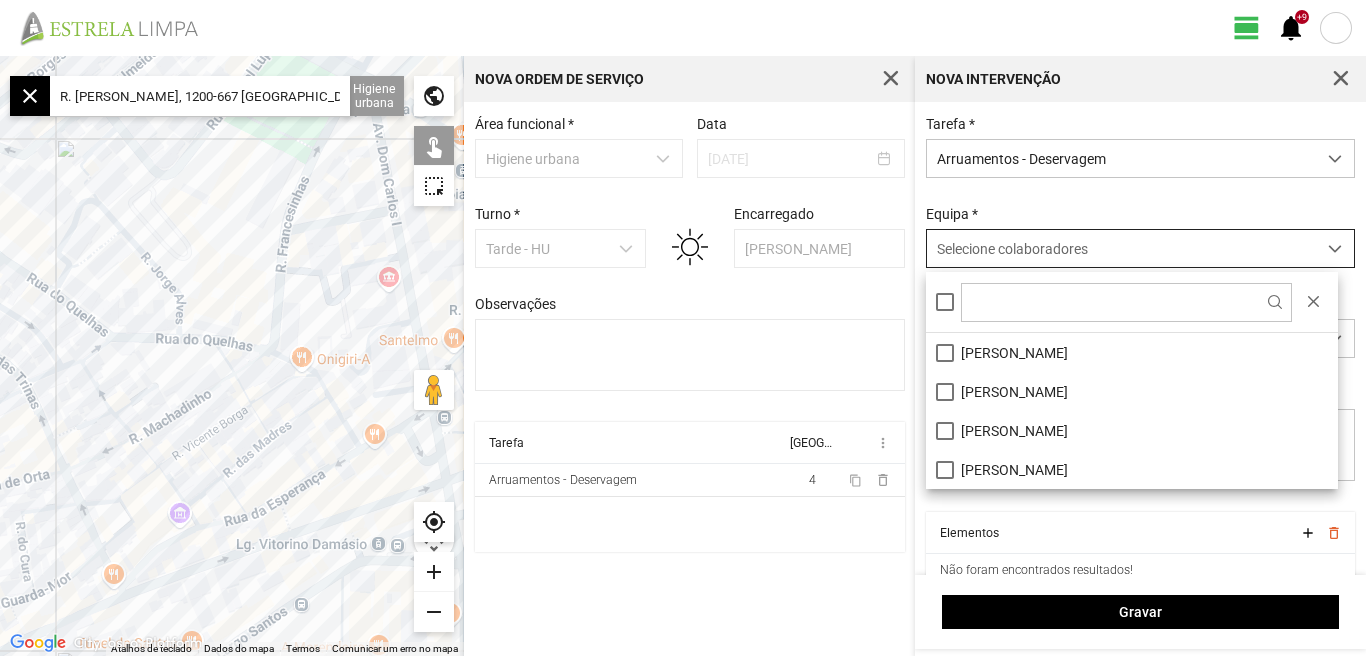 scroll, scrollTop: 11, scrollLeft: 89, axis: both 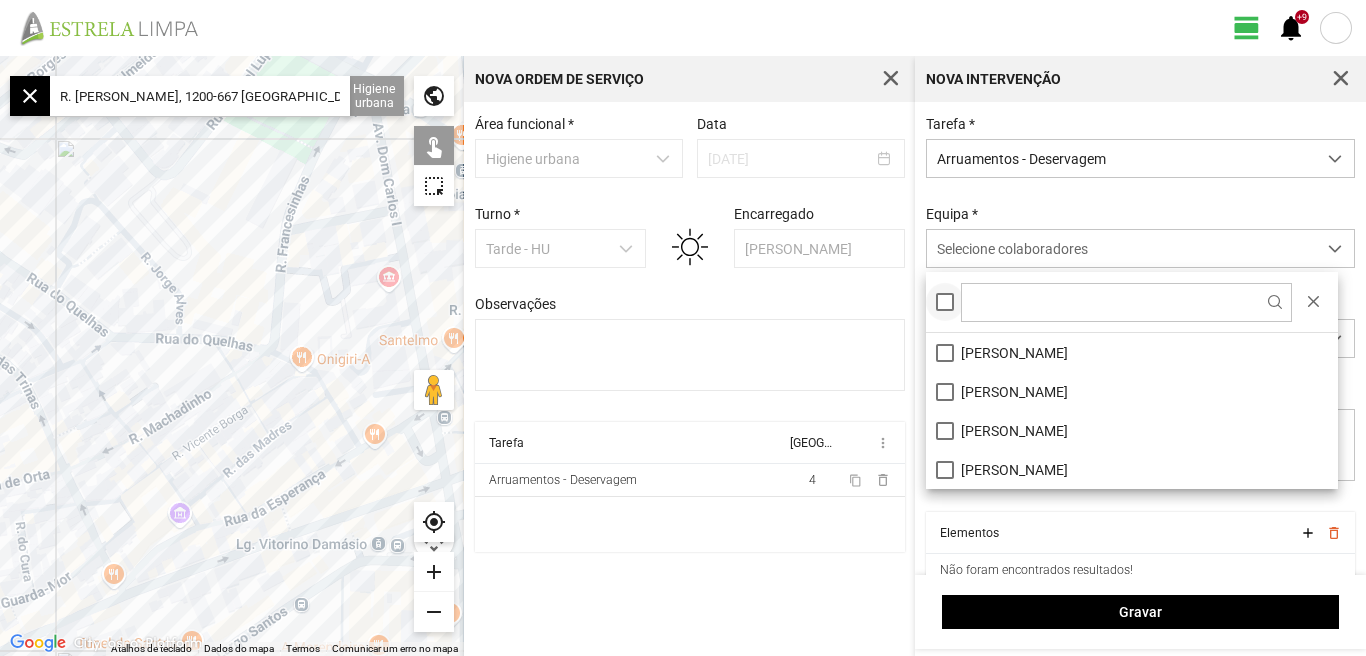 click at bounding box center [945, 302] 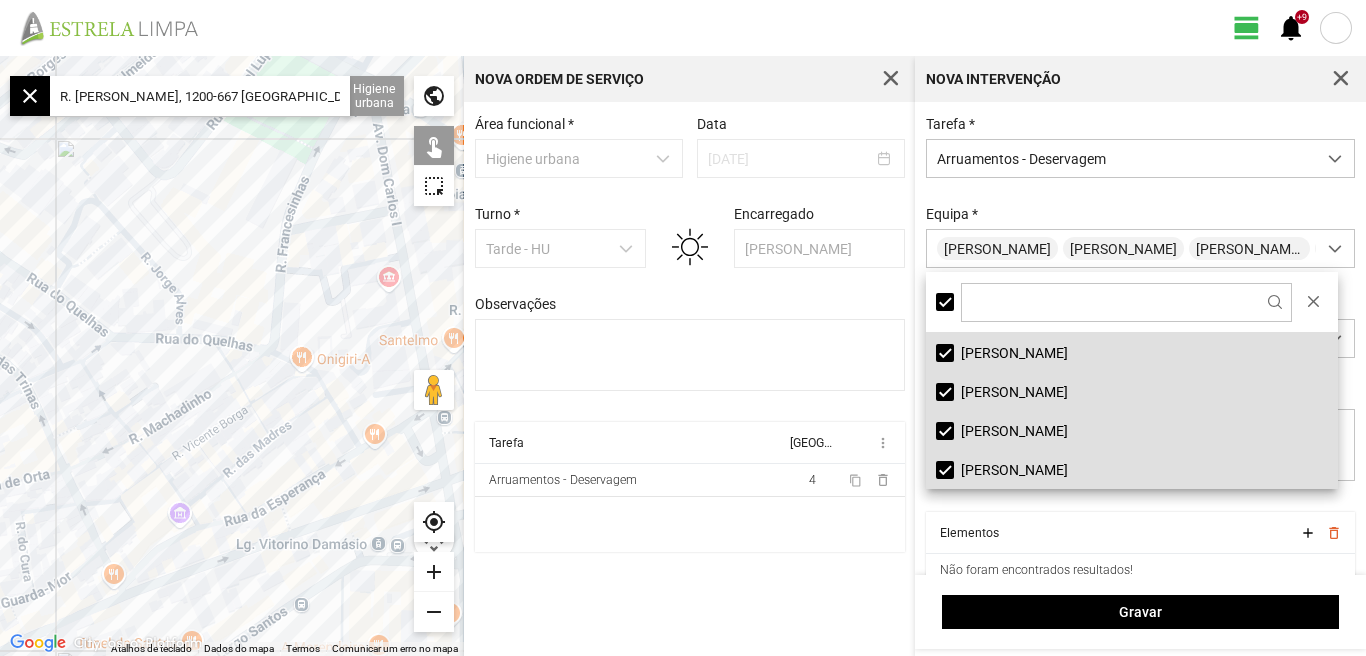 click on "view_day   +9   notifications" 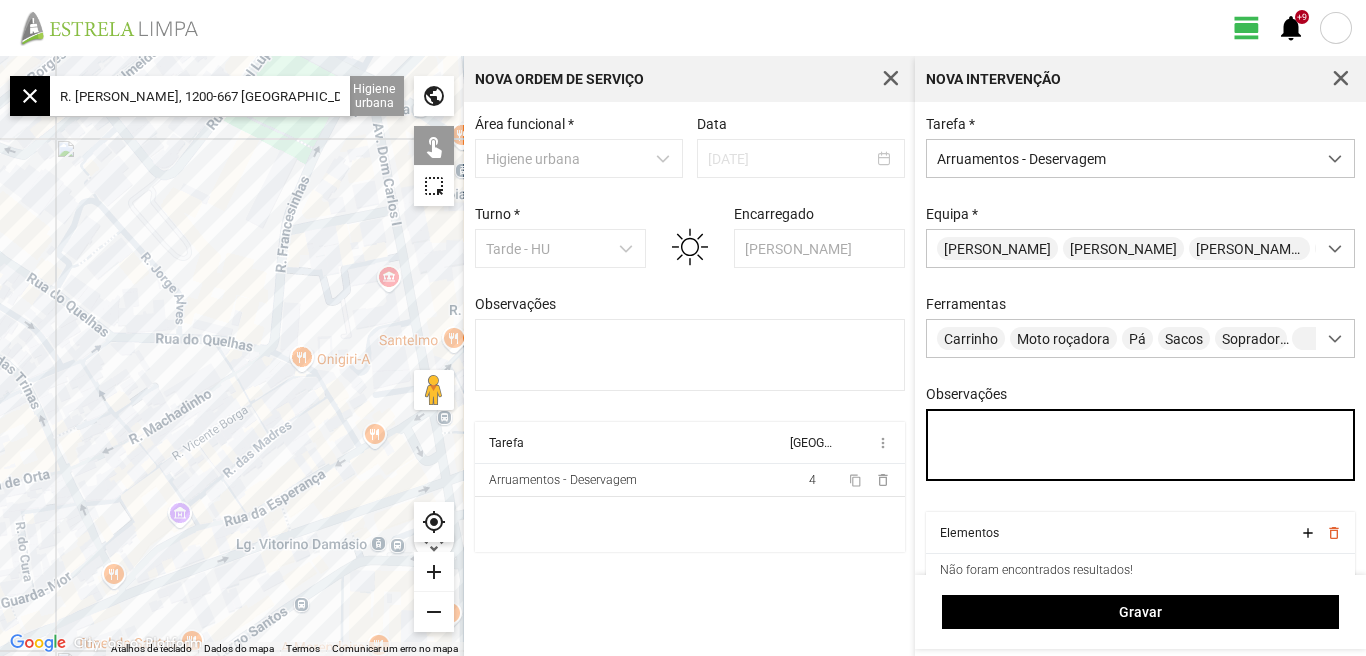 click on "Observações" at bounding box center [1141, 445] 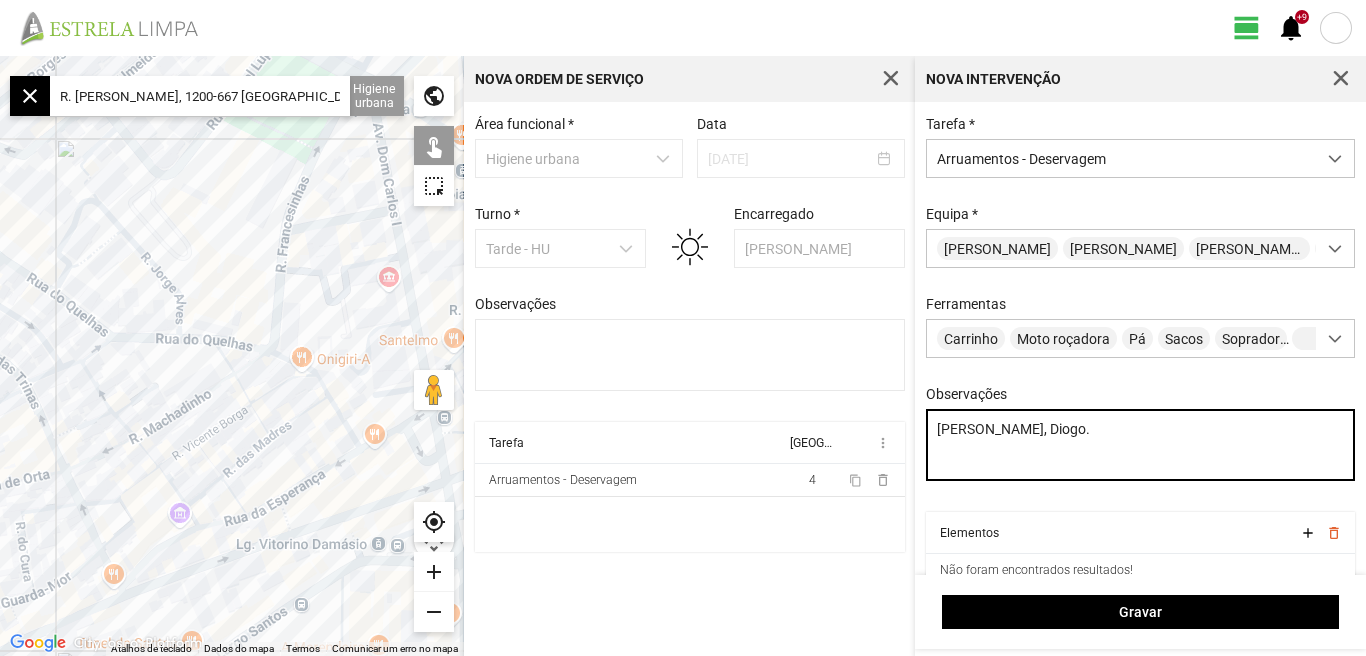 type on "[PERSON_NAME], Diogo." 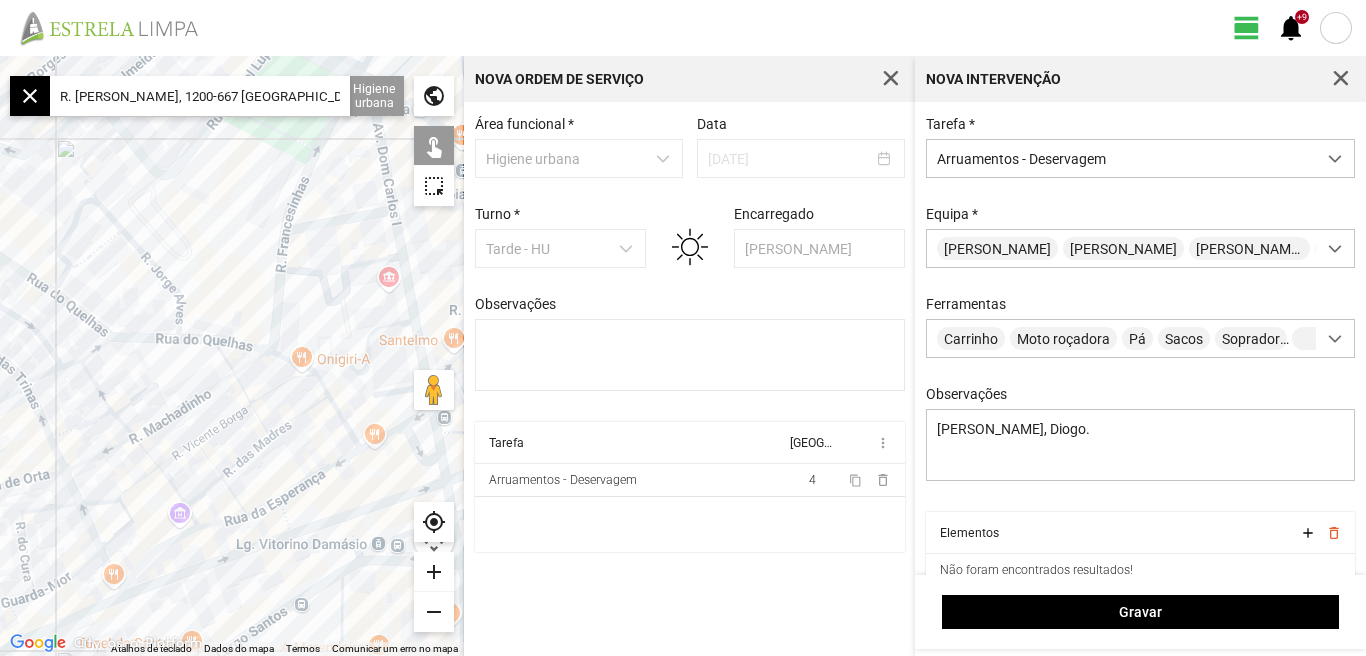 click on "R. [PERSON_NAME], 1200-667 [GEOGRAPHIC_DATA], [GEOGRAPHIC_DATA]" 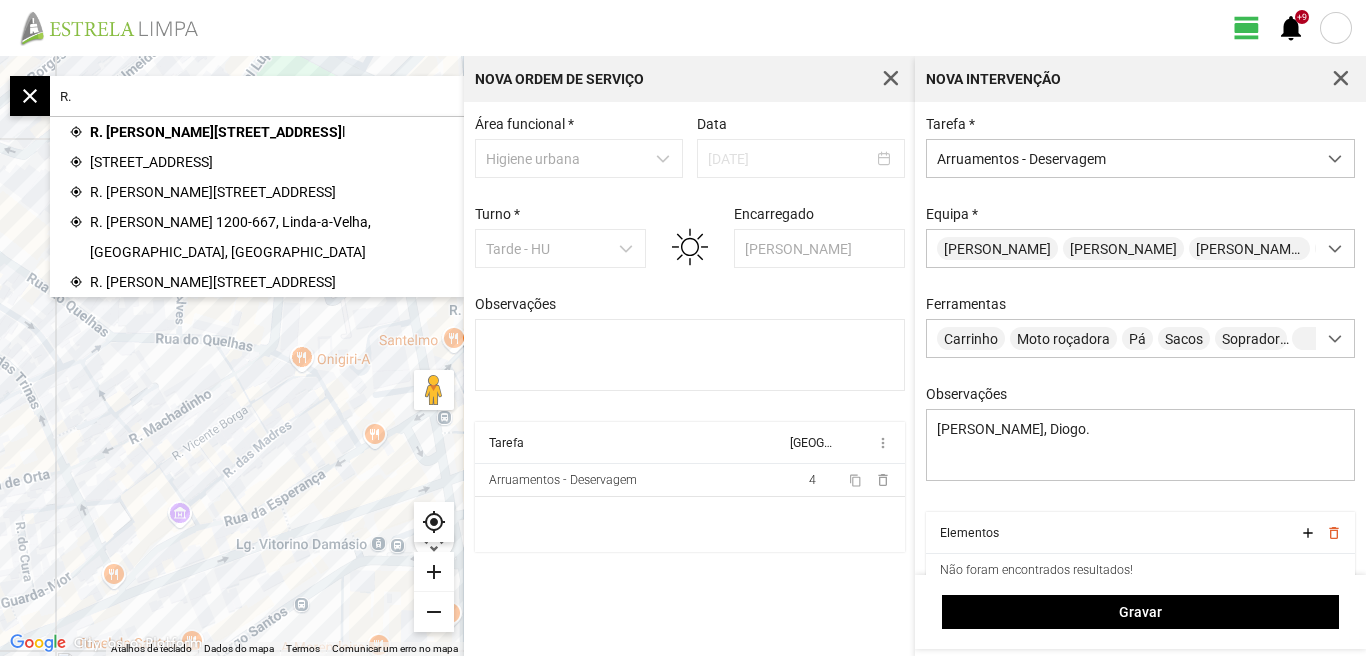 type on "R" 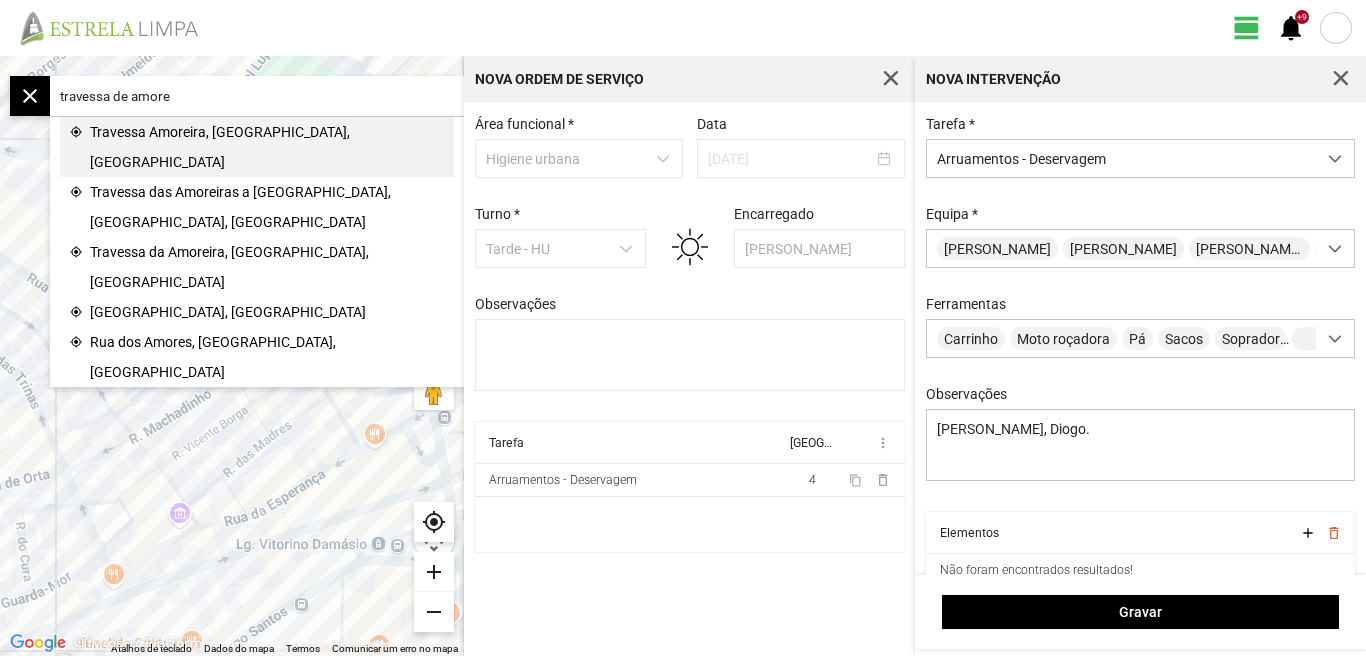 click on "Travessa Amoreira, [GEOGRAPHIC_DATA], [GEOGRAPHIC_DATA]" 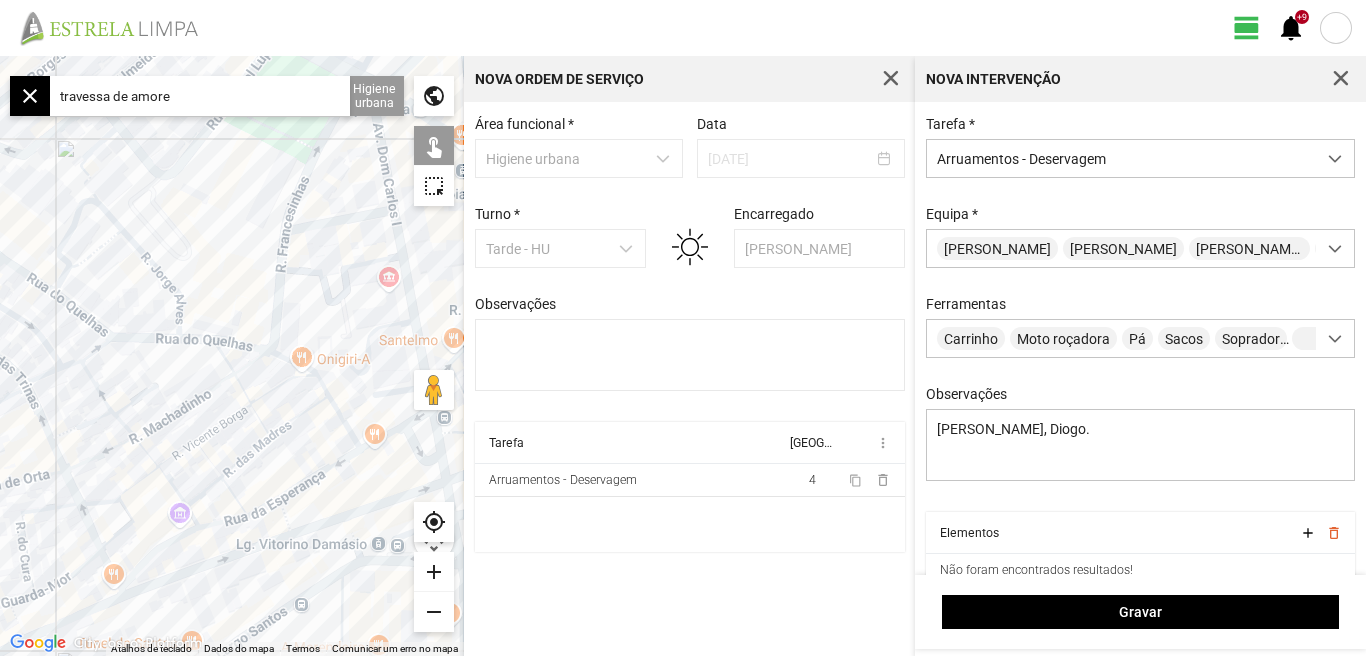 type on "Tv. [GEOGRAPHIC_DATA], 1200 [GEOGRAPHIC_DATA], [GEOGRAPHIC_DATA]" 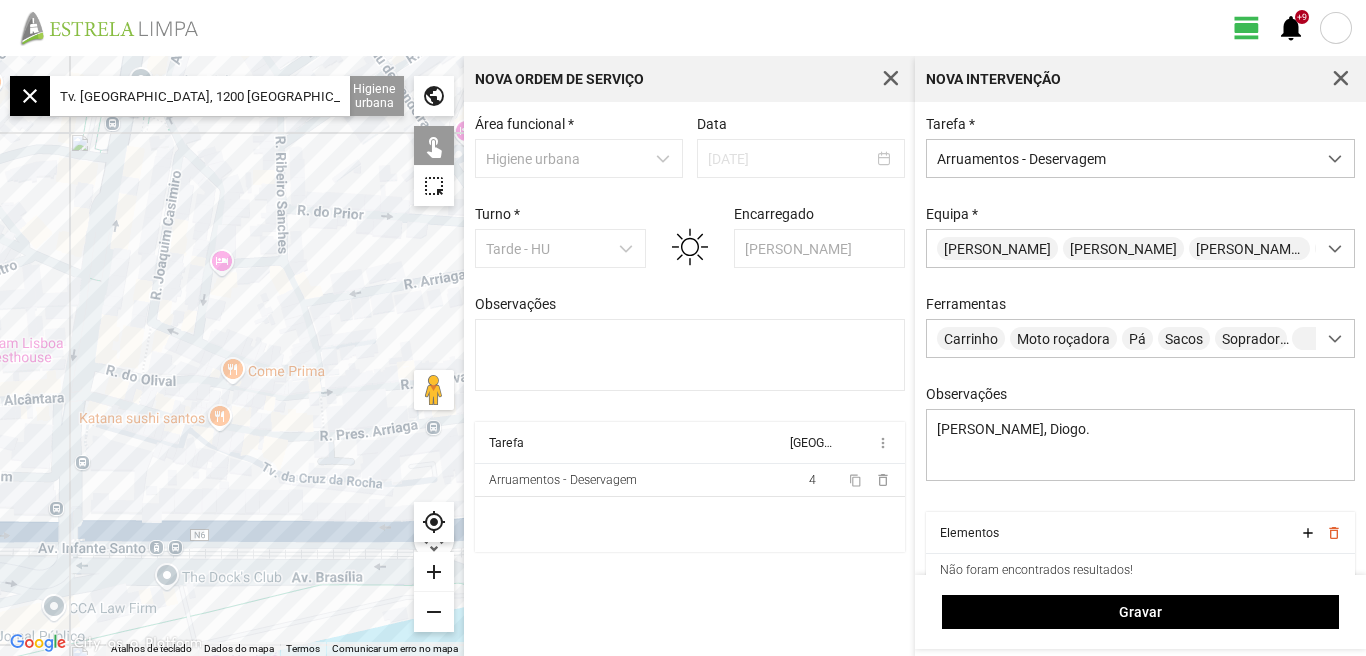 click on "add" 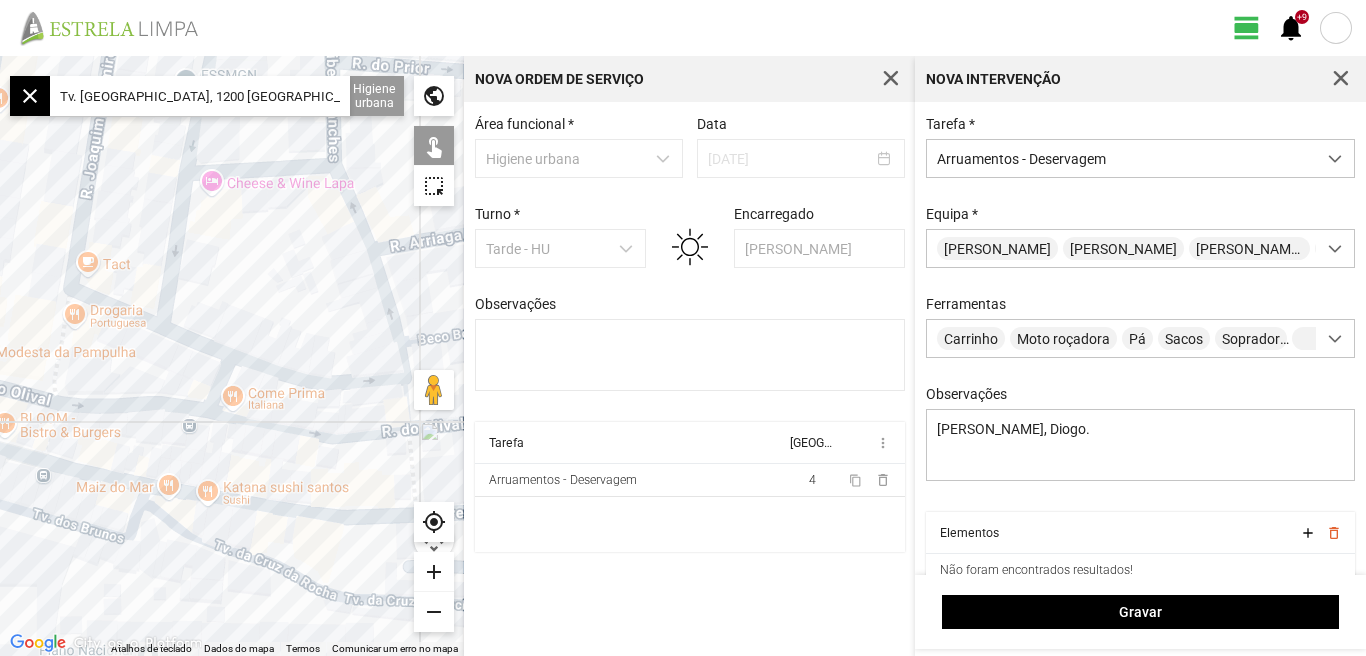 click on "add" 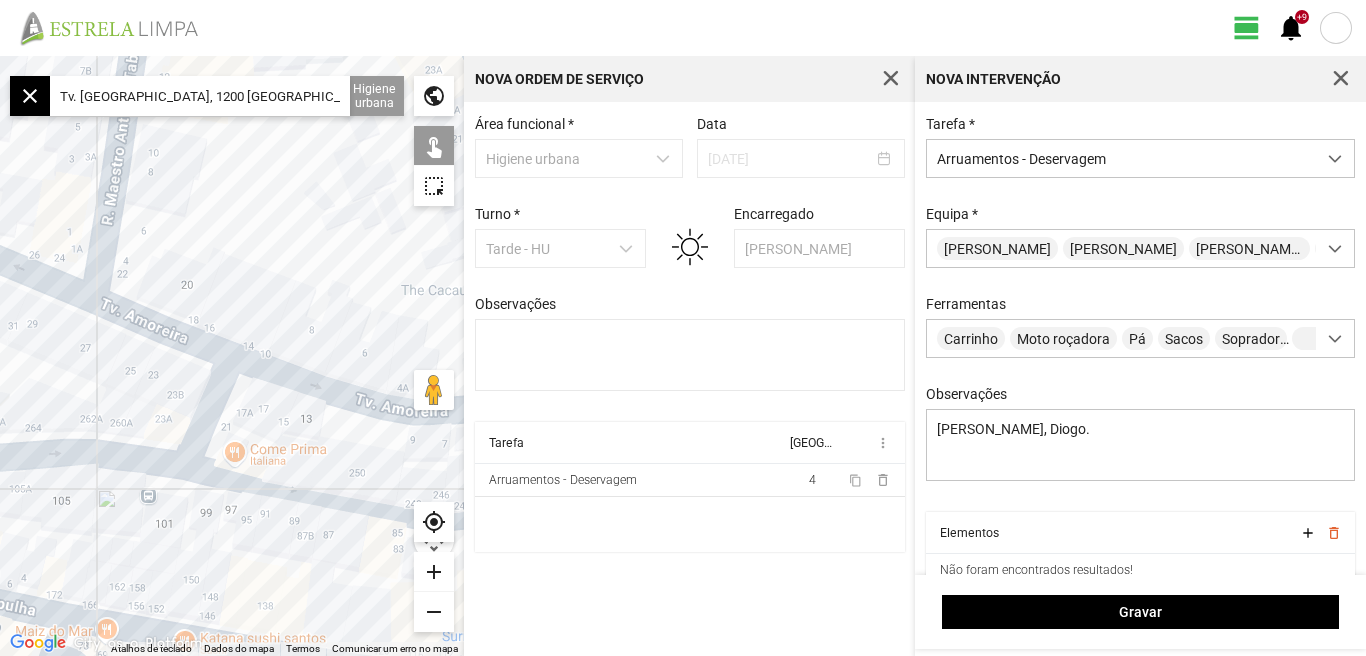 click 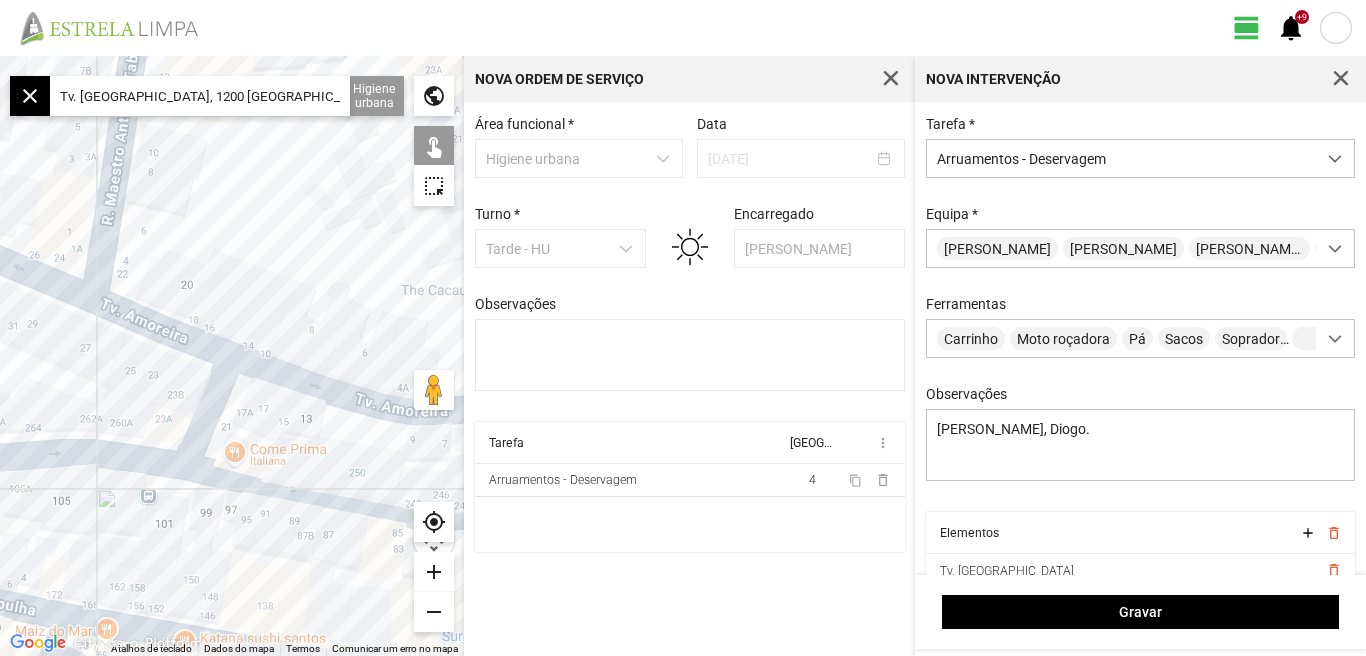 click 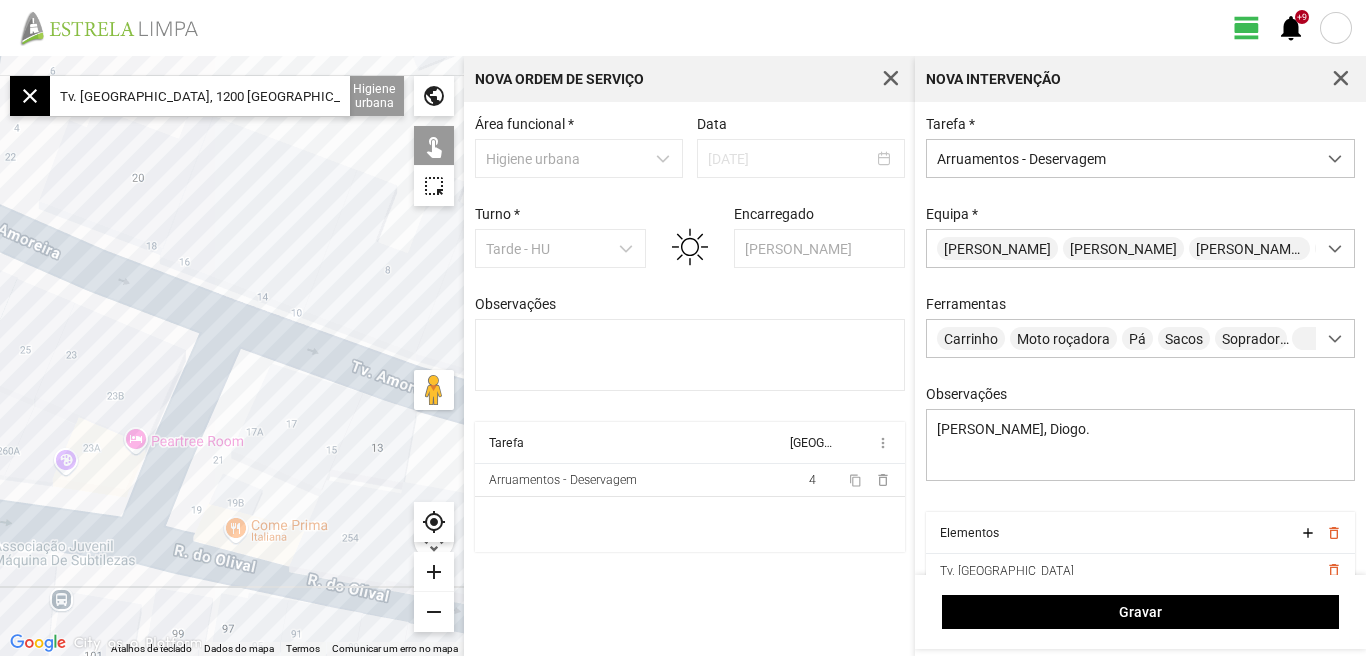 drag, startPoint x: 311, startPoint y: 469, endPoint x: 268, endPoint y: 370, distance: 107.935165 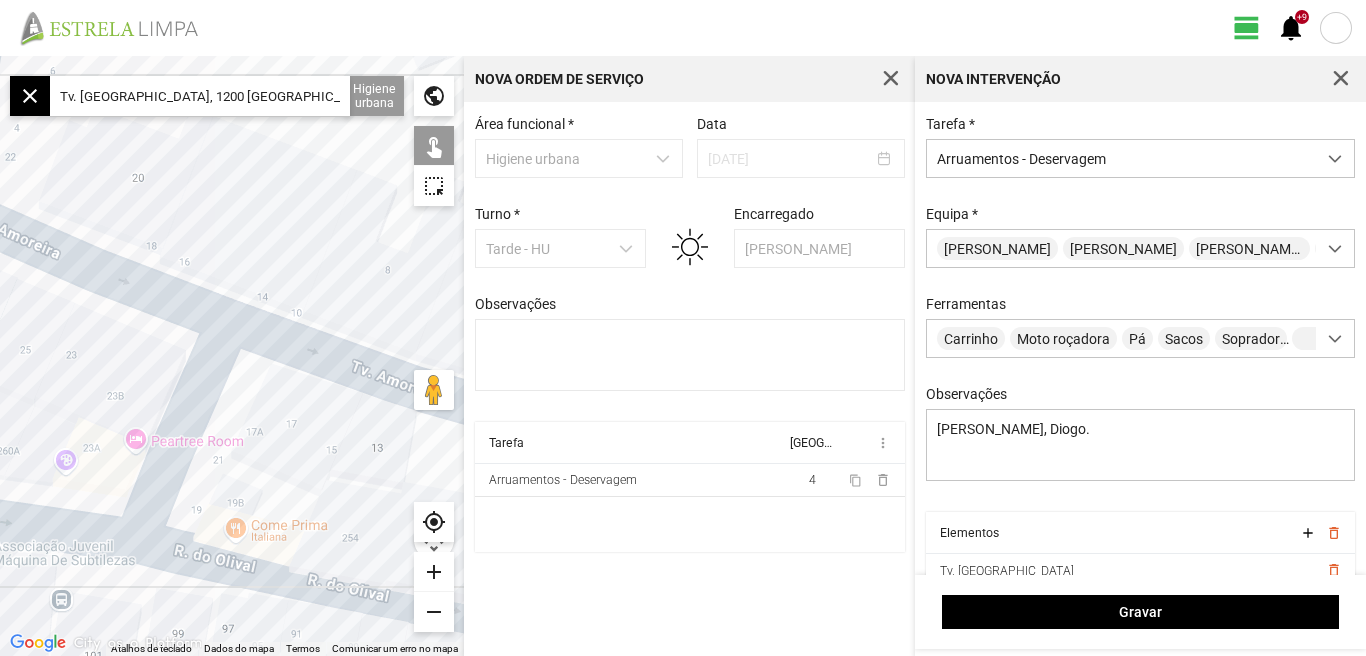 click 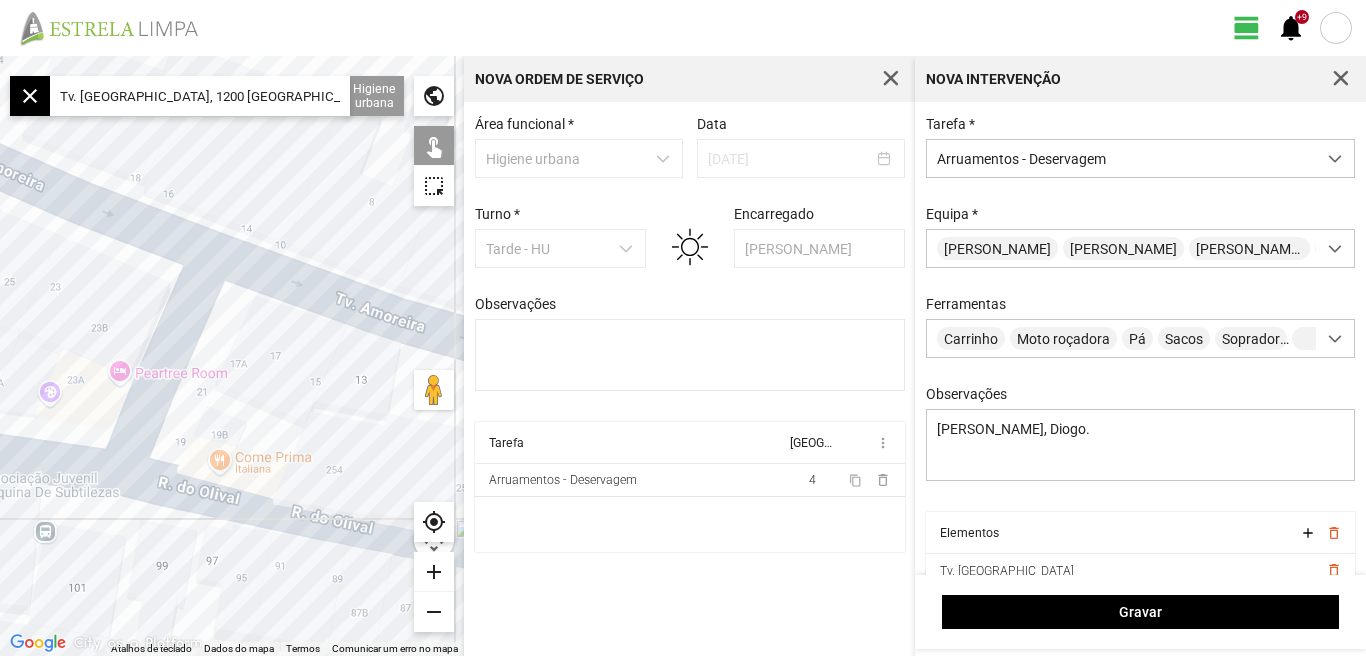 click 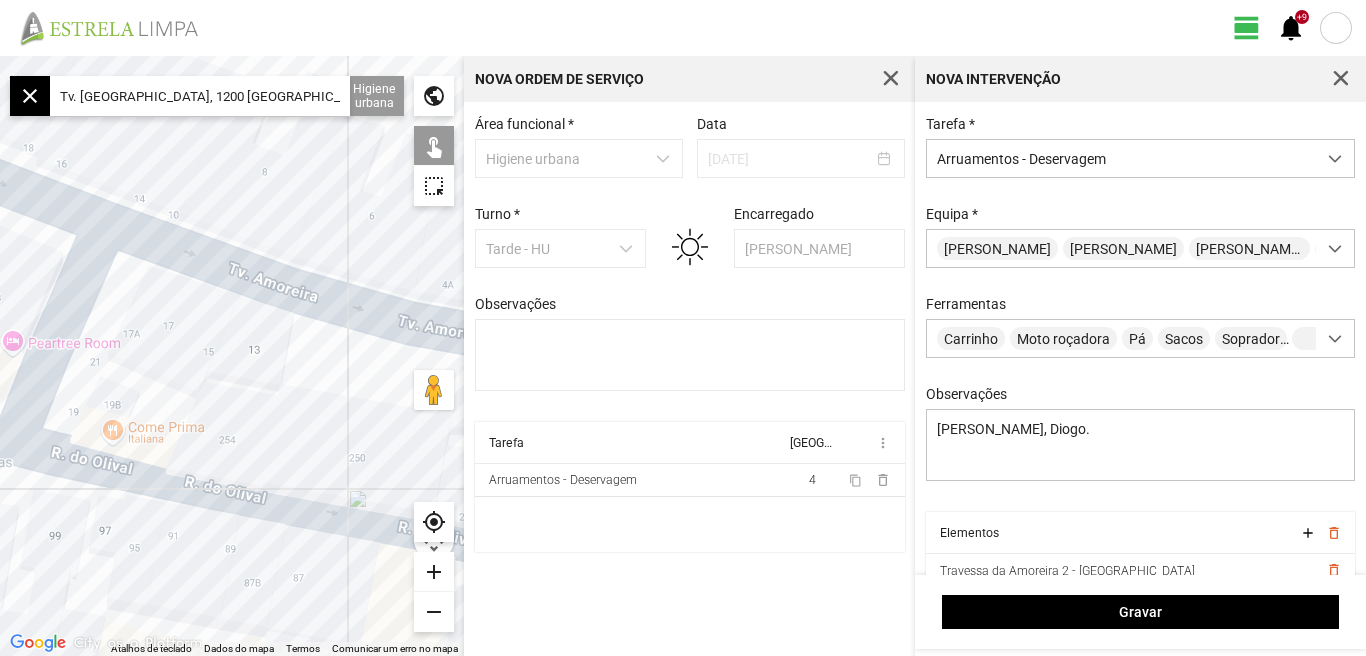 drag, startPoint x: 308, startPoint y: 400, endPoint x: 181, endPoint y: 364, distance: 132.00378 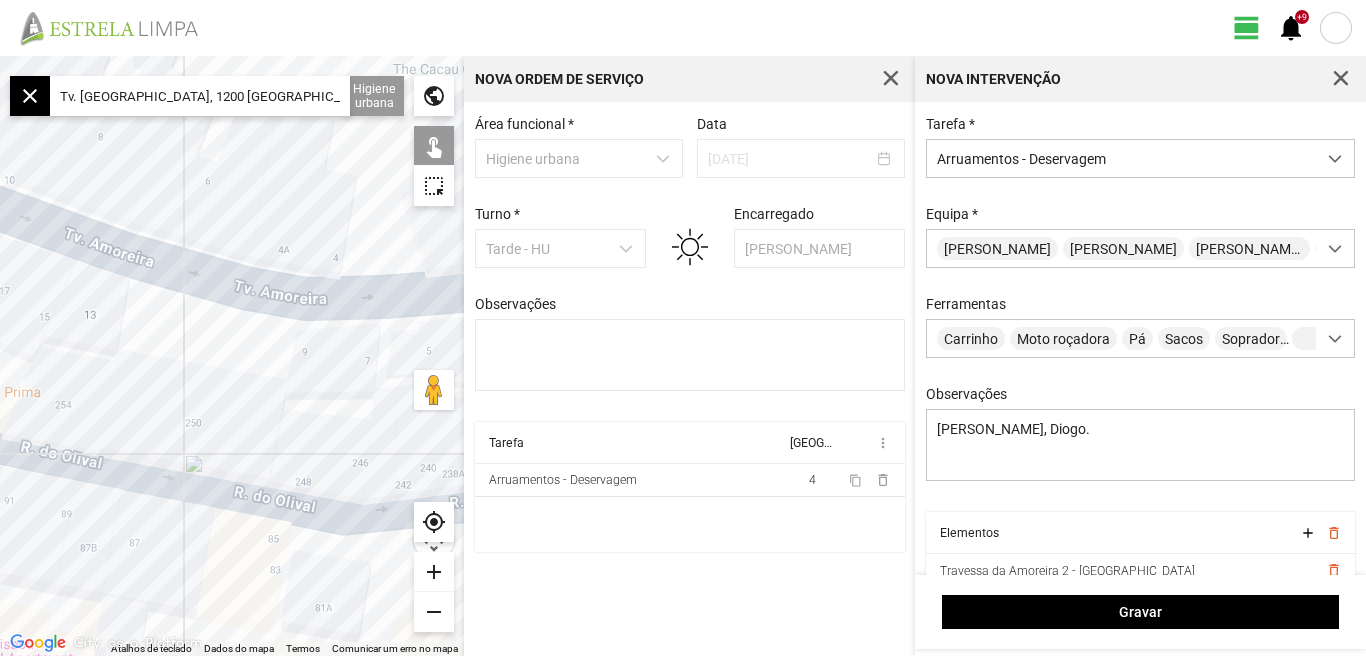 click 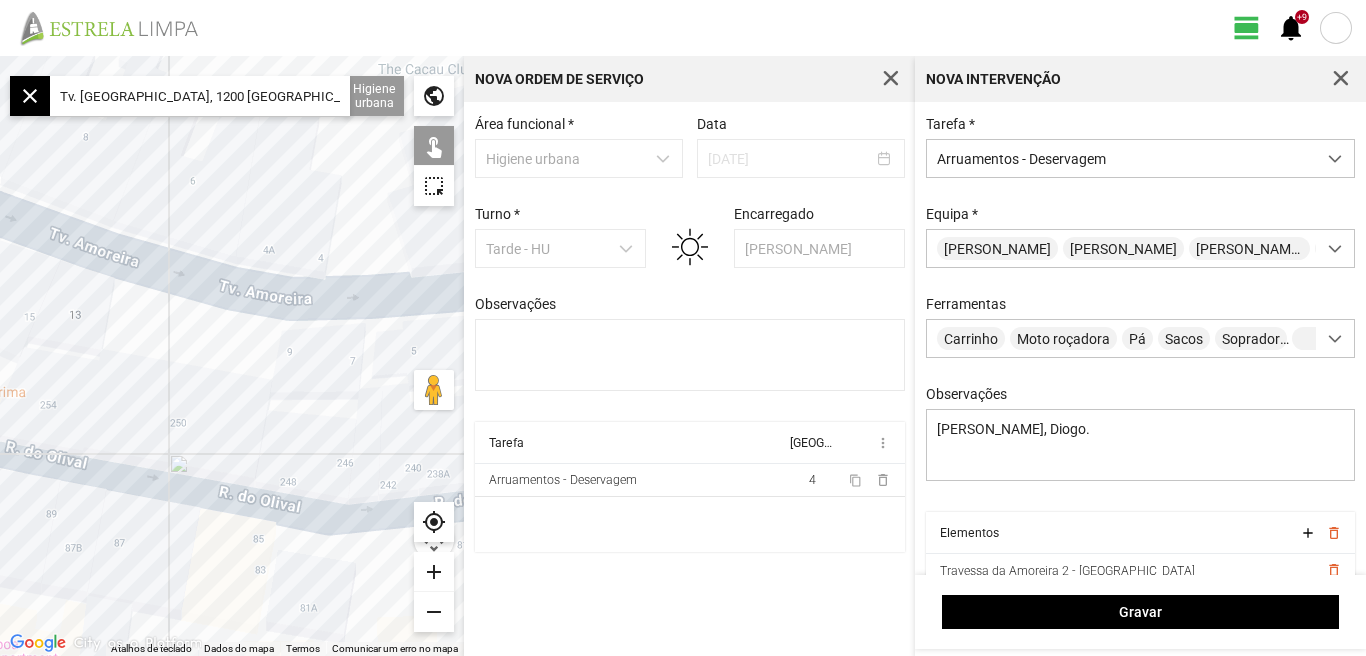 click on "remove" 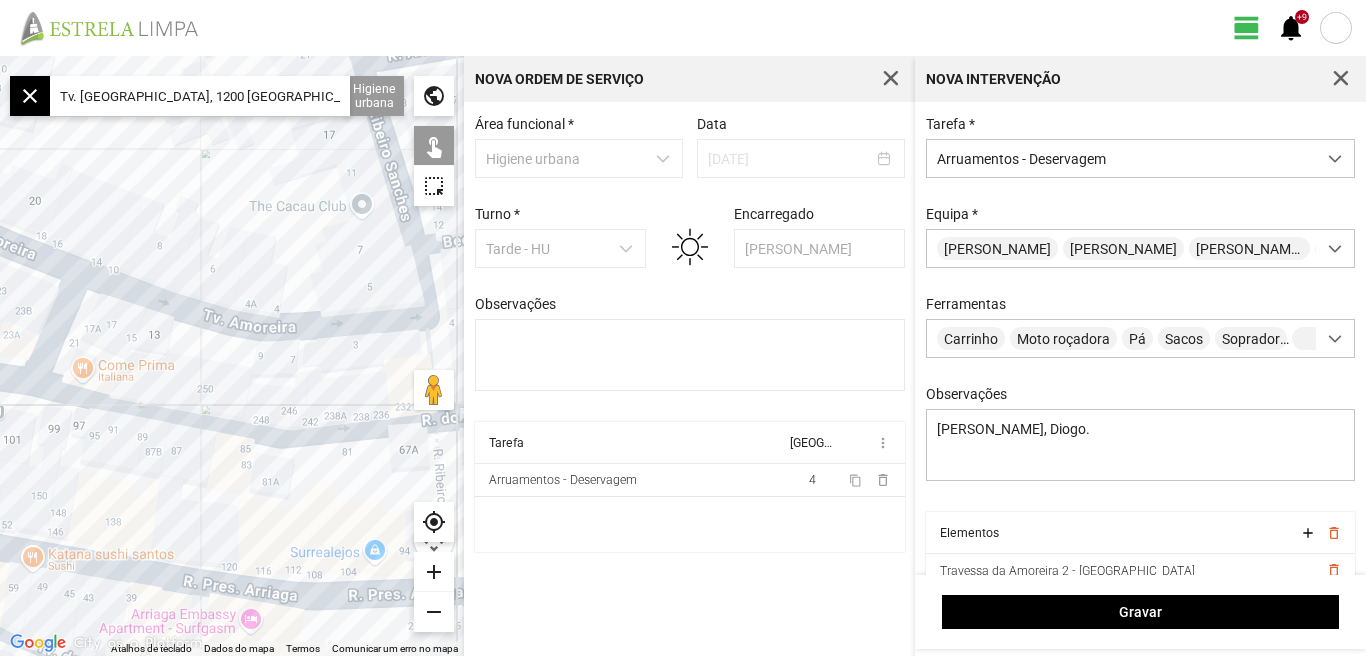click on "remove" 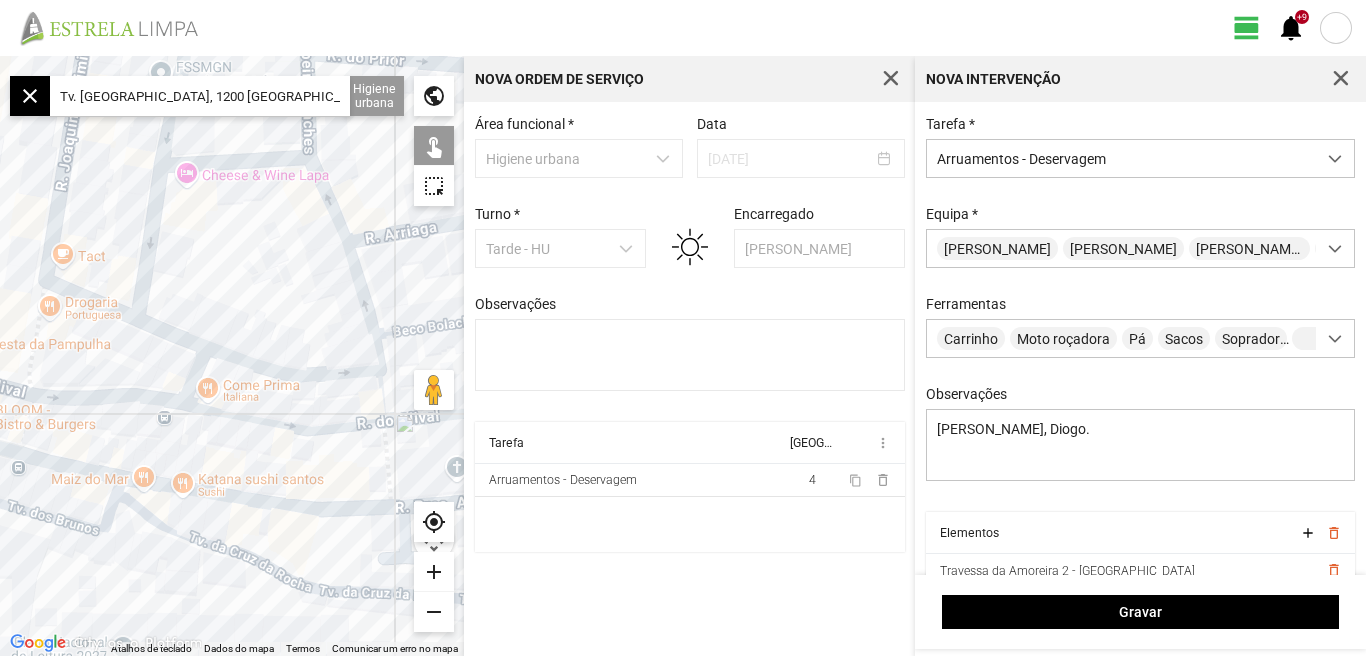 drag, startPoint x: 177, startPoint y: 275, endPoint x: 135, endPoint y: 331, distance: 70 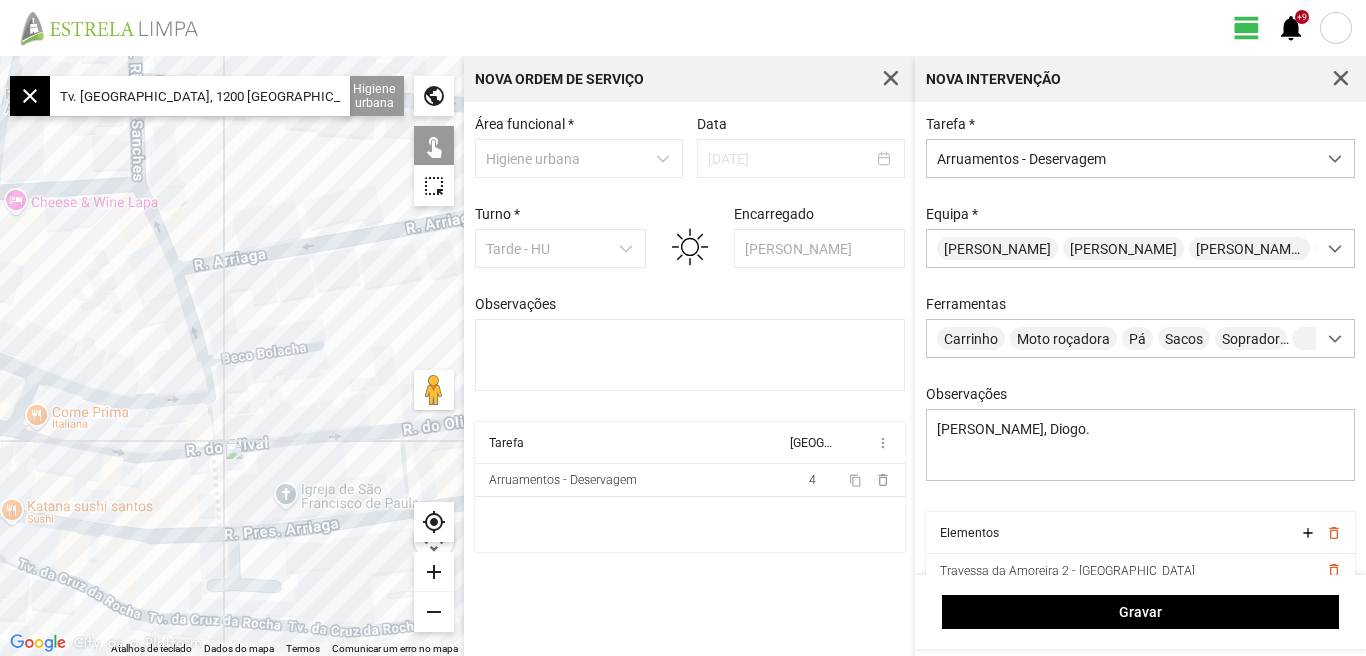 drag, startPoint x: 132, startPoint y: 321, endPoint x: 86, endPoint y: 315, distance: 46.389652 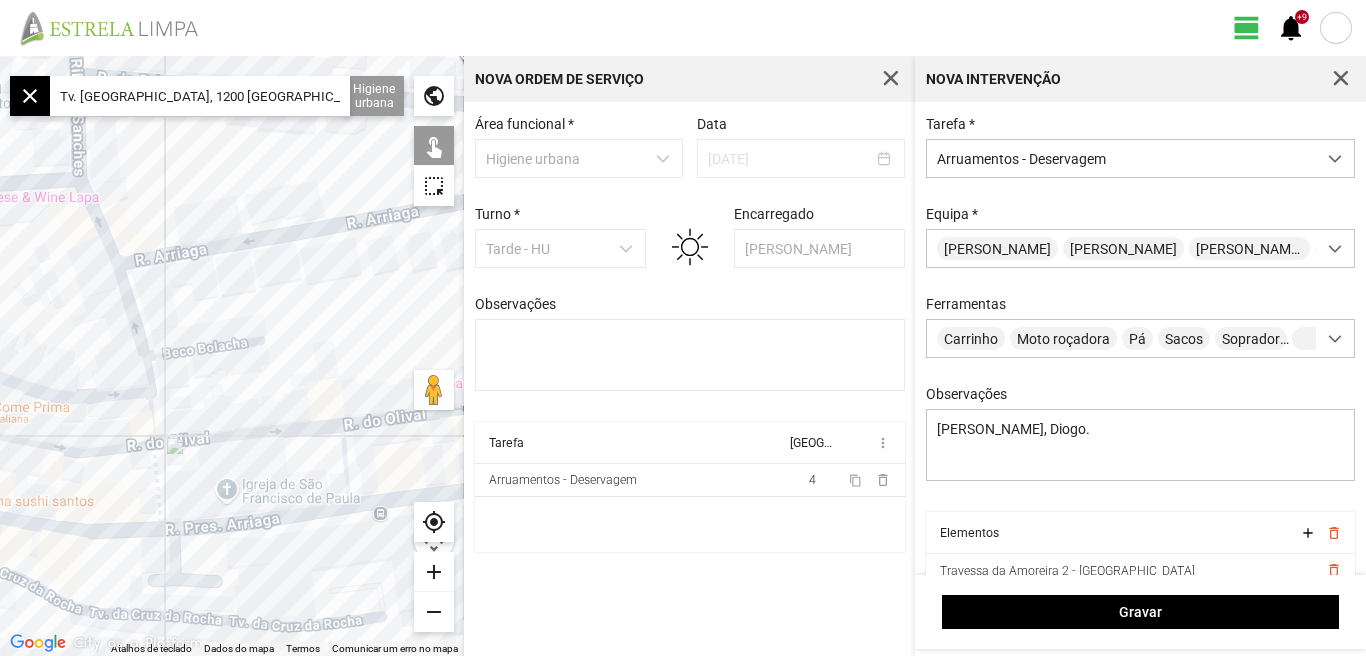 click 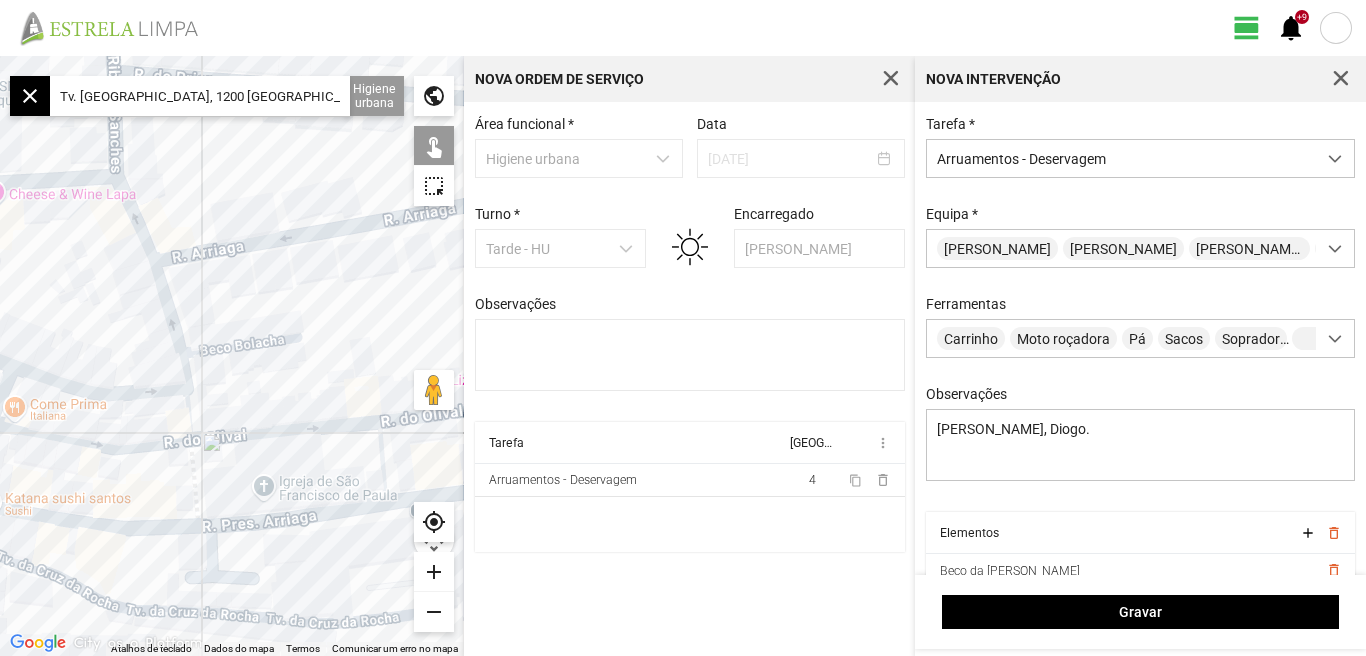 drag, startPoint x: 273, startPoint y: 328, endPoint x: 309, endPoint y: 283, distance: 57.628117 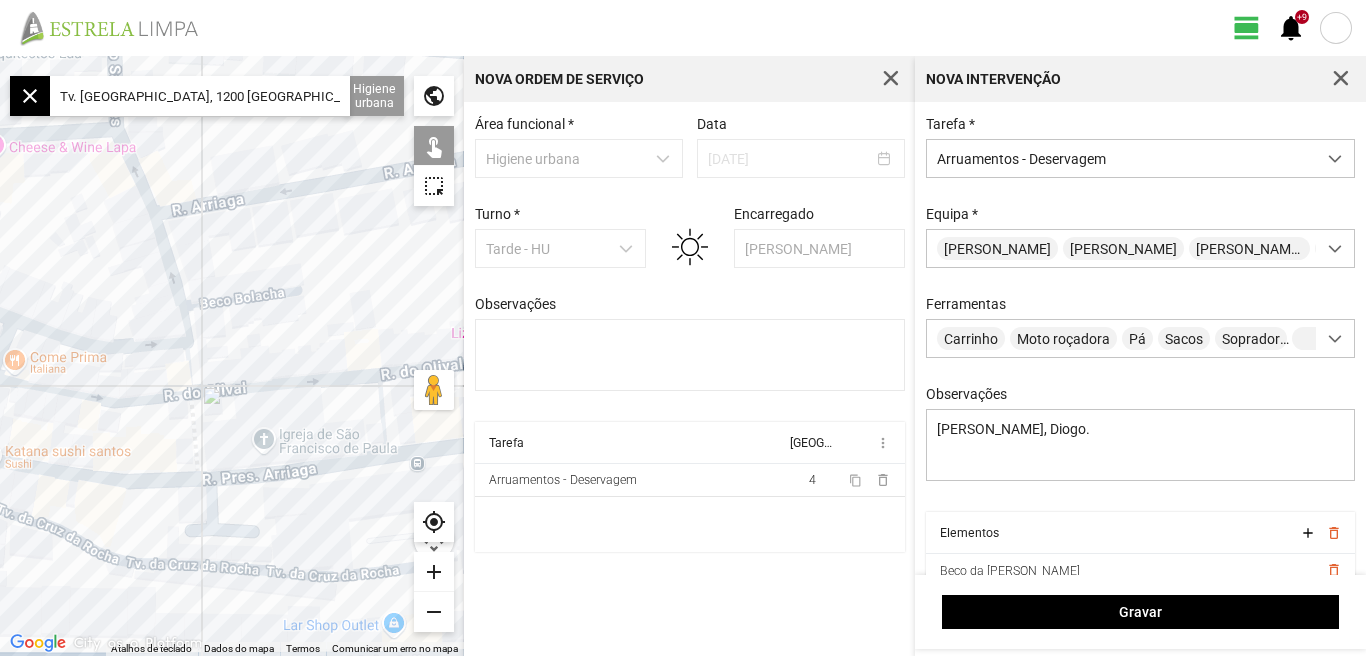 click 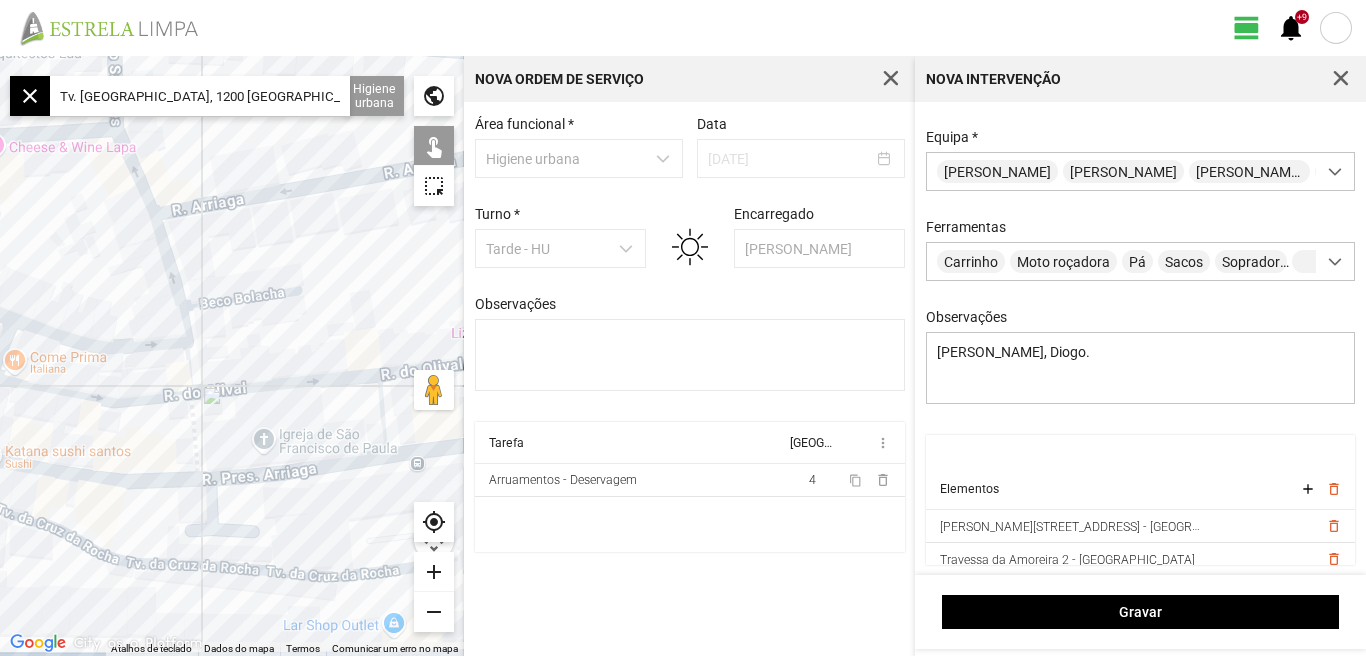 scroll, scrollTop: 110, scrollLeft: 0, axis: vertical 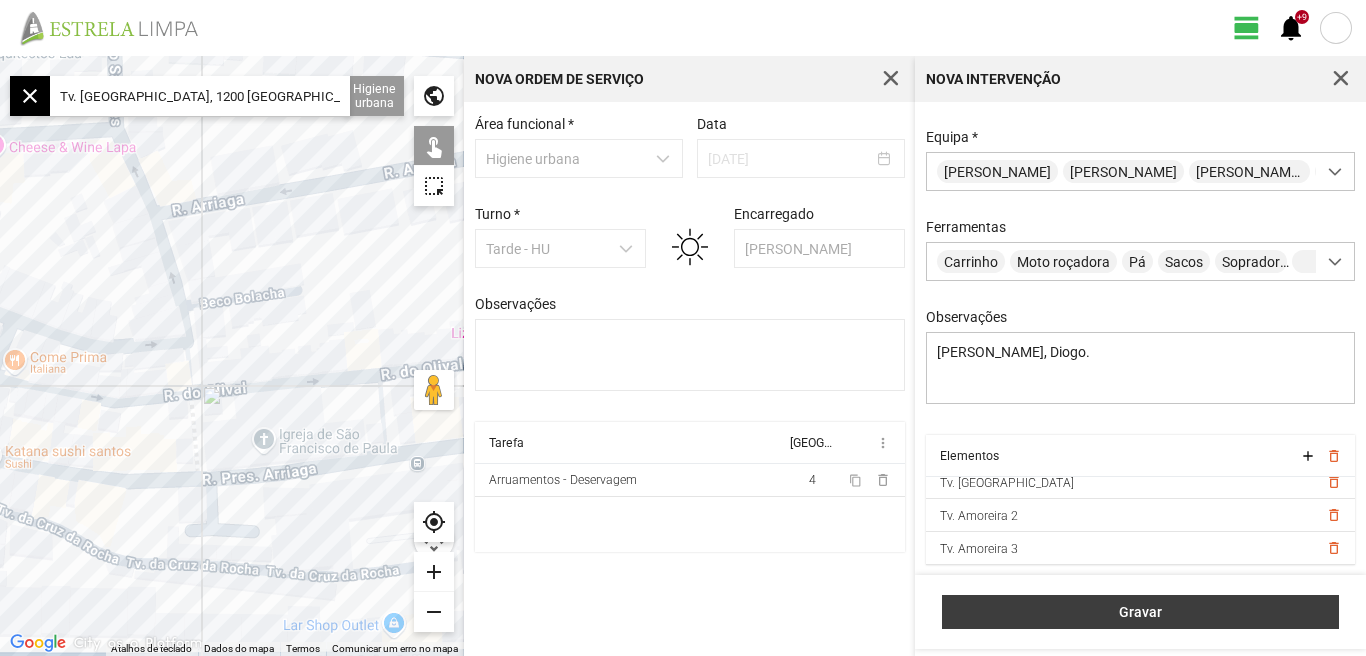 click on "Gravar" at bounding box center [1141, 612] 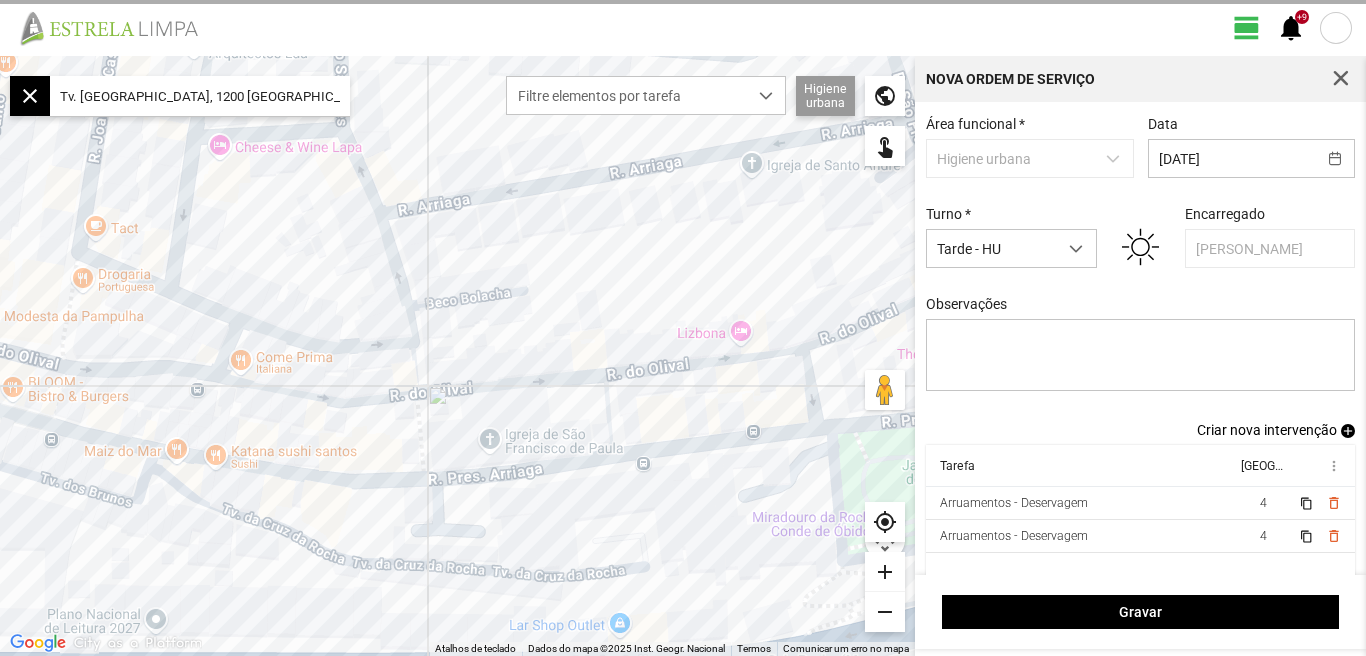 scroll, scrollTop: 17, scrollLeft: 0, axis: vertical 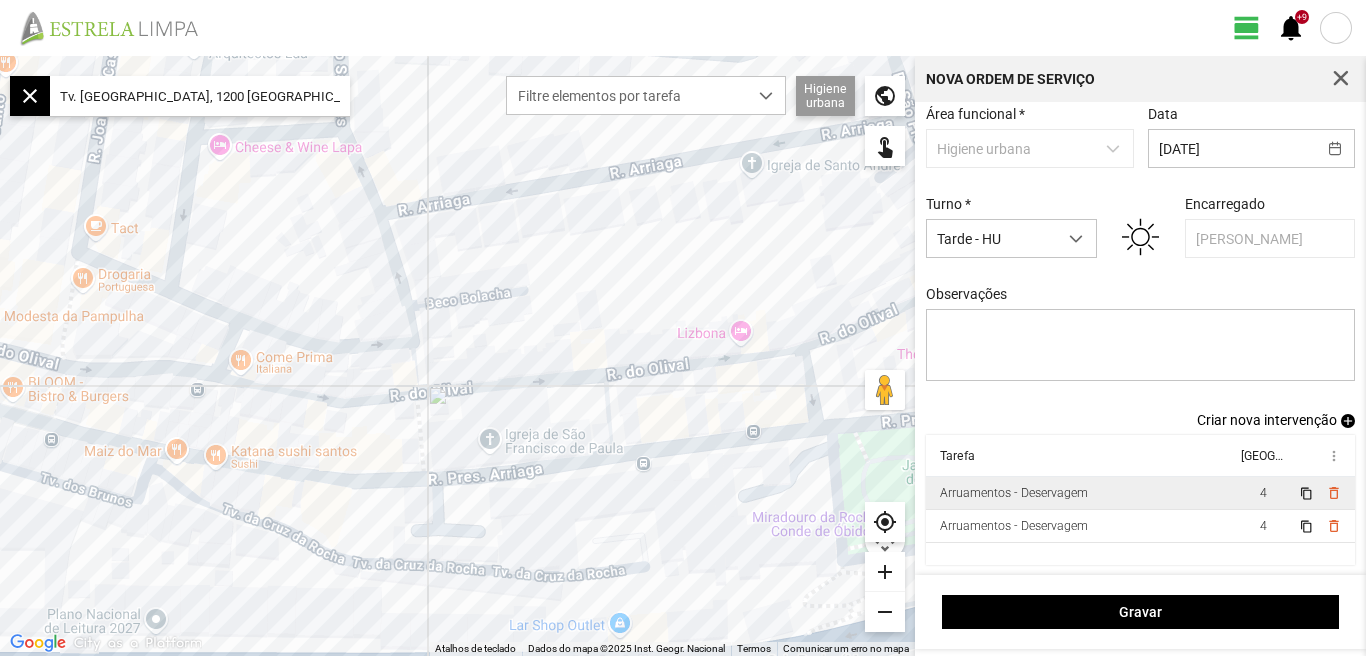 click on "Arruamentos - Deservagem" at bounding box center [1081, 493] 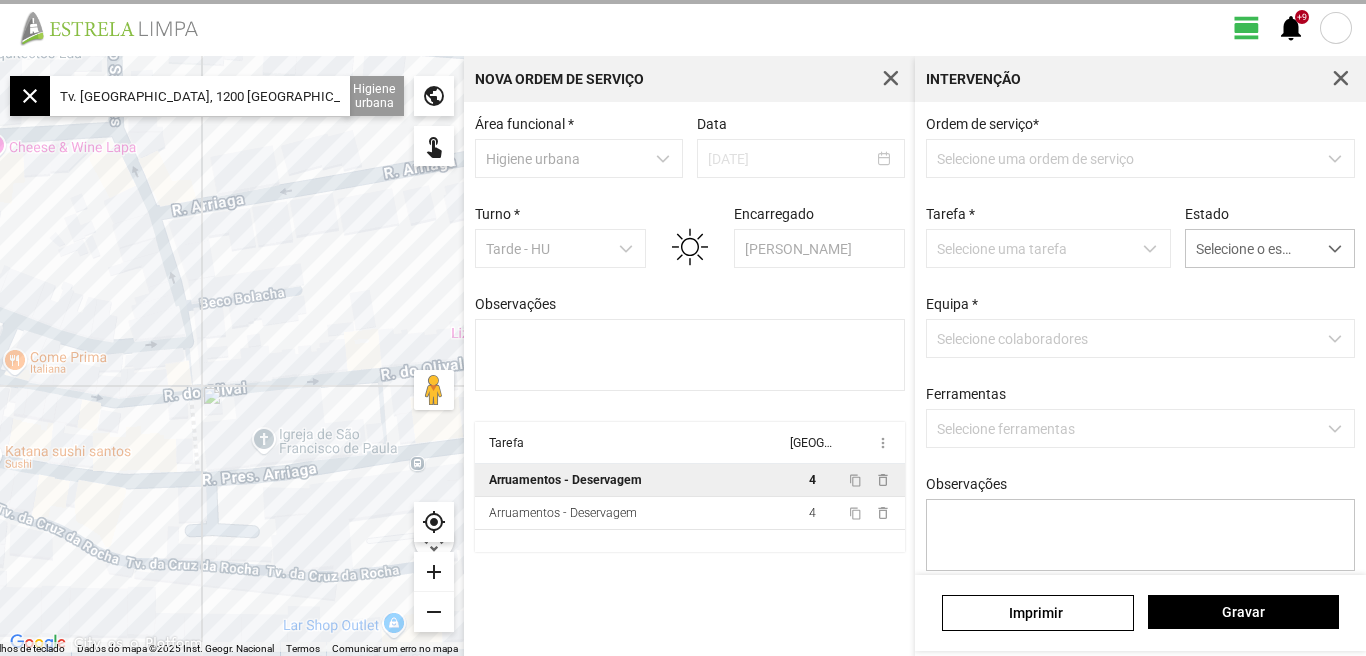 scroll, scrollTop: 0, scrollLeft: 0, axis: both 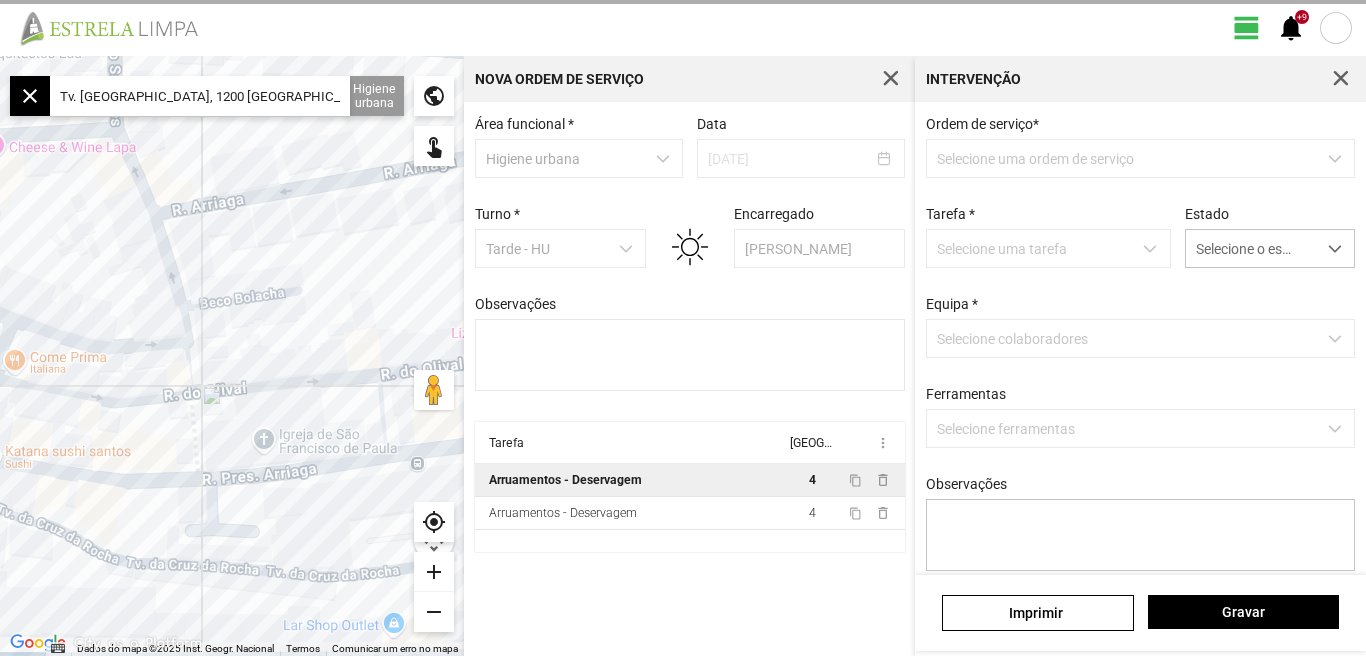 type on "[PERSON_NAME], Diogo." 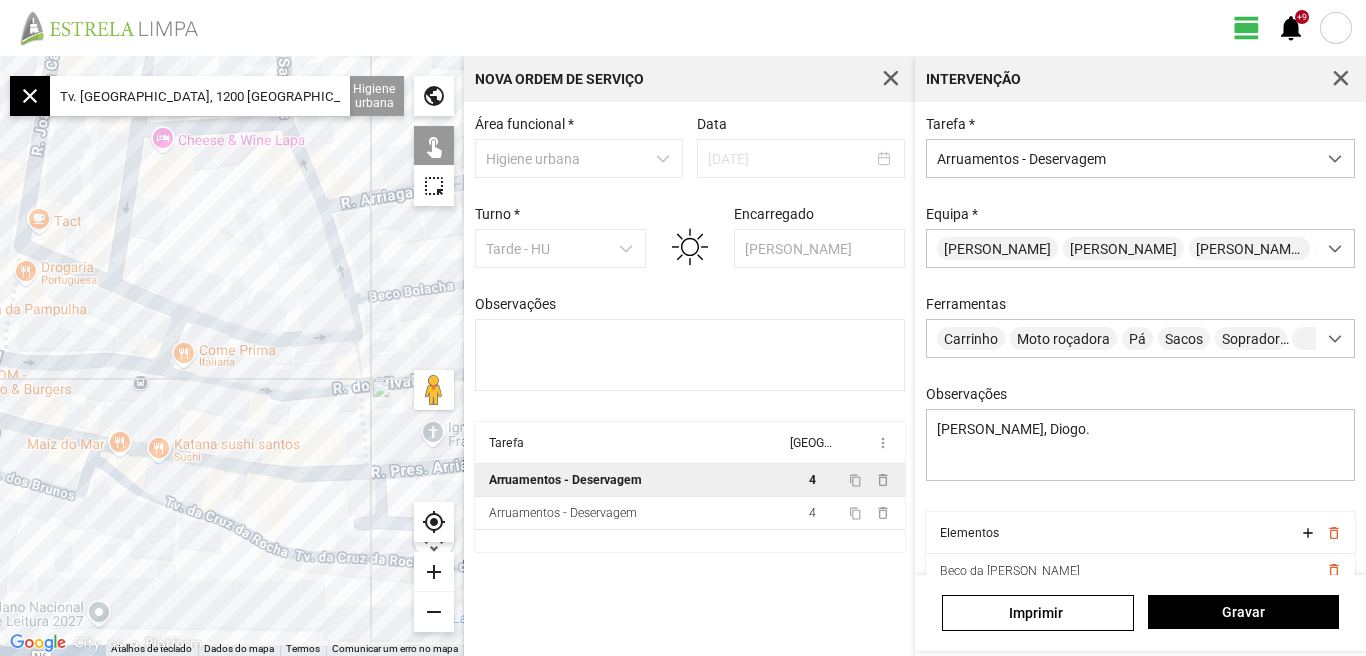 drag, startPoint x: 312, startPoint y: 294, endPoint x: 509, endPoint y: 281, distance: 197.42847 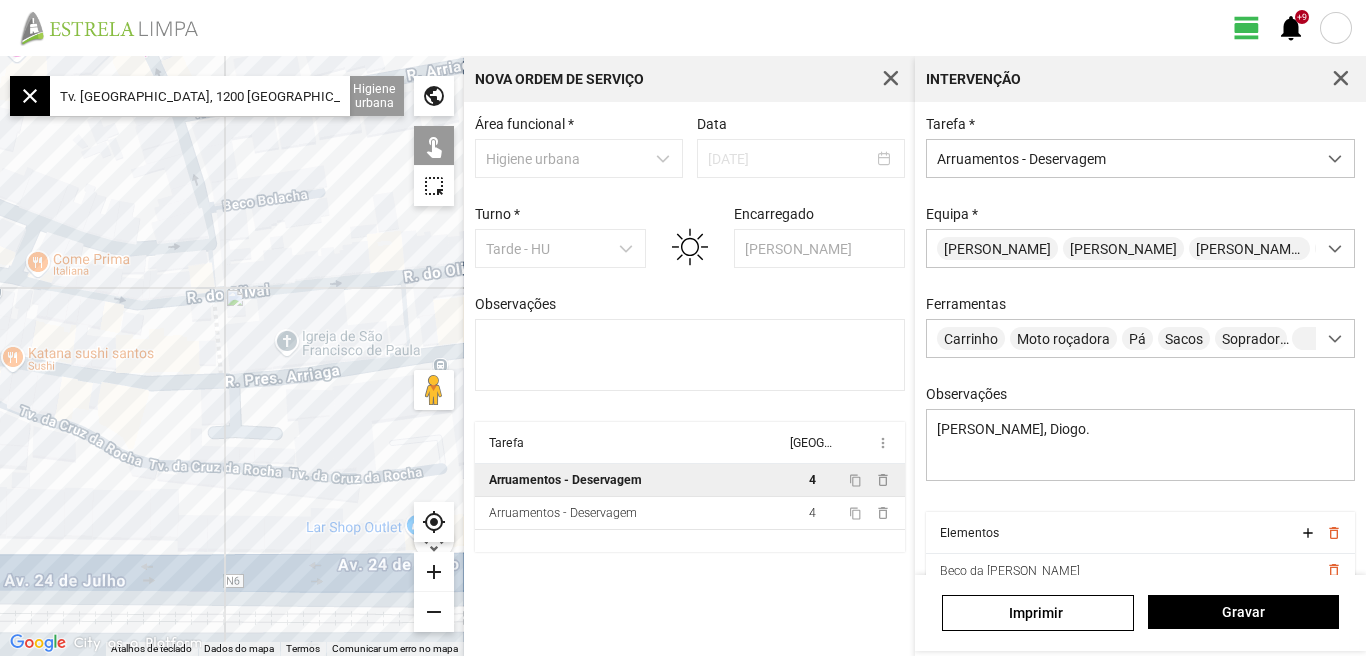 drag, startPoint x: 272, startPoint y: 258, endPoint x: 103, endPoint y: 172, distance: 189.6233 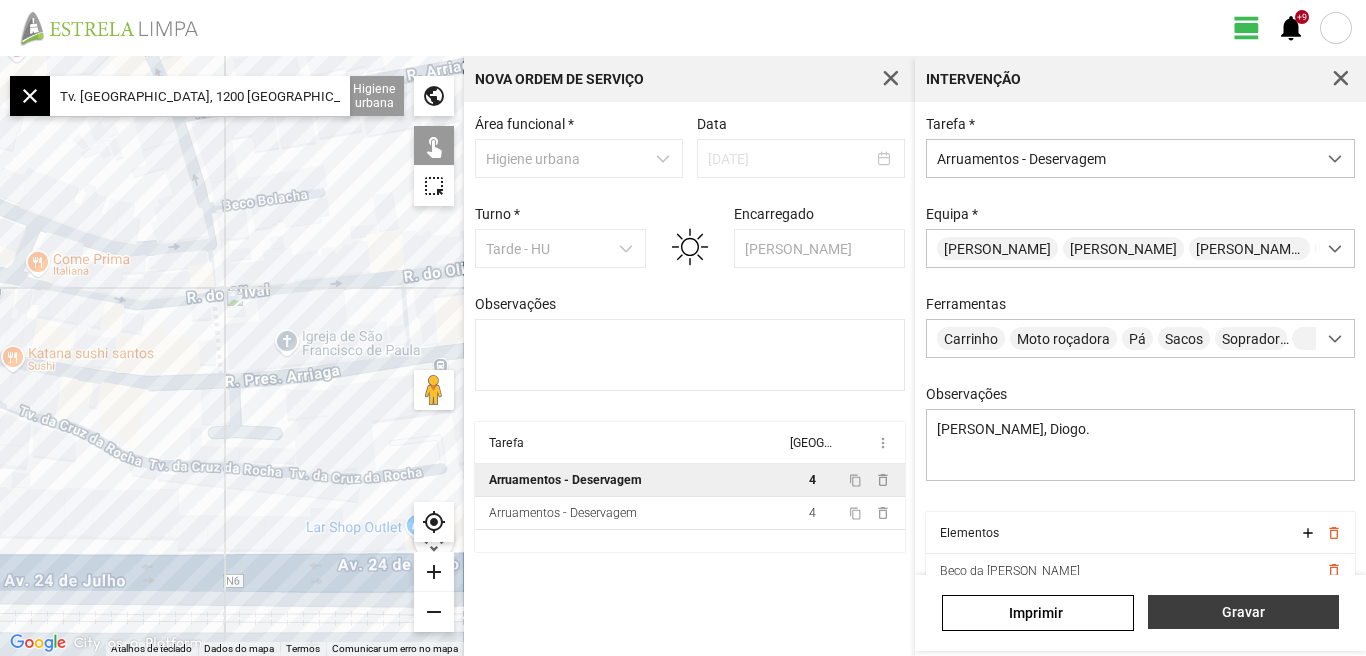 click on "Gravar" at bounding box center [1243, 612] 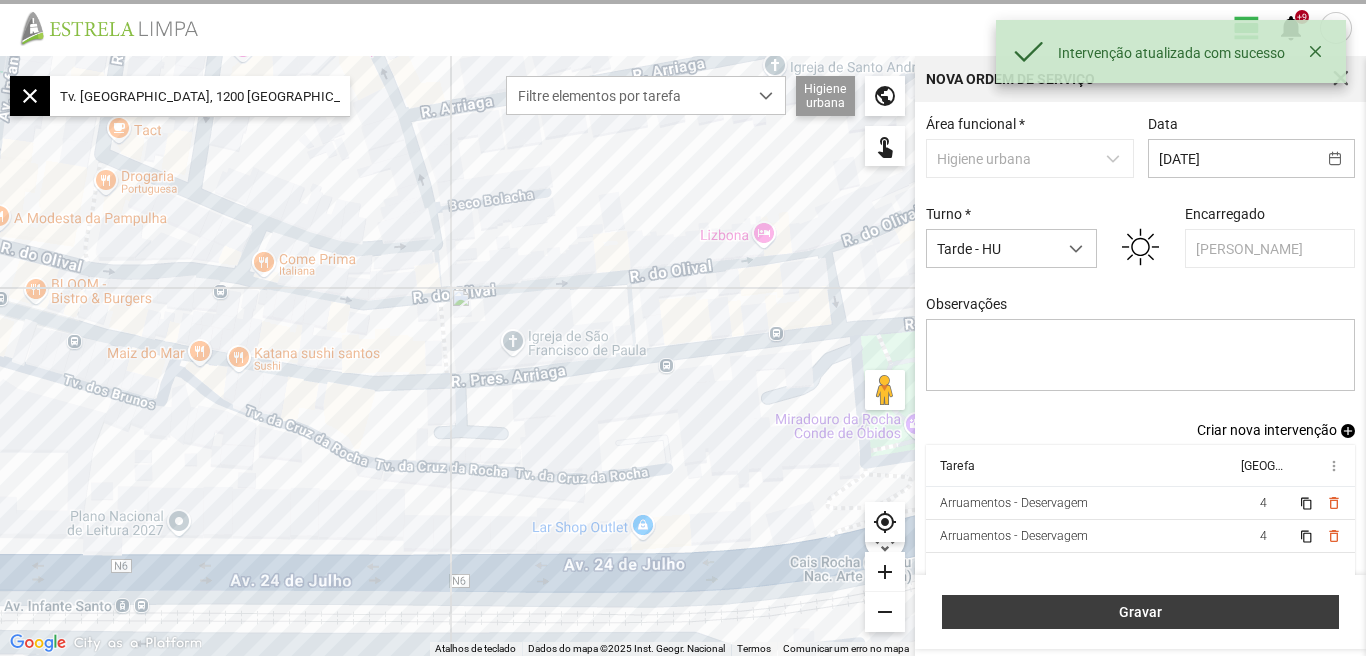 click on "Gravar" at bounding box center (1140, 612) 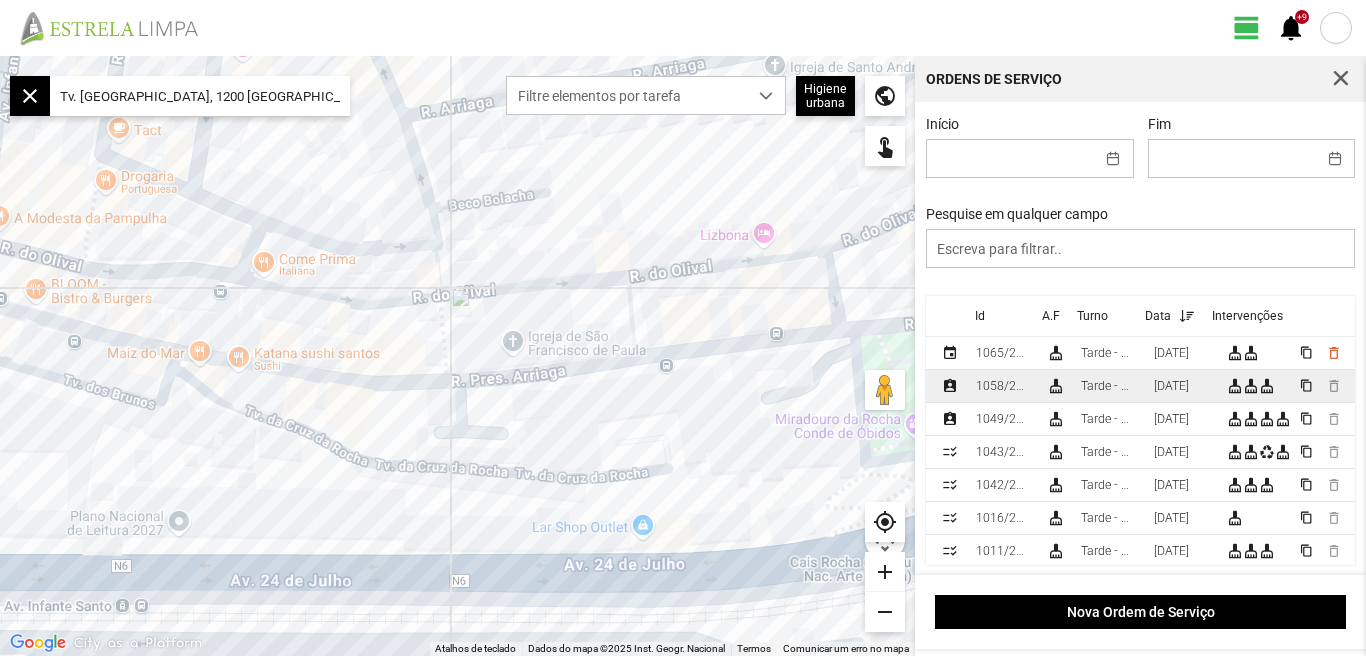 click on "[DATE]" at bounding box center (1171, 386) 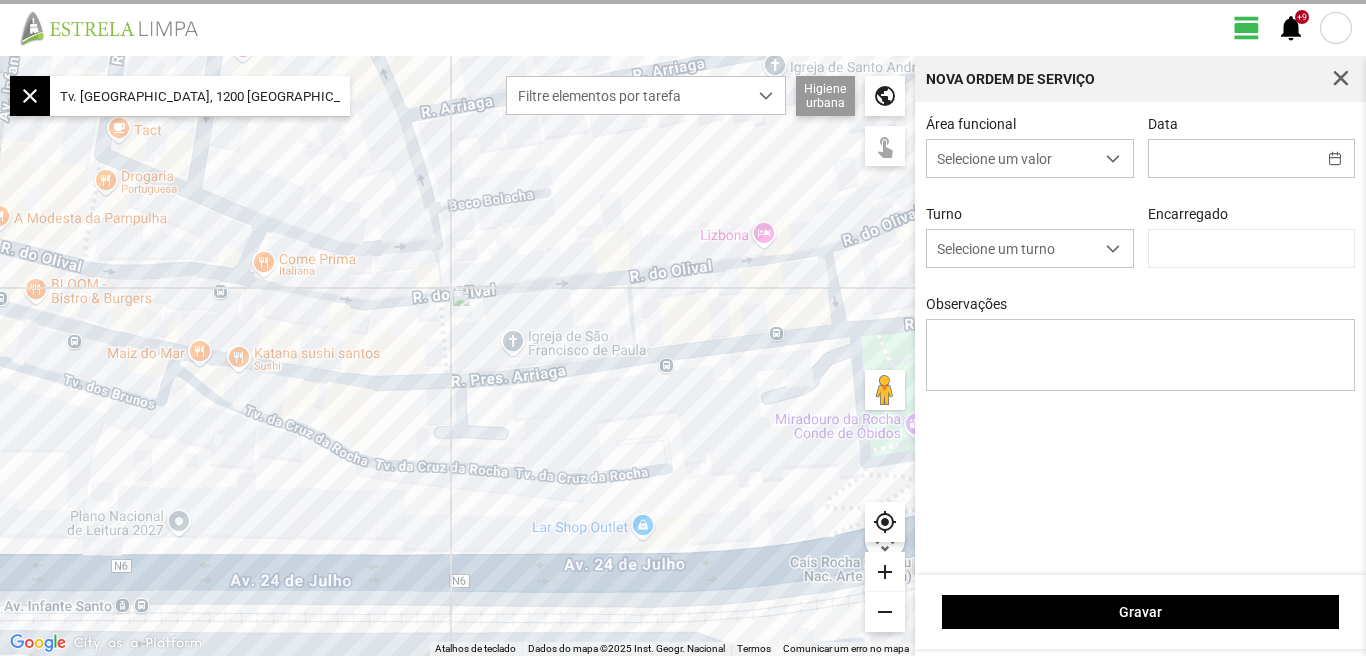 type on "[DATE]" 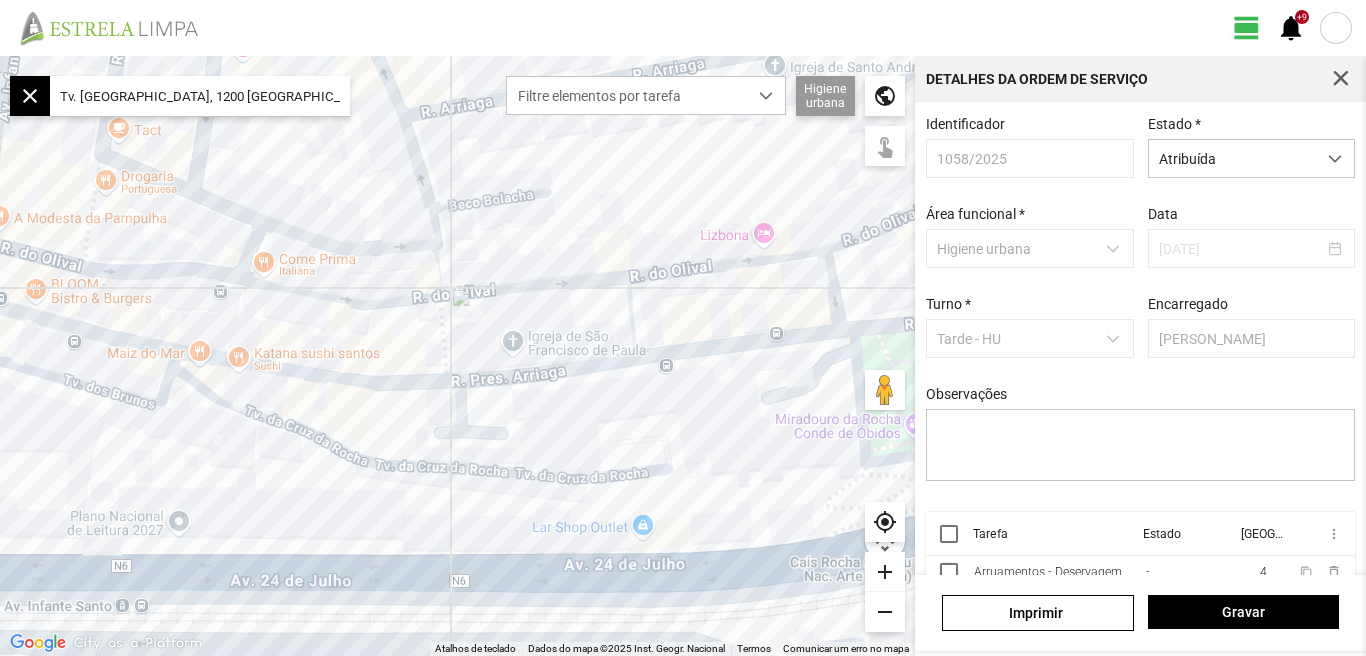scroll, scrollTop: 85, scrollLeft: 0, axis: vertical 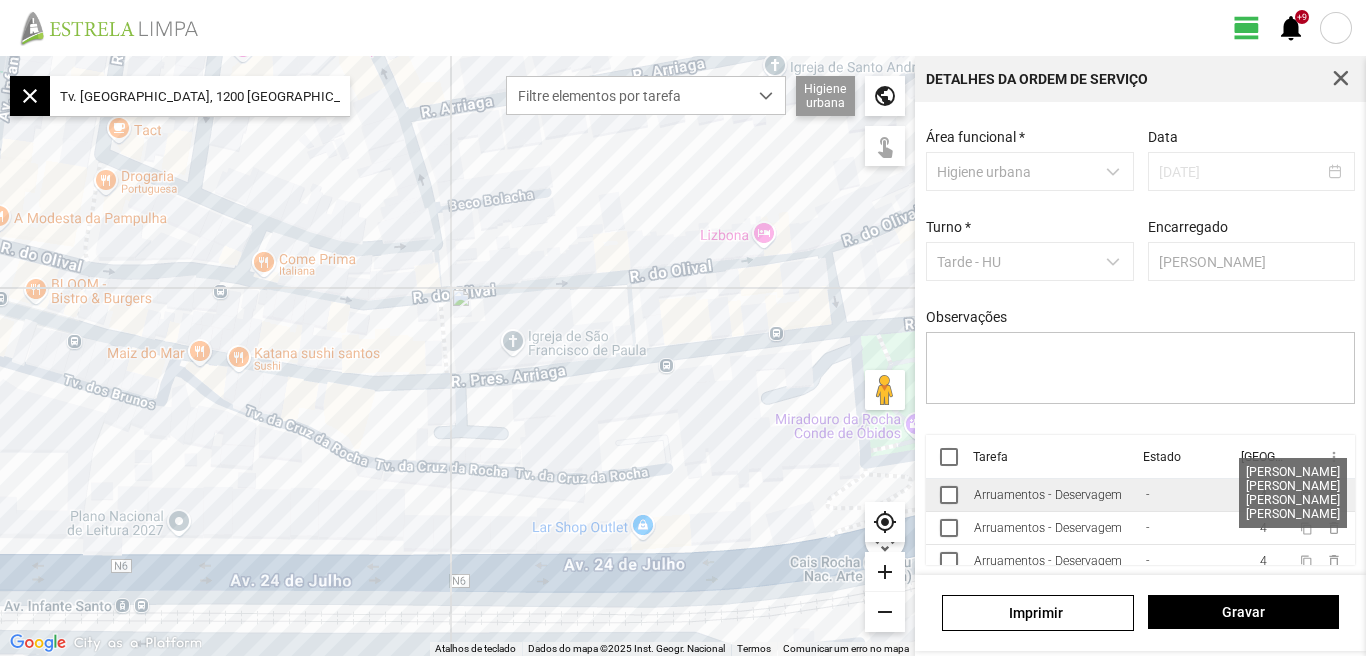click on "4" at bounding box center [1263, 495] 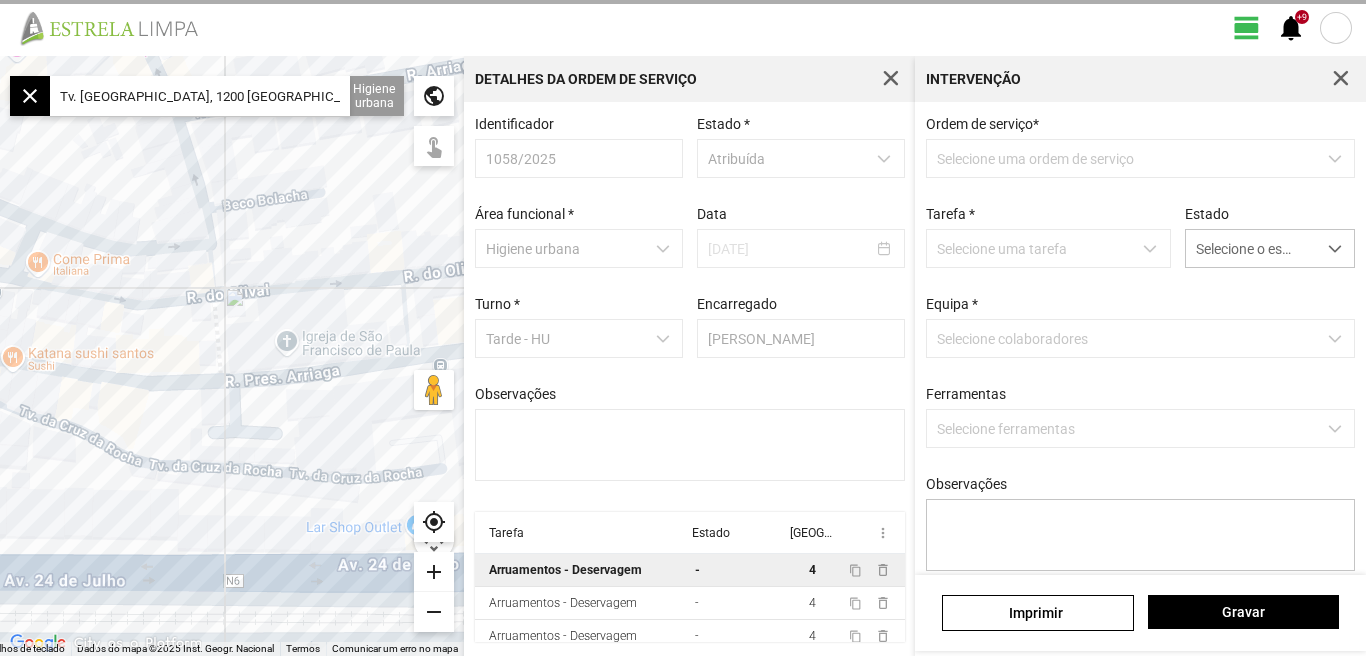 type on "[PERSON_NAME].
[PERSON_NAME]" 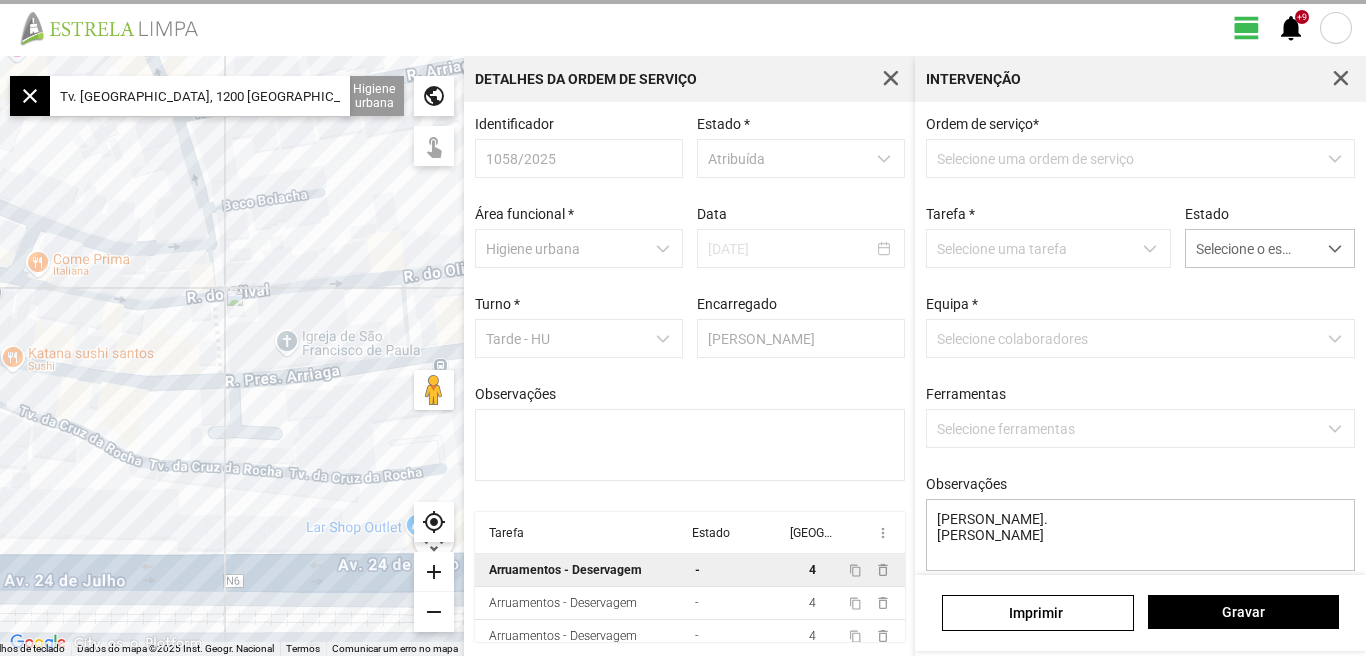scroll, scrollTop: 4, scrollLeft: 0, axis: vertical 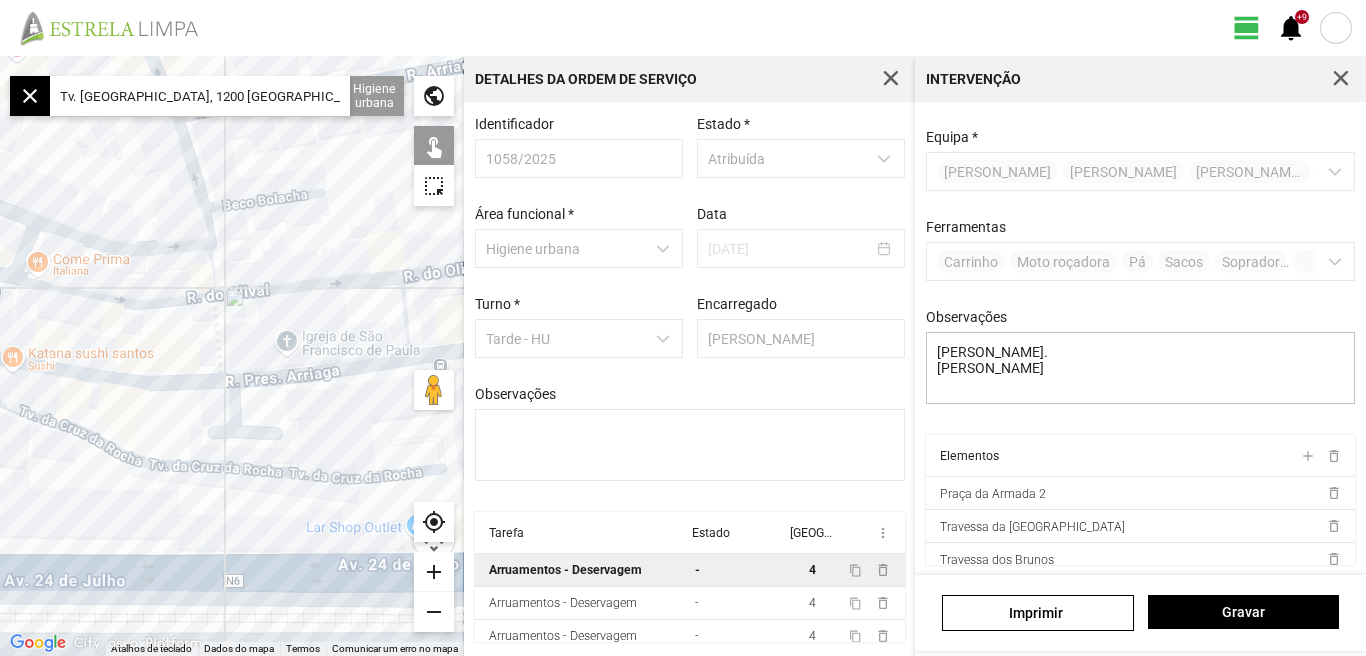 drag, startPoint x: 358, startPoint y: 400, endPoint x: 217, endPoint y: 420, distance: 142.41138 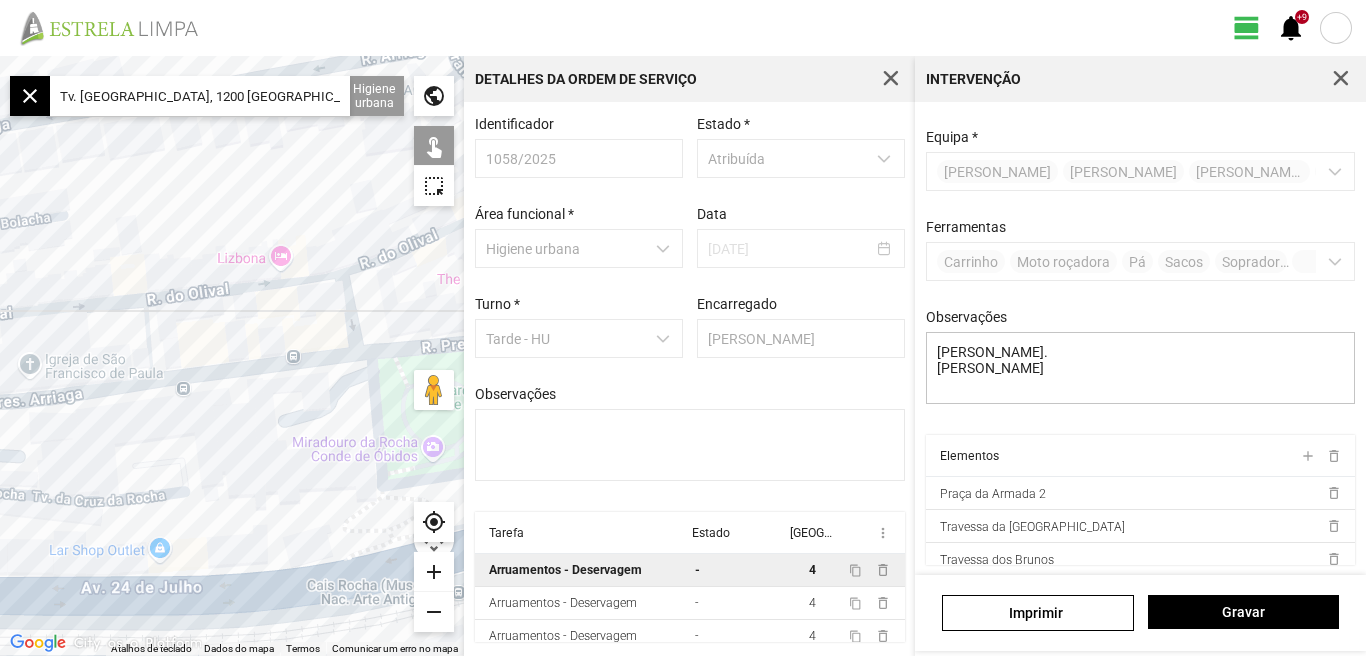 drag, startPoint x: 229, startPoint y: 420, endPoint x: 120, endPoint y: 430, distance: 109.457756 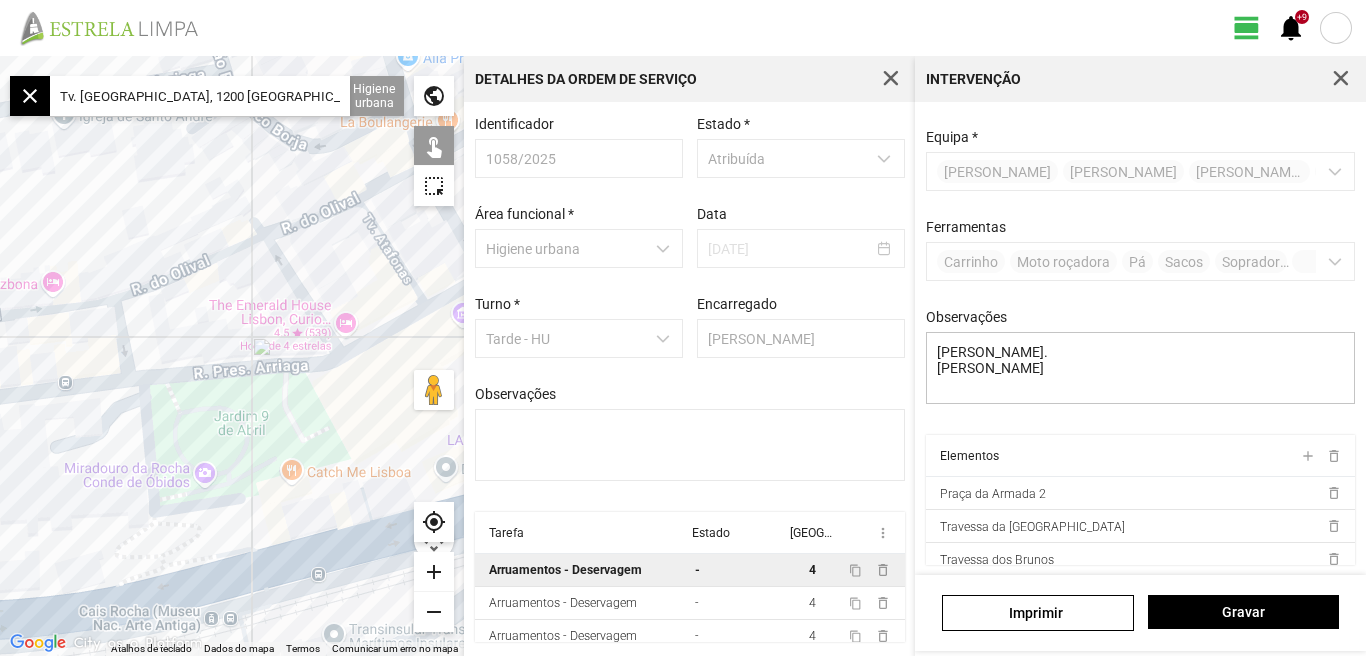 click on "add" 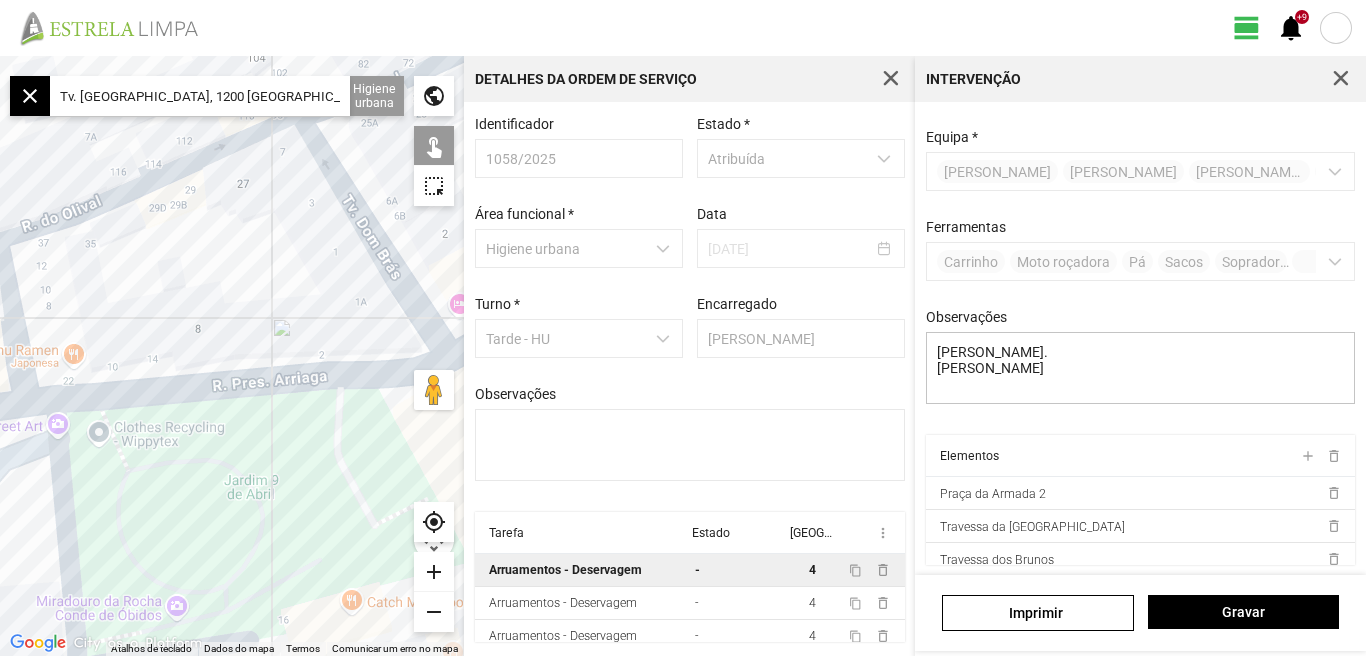 click 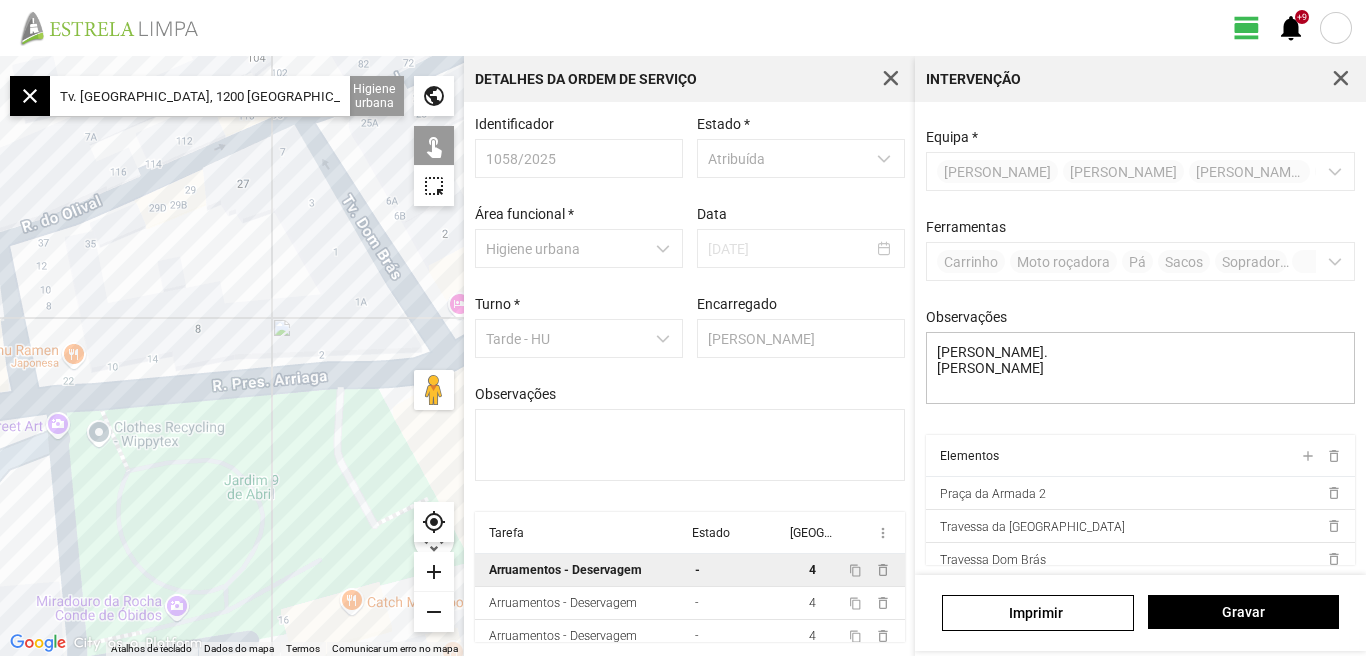 click 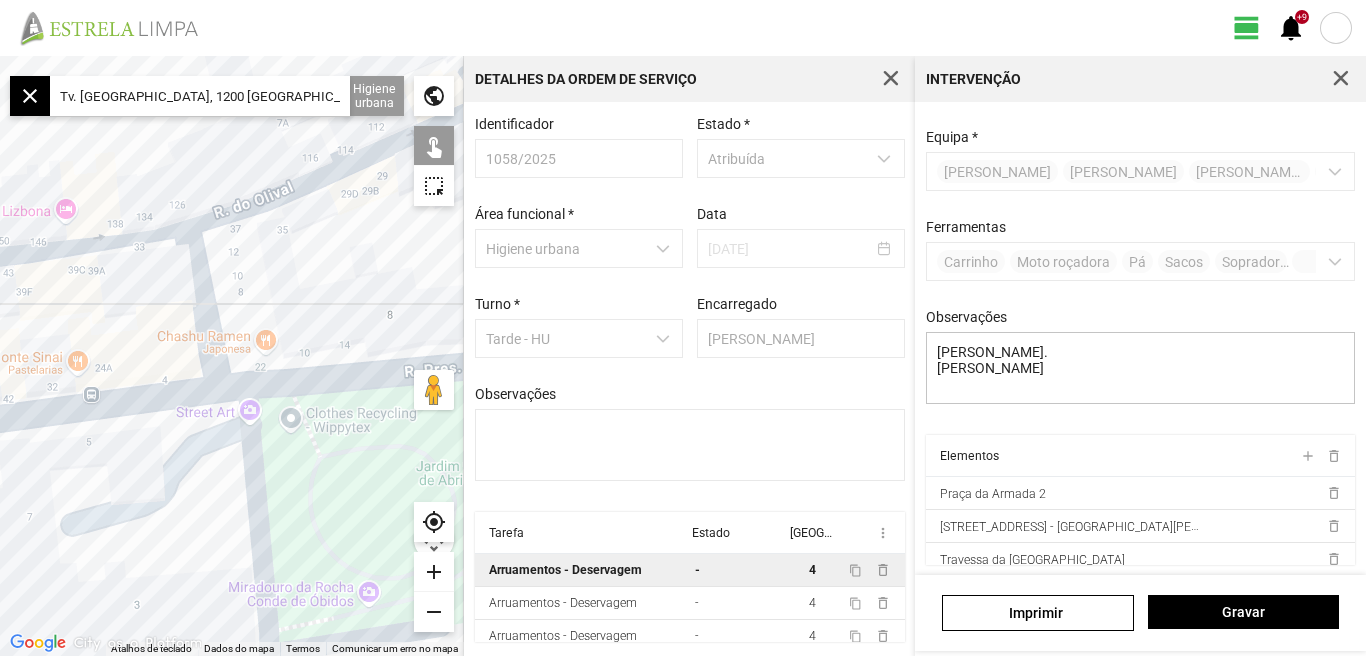 drag, startPoint x: 148, startPoint y: 463, endPoint x: 379, endPoint y: 438, distance: 232.34888 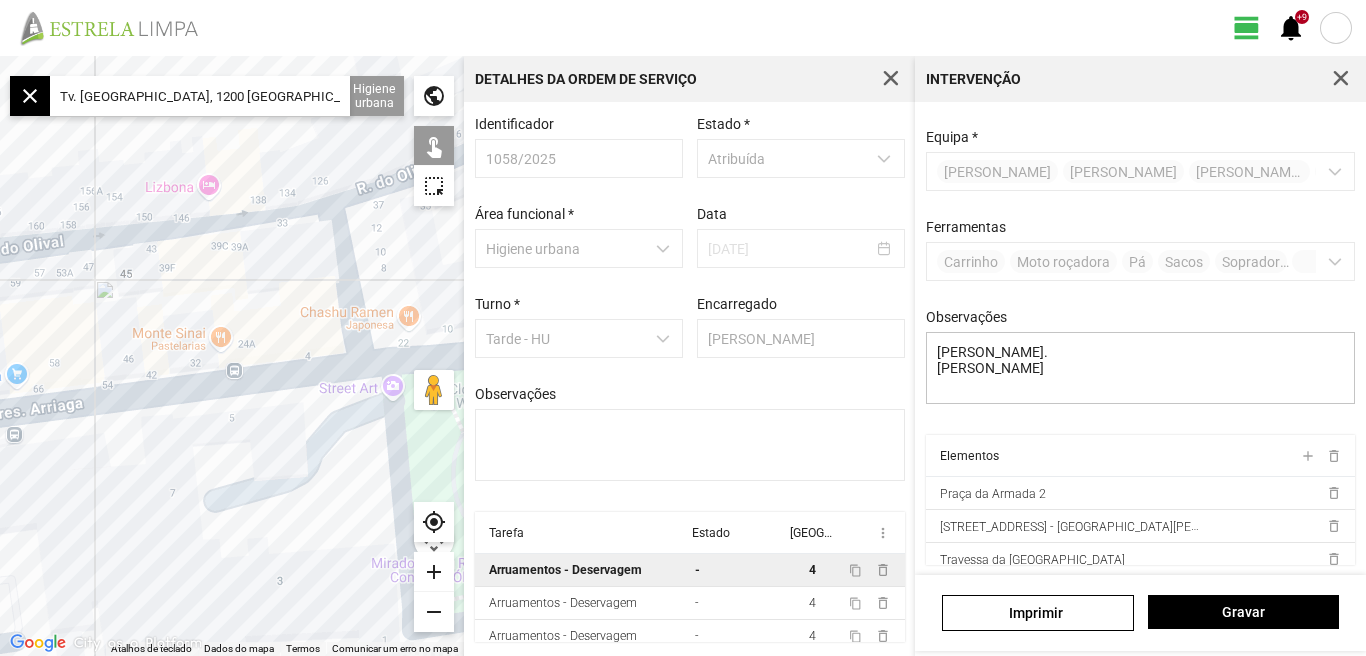 drag, startPoint x: 200, startPoint y: 484, endPoint x: 269, endPoint y: 471, distance: 70.21396 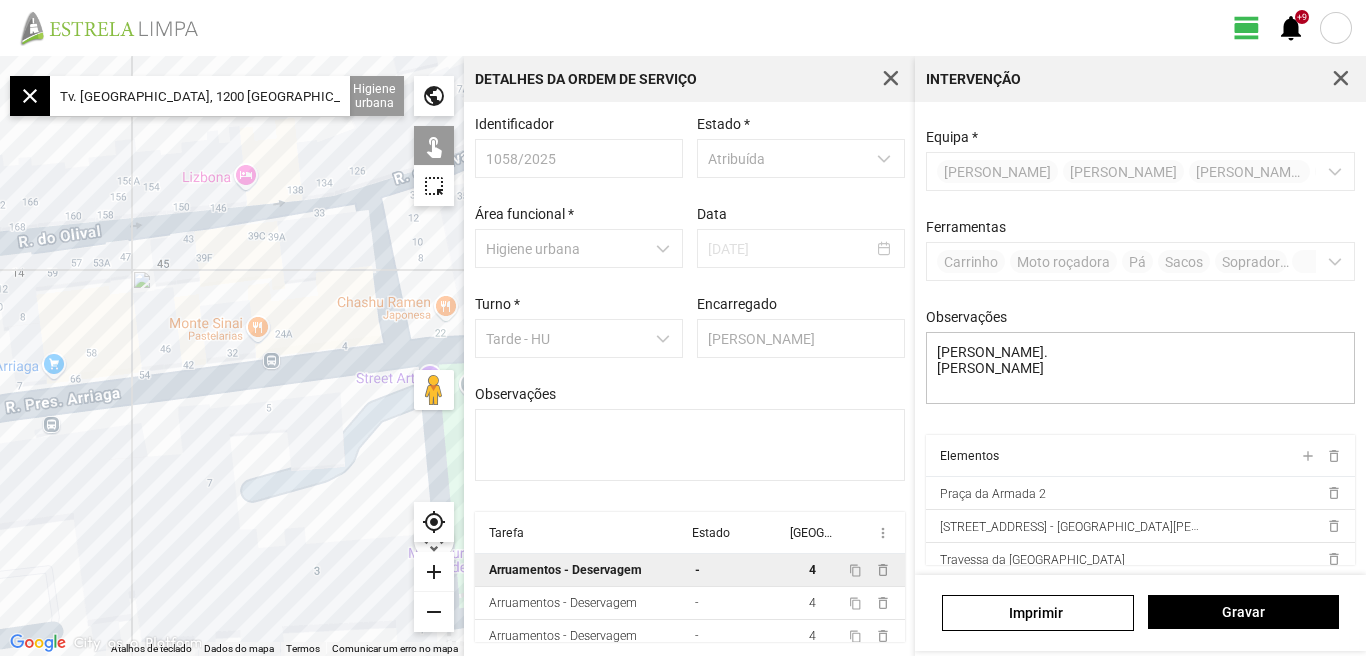 click 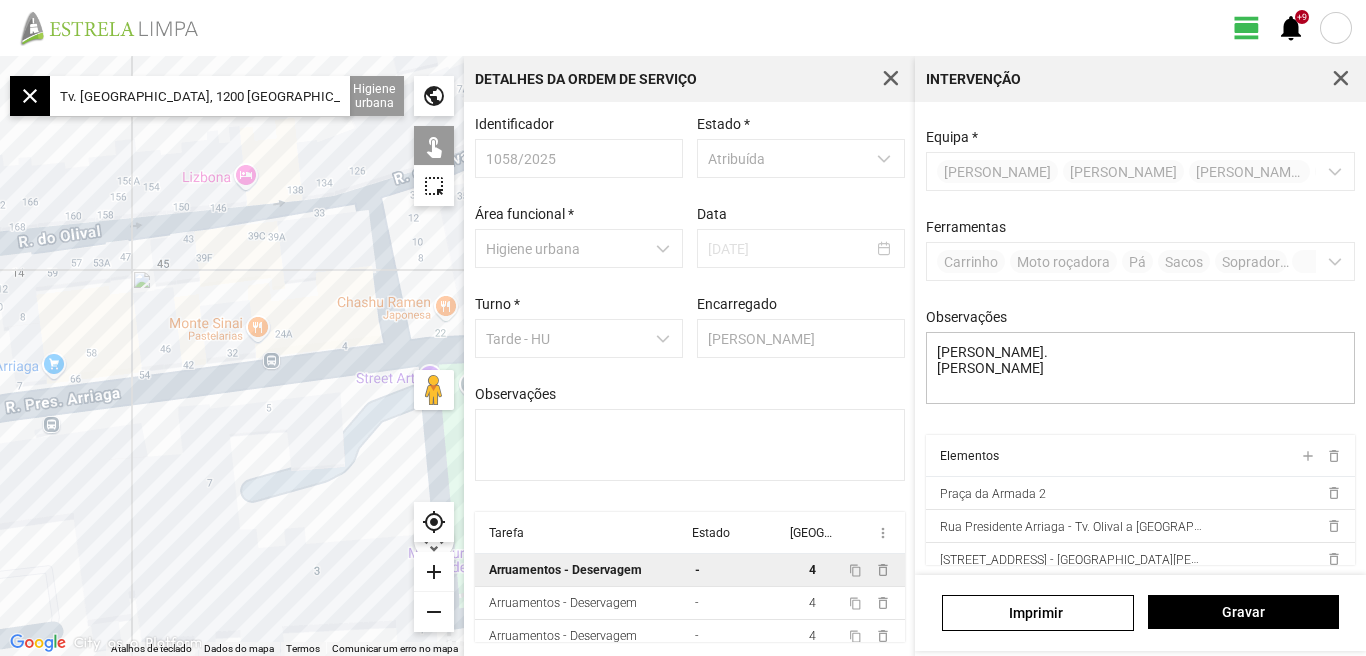 drag, startPoint x: 154, startPoint y: 469, endPoint x: 321, endPoint y: 458, distance: 167.36188 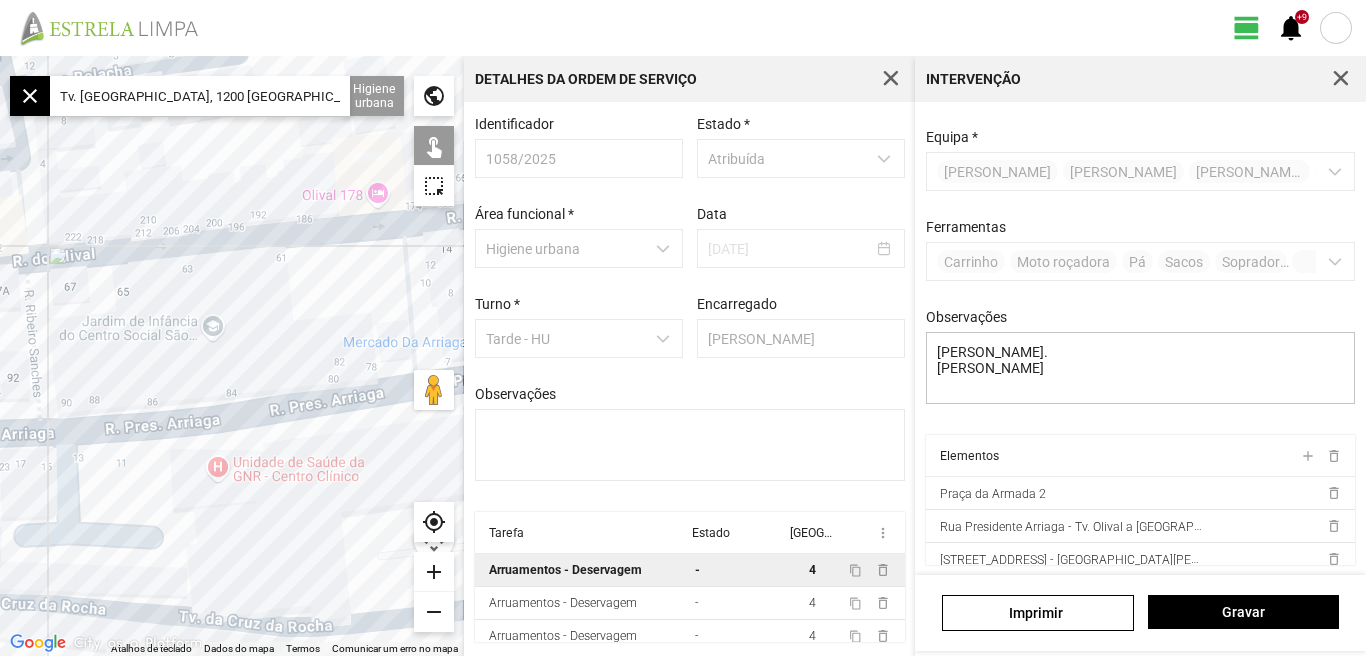 click 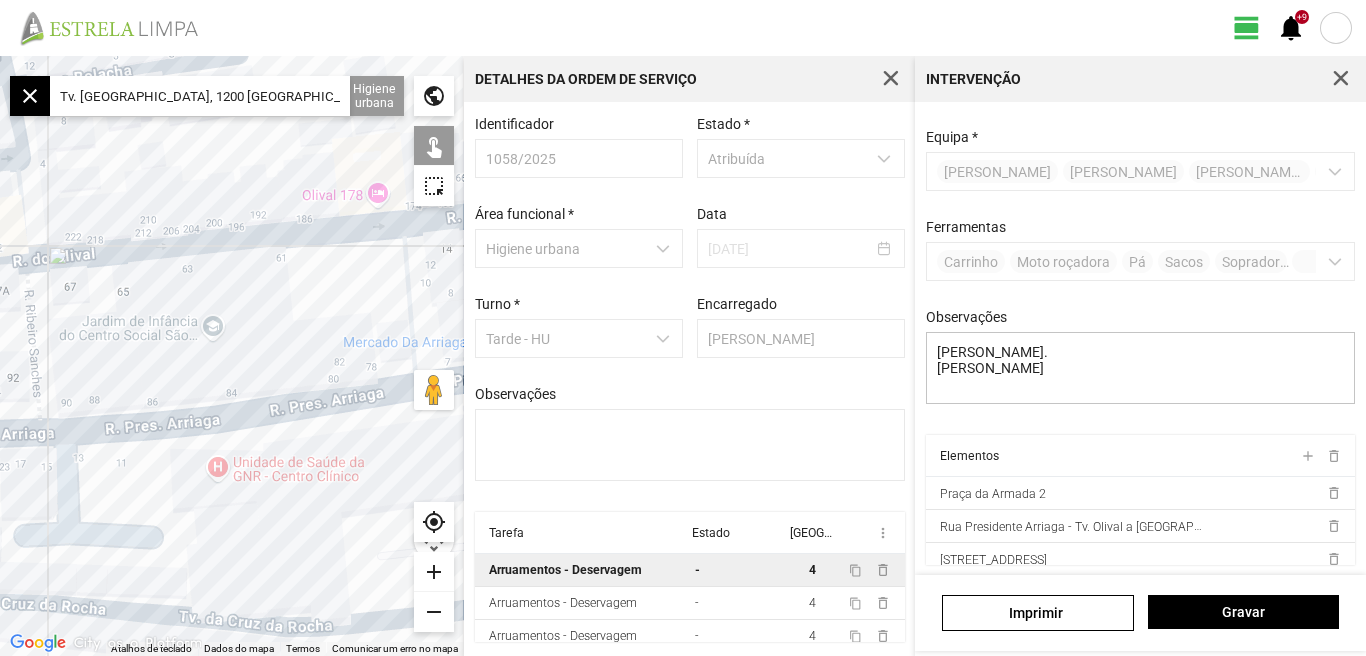 drag, startPoint x: 156, startPoint y: 505, endPoint x: 356, endPoint y: 506, distance: 200.0025 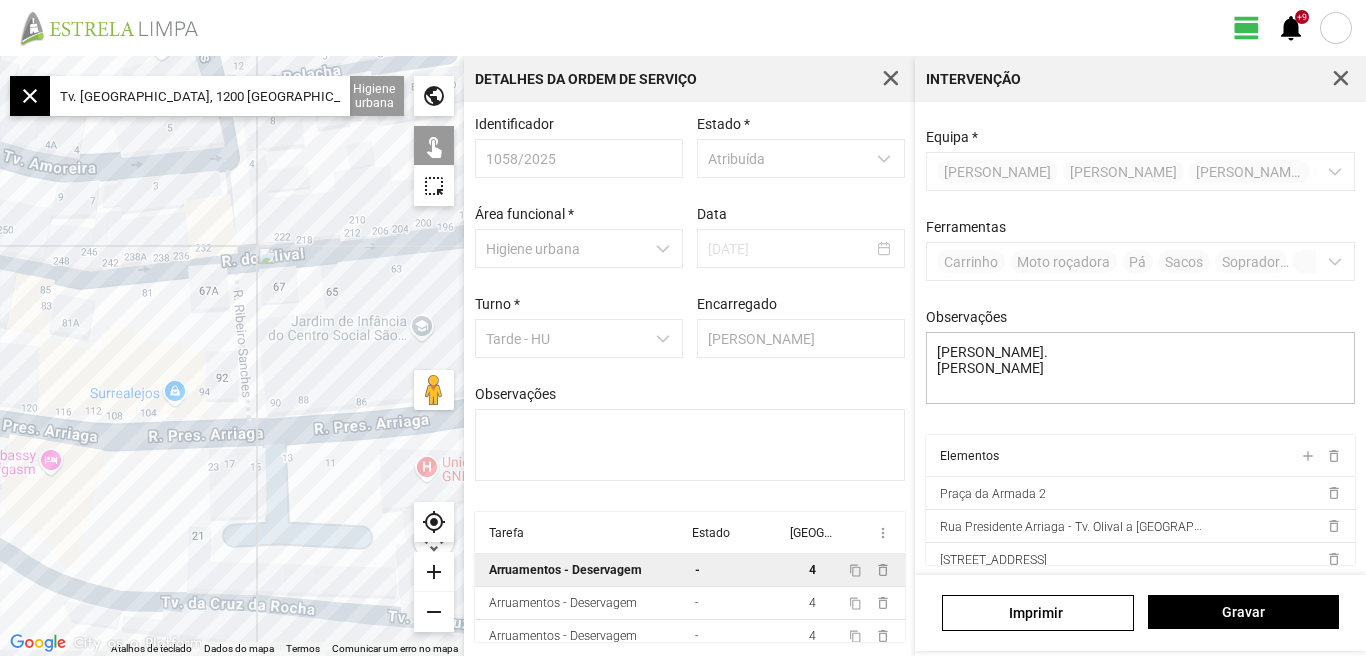 click 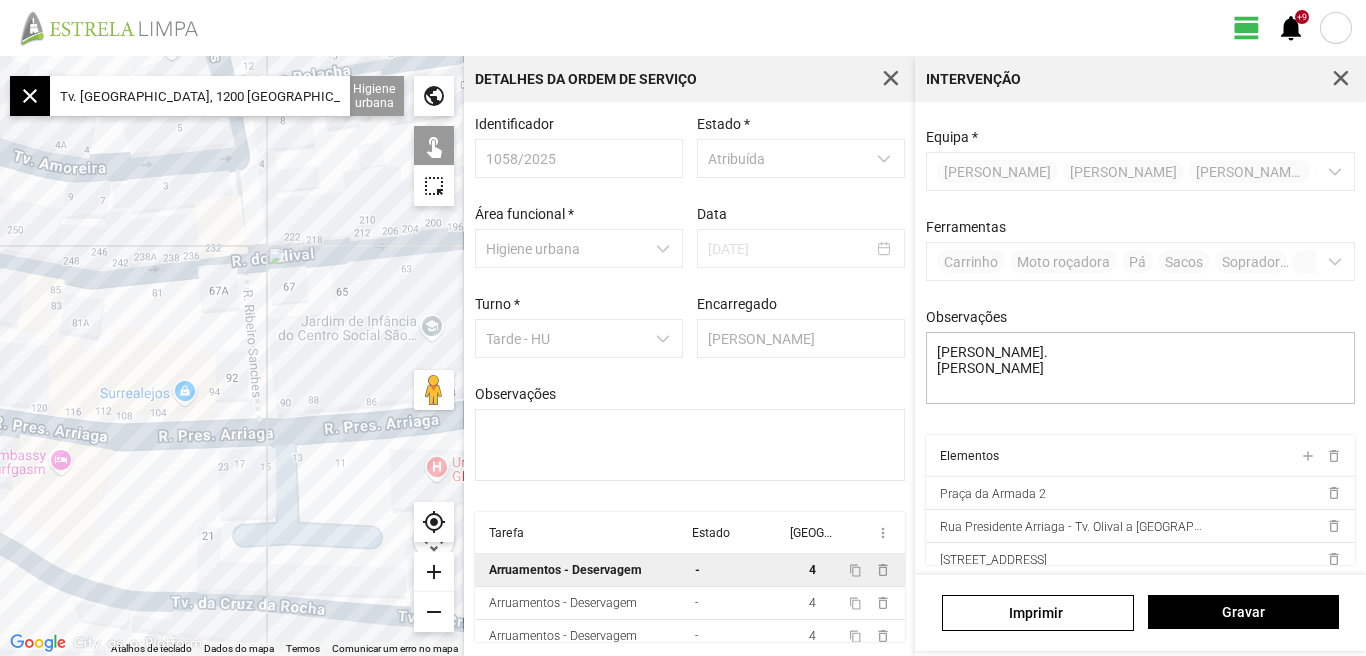 drag, startPoint x: 197, startPoint y: 509, endPoint x: 98, endPoint y: 508, distance: 99.00505 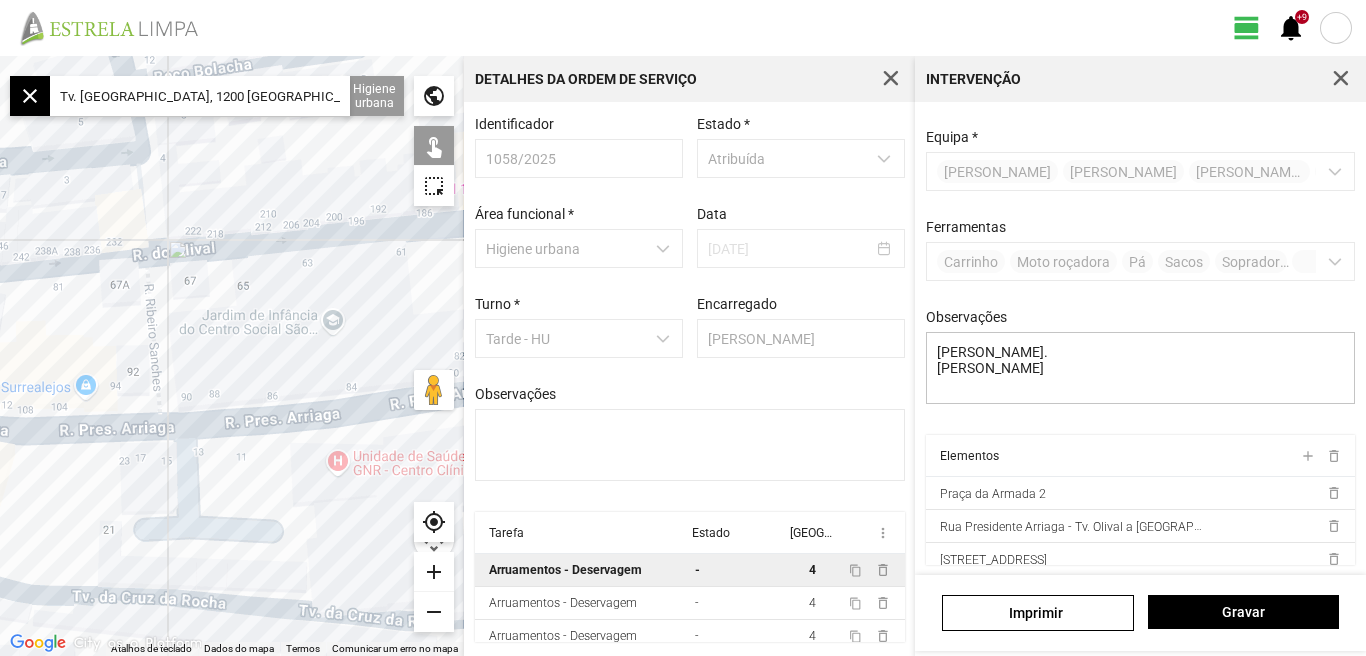 drag, startPoint x: 301, startPoint y: 496, endPoint x: 188, endPoint y: 501, distance: 113.110565 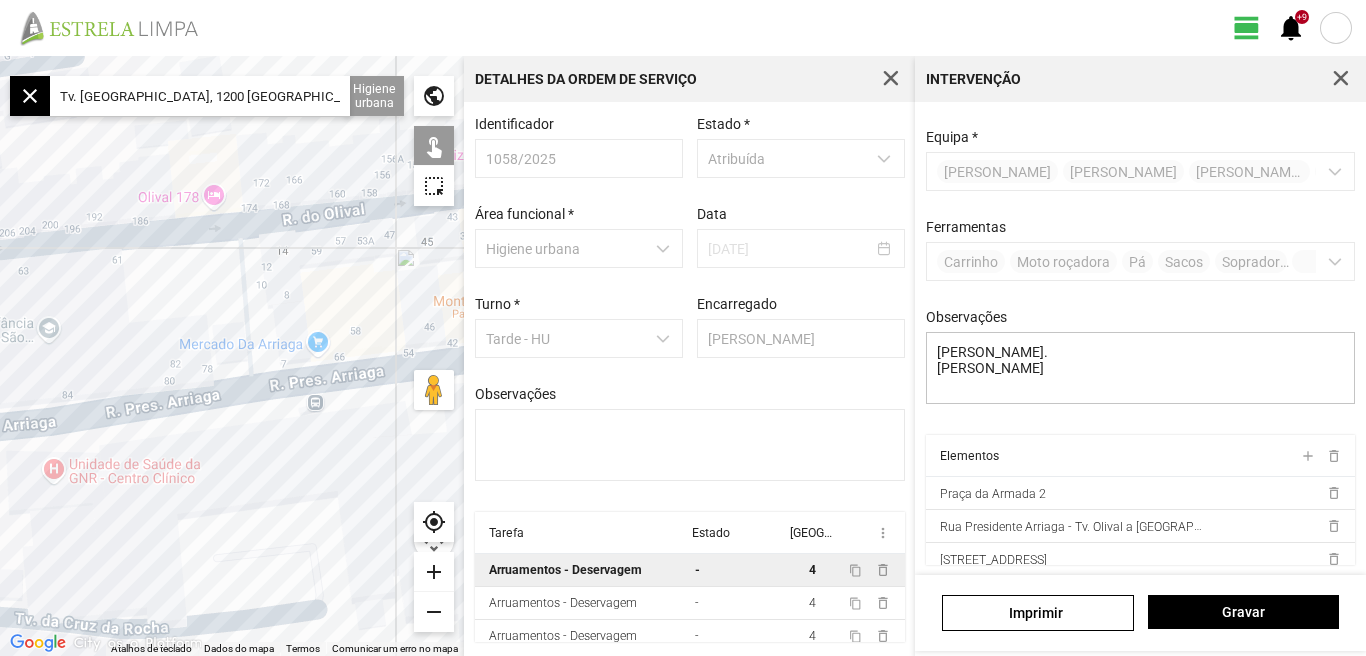 click 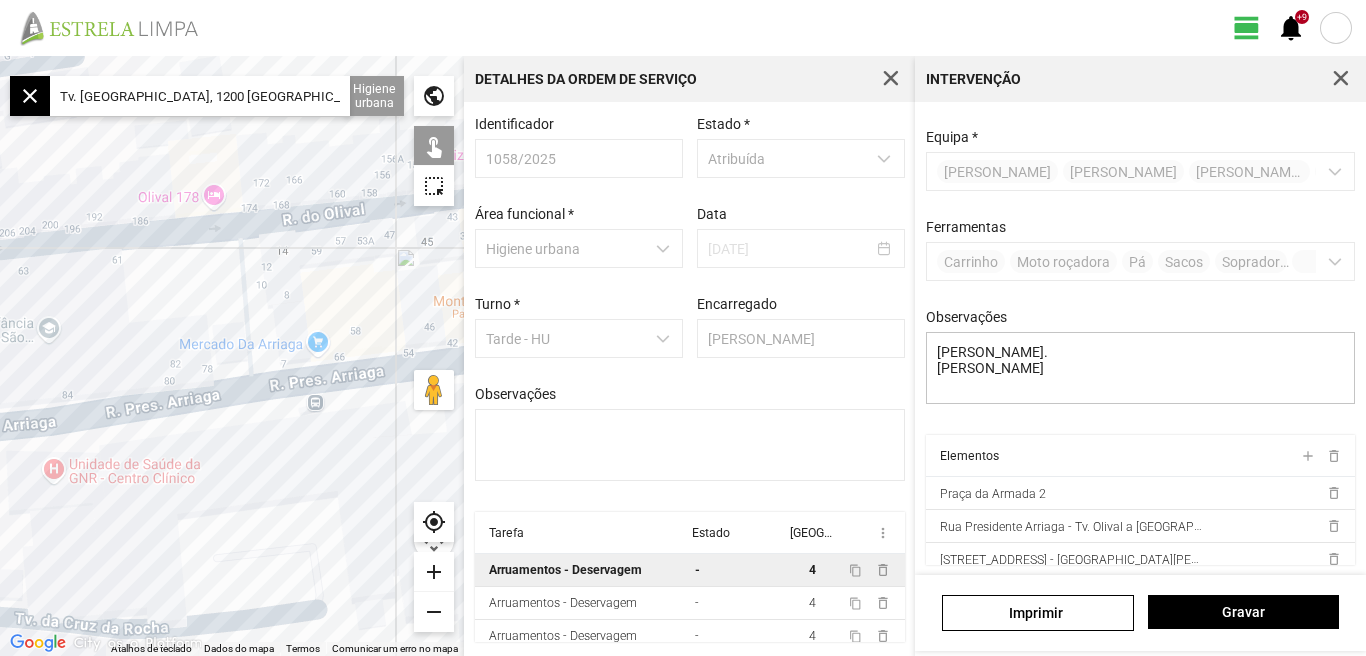 click 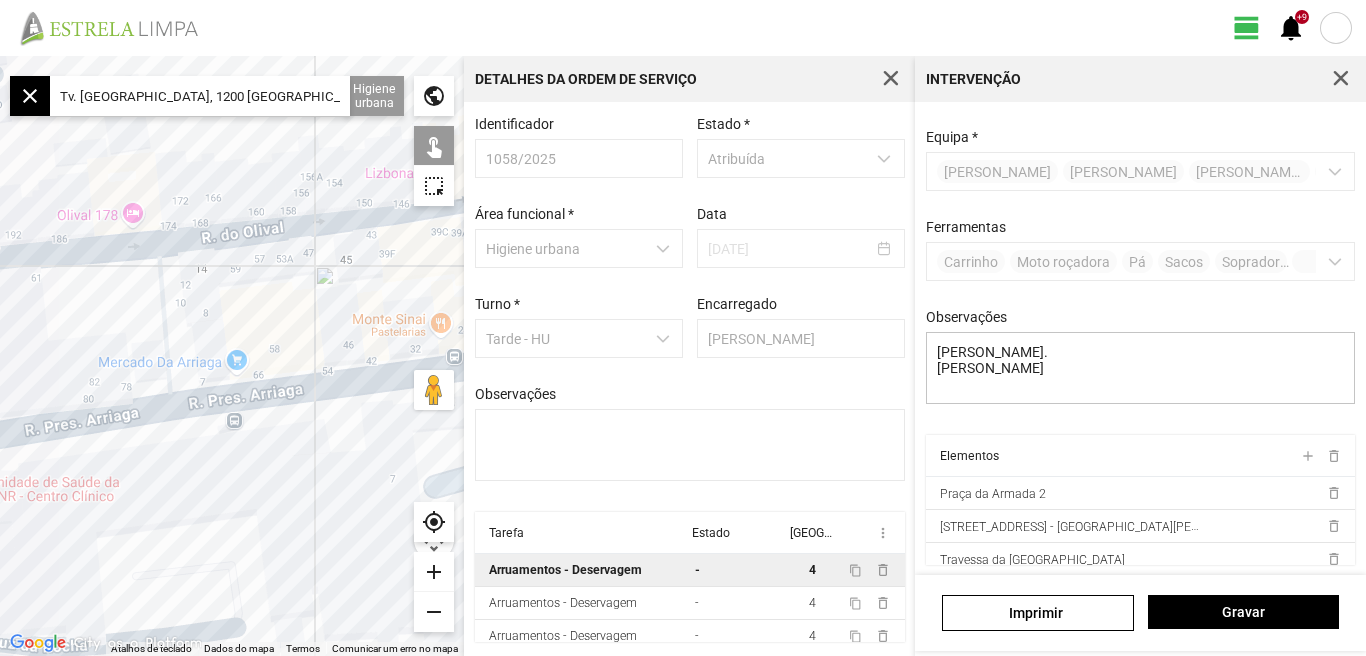 drag, startPoint x: 340, startPoint y: 454, endPoint x: 202, endPoint y: 477, distance: 139.90353 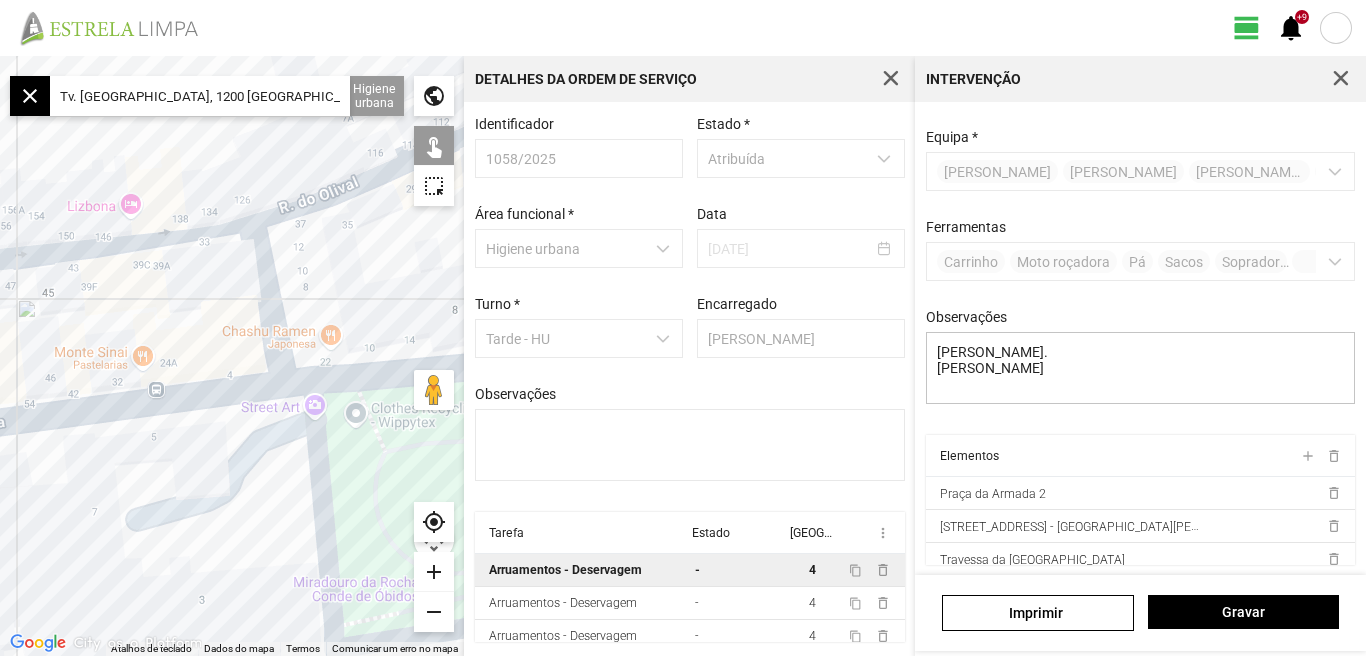 drag, startPoint x: 199, startPoint y: 474, endPoint x: 135, endPoint y: 477, distance: 64.070274 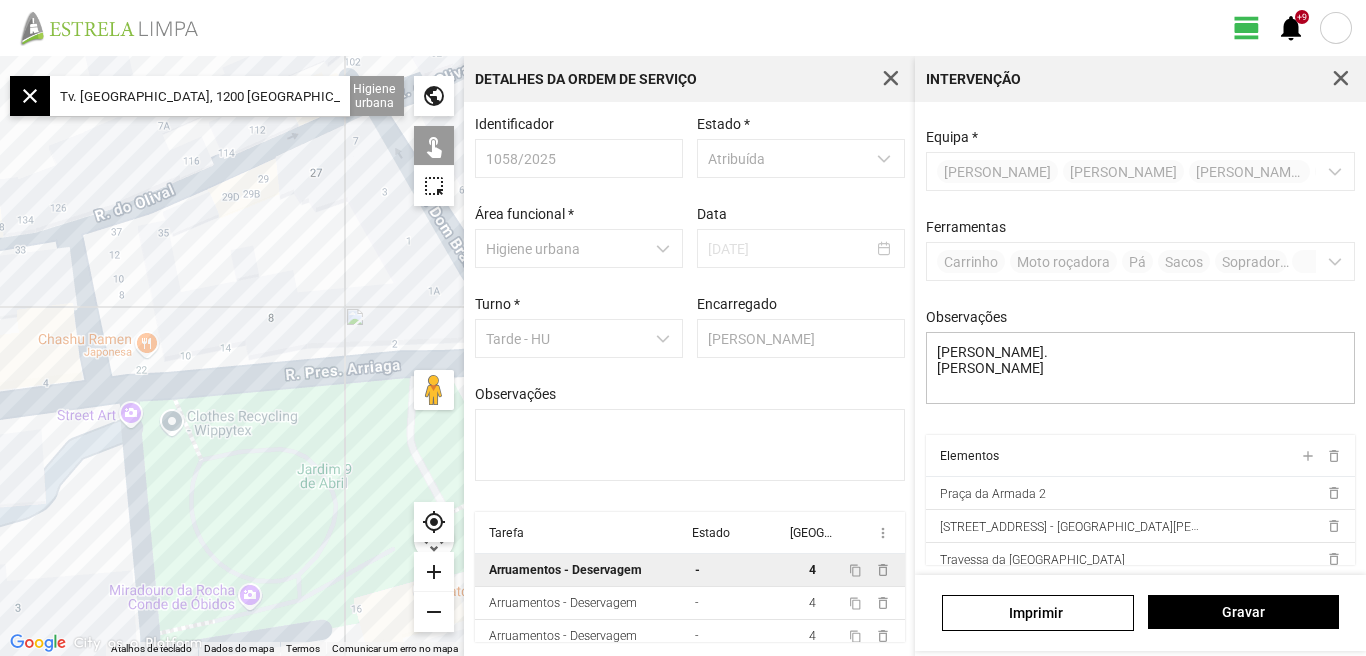 drag, startPoint x: 250, startPoint y: 446, endPoint x: 199, endPoint y: 458, distance: 52.392746 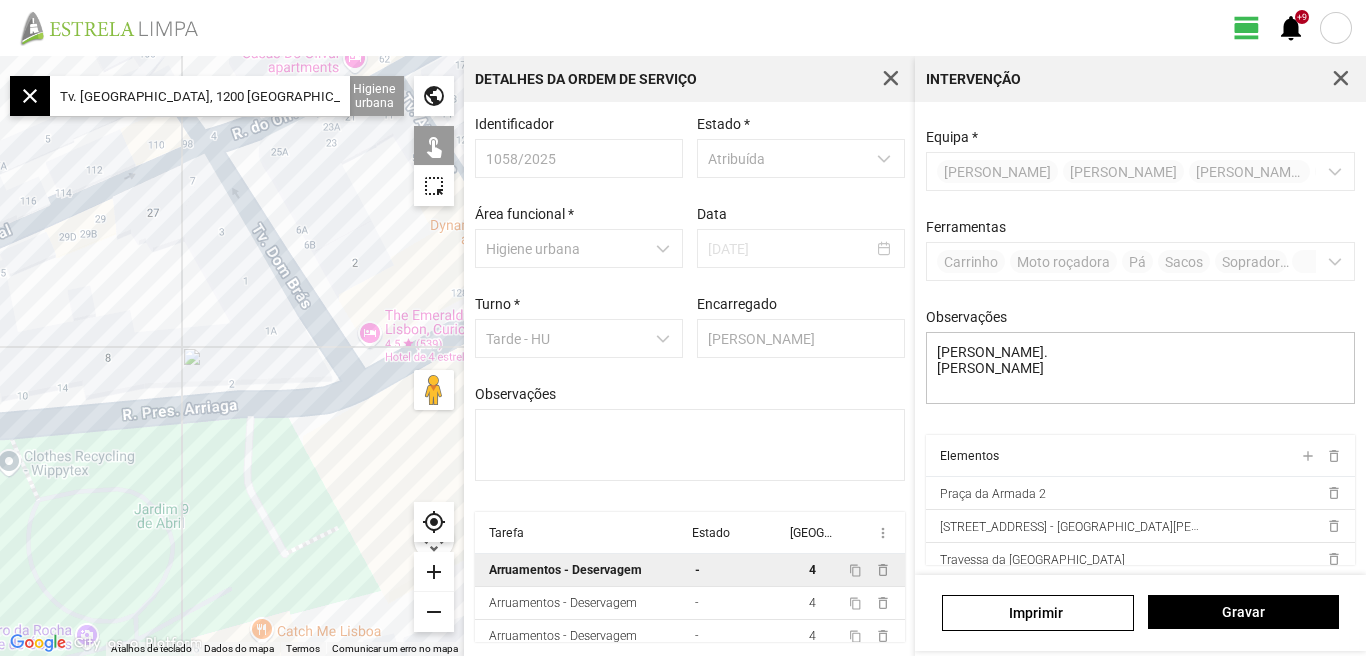 click 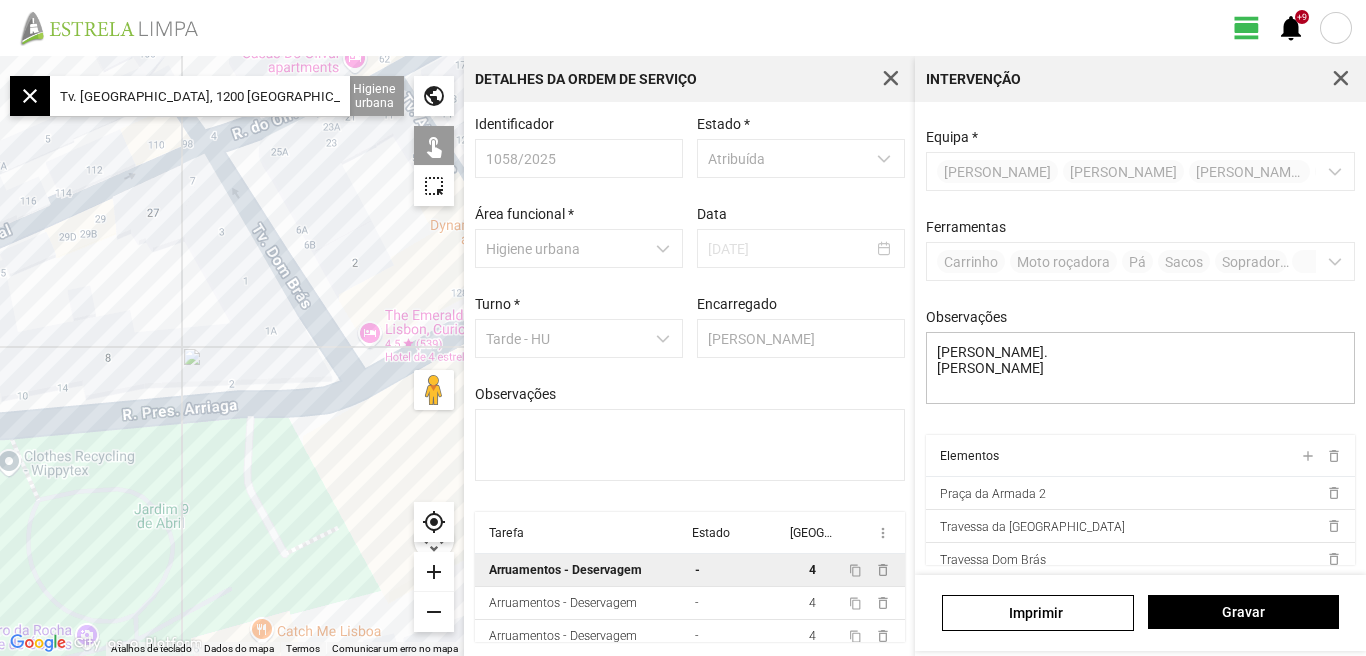 click 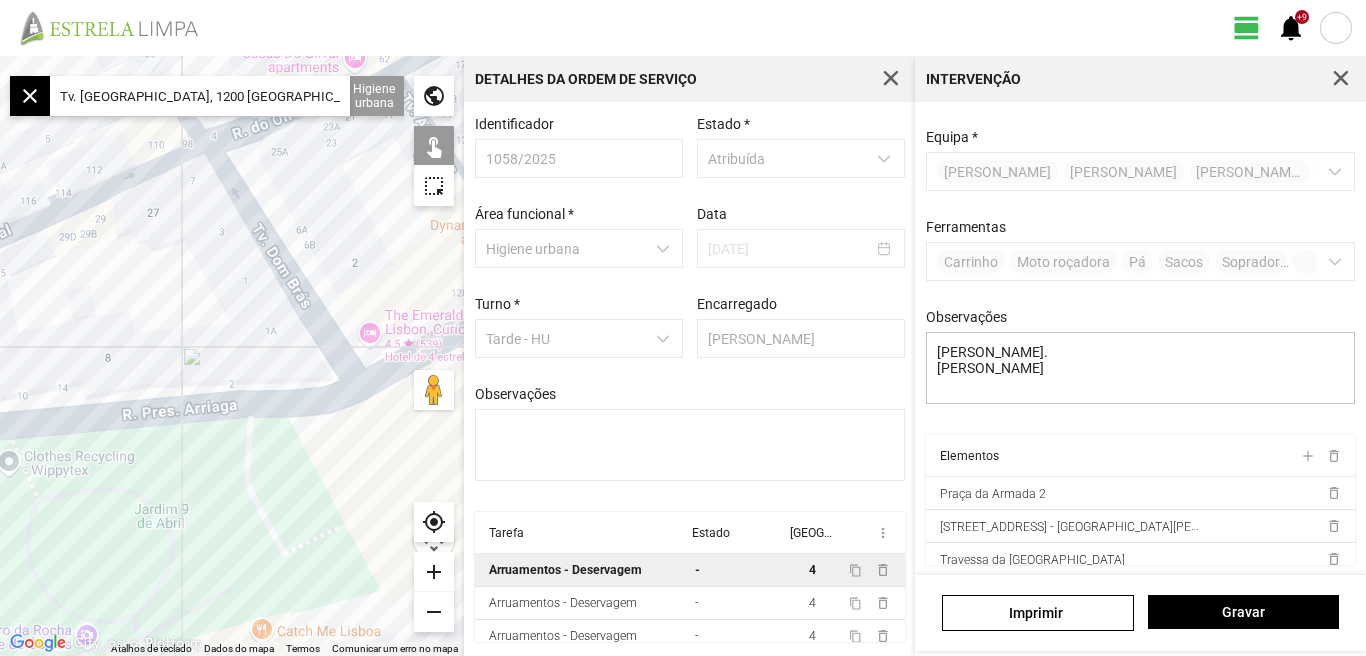 click 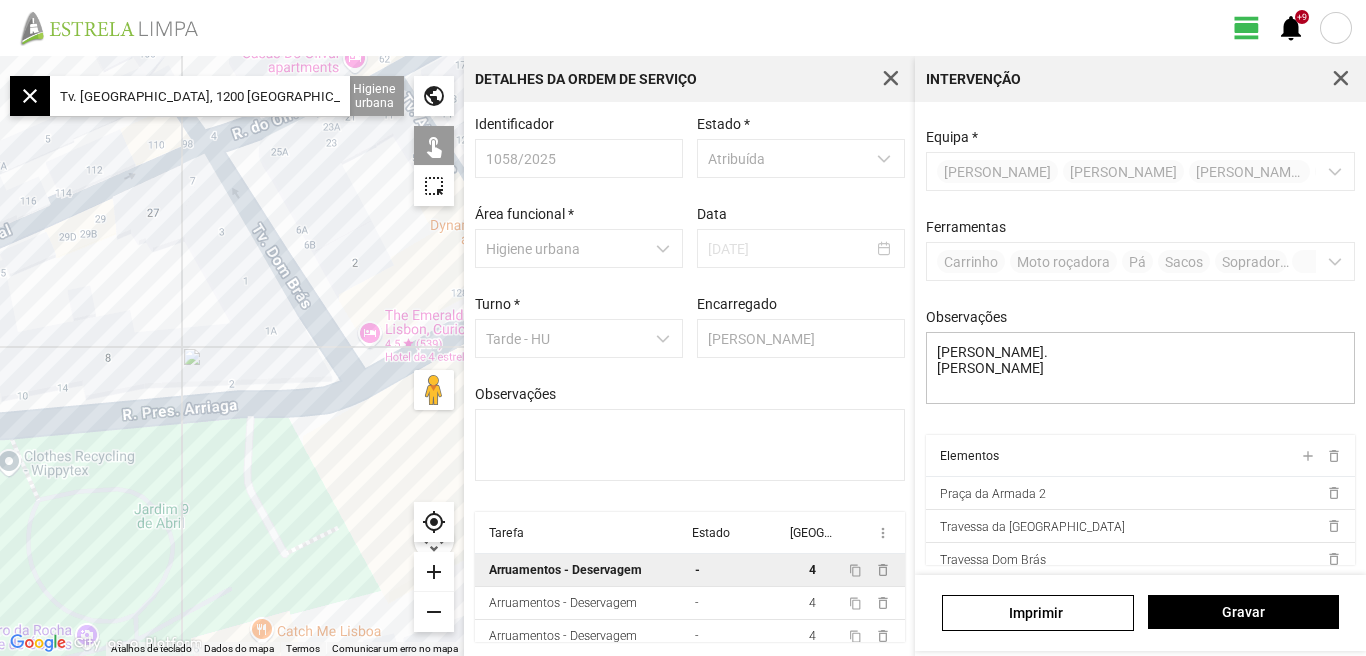 drag, startPoint x: 363, startPoint y: 481, endPoint x: 399, endPoint y: 476, distance: 36.345562 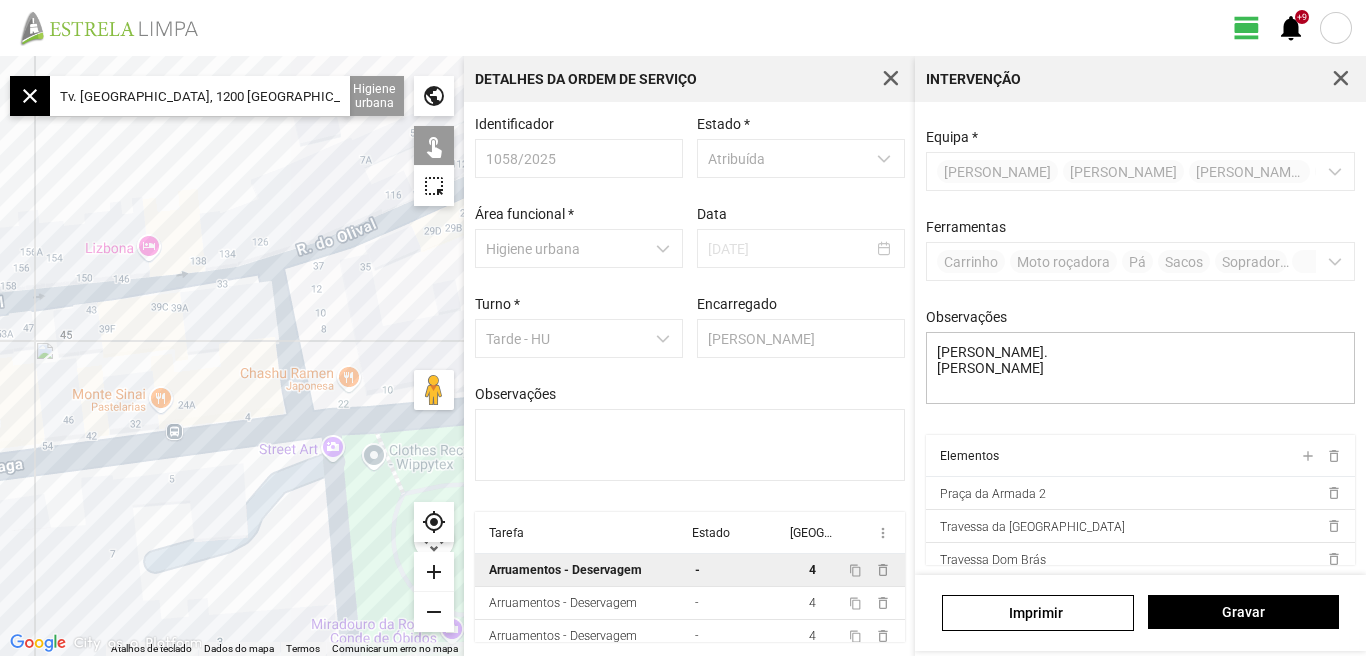 drag, startPoint x: 348, startPoint y: 478, endPoint x: 145, endPoint y: 488, distance: 203.24615 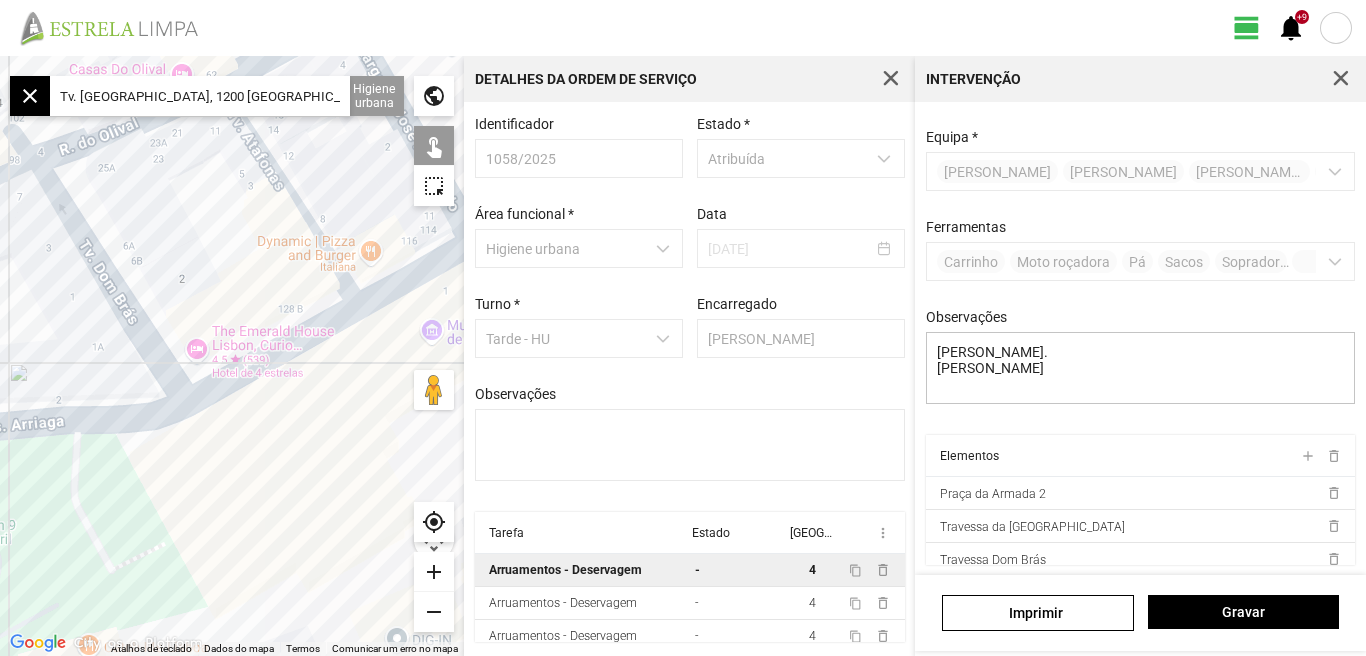 click 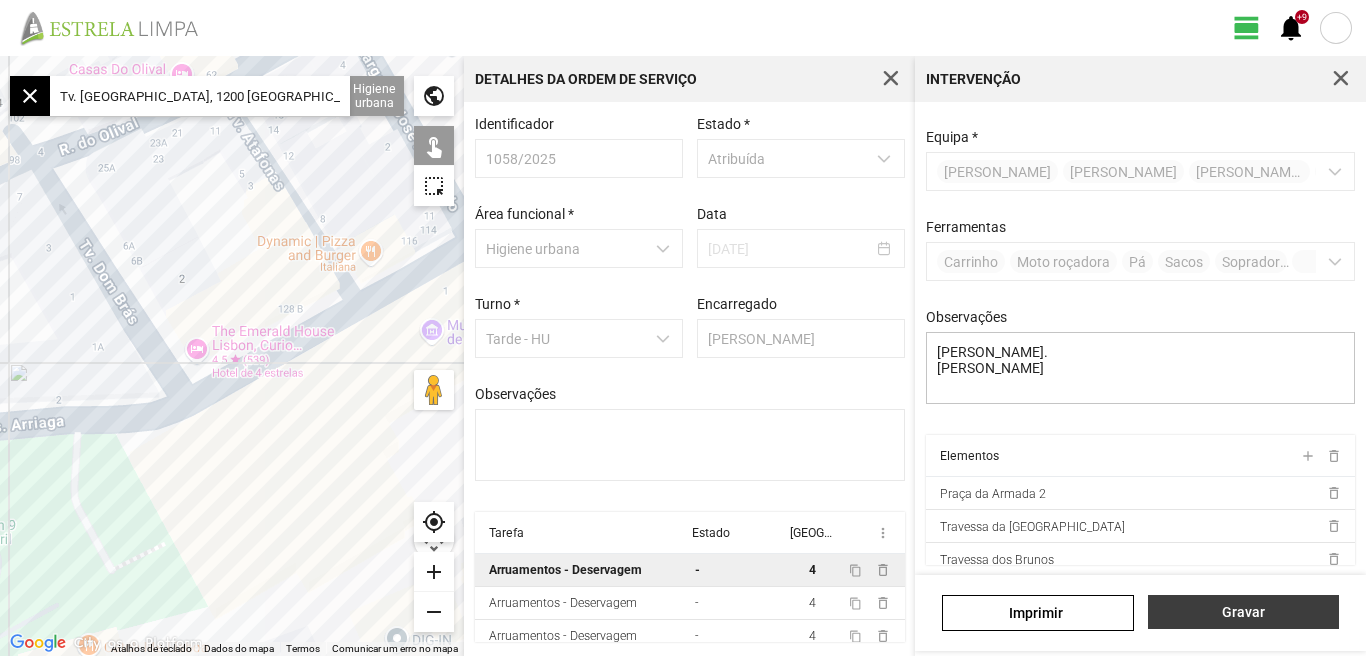 click on "Gravar" at bounding box center [1243, 612] 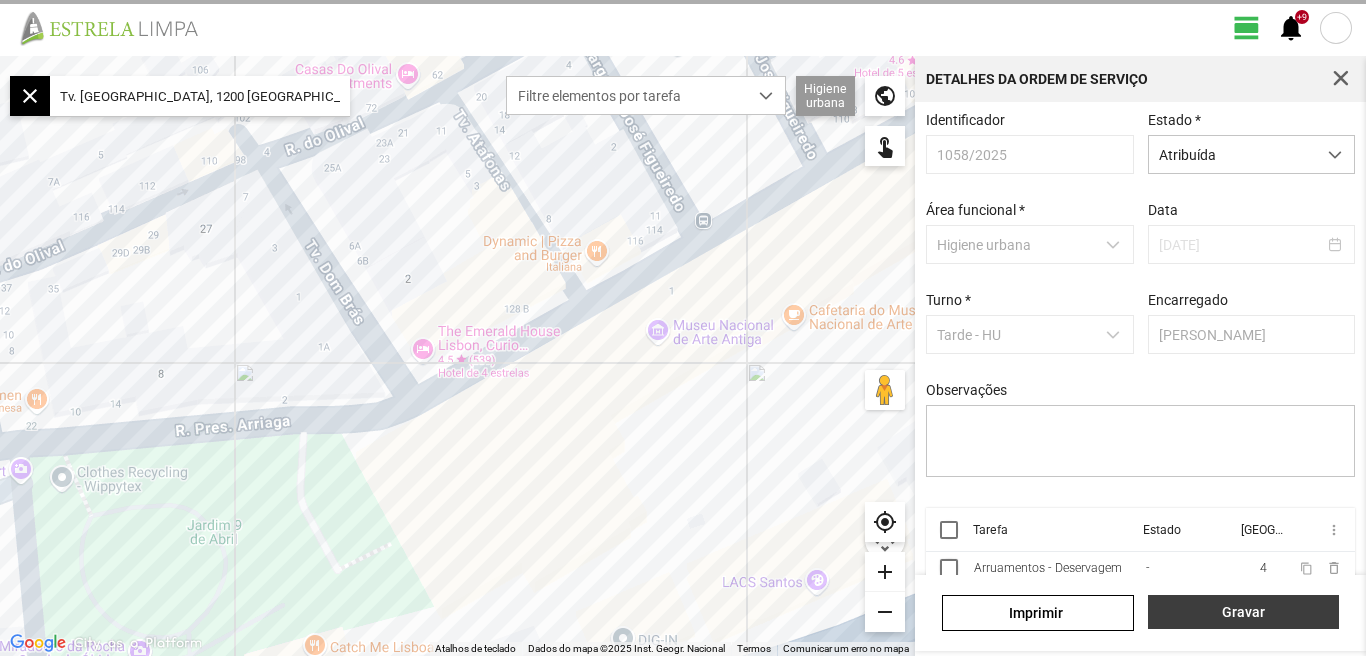click on "Gravar" at bounding box center [1243, 612] 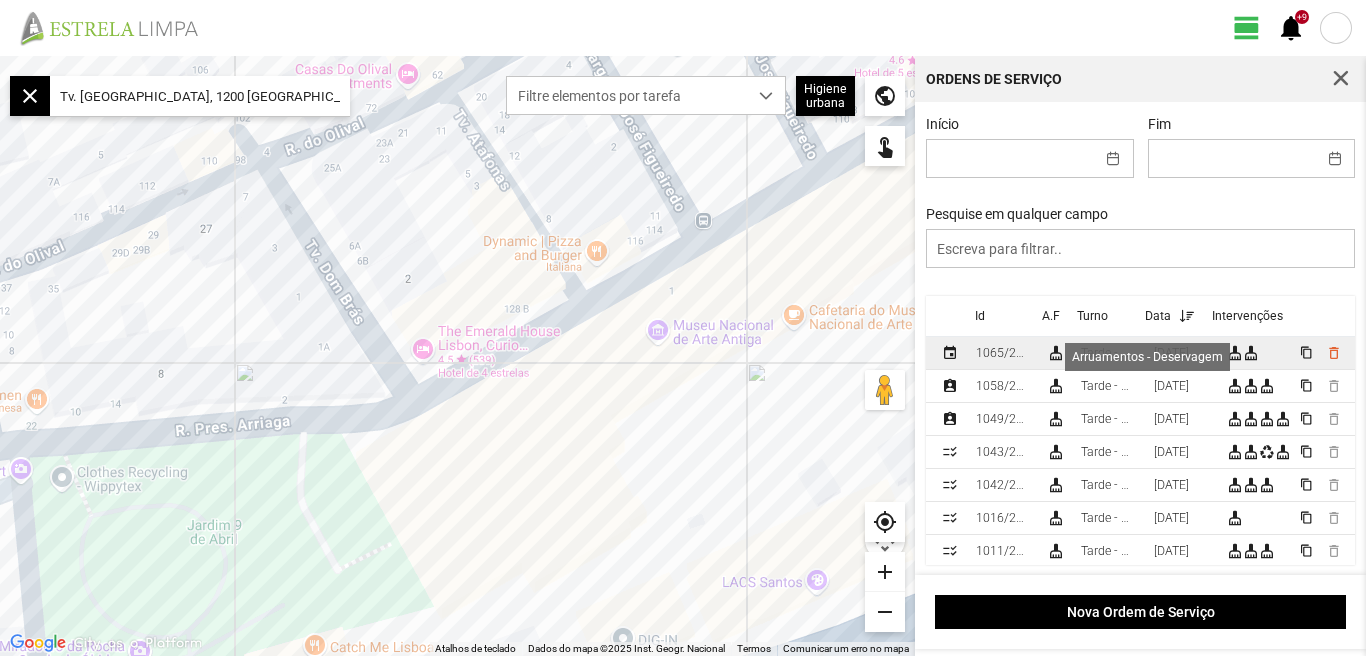 click on "cleaning_services" at bounding box center (1235, 353) 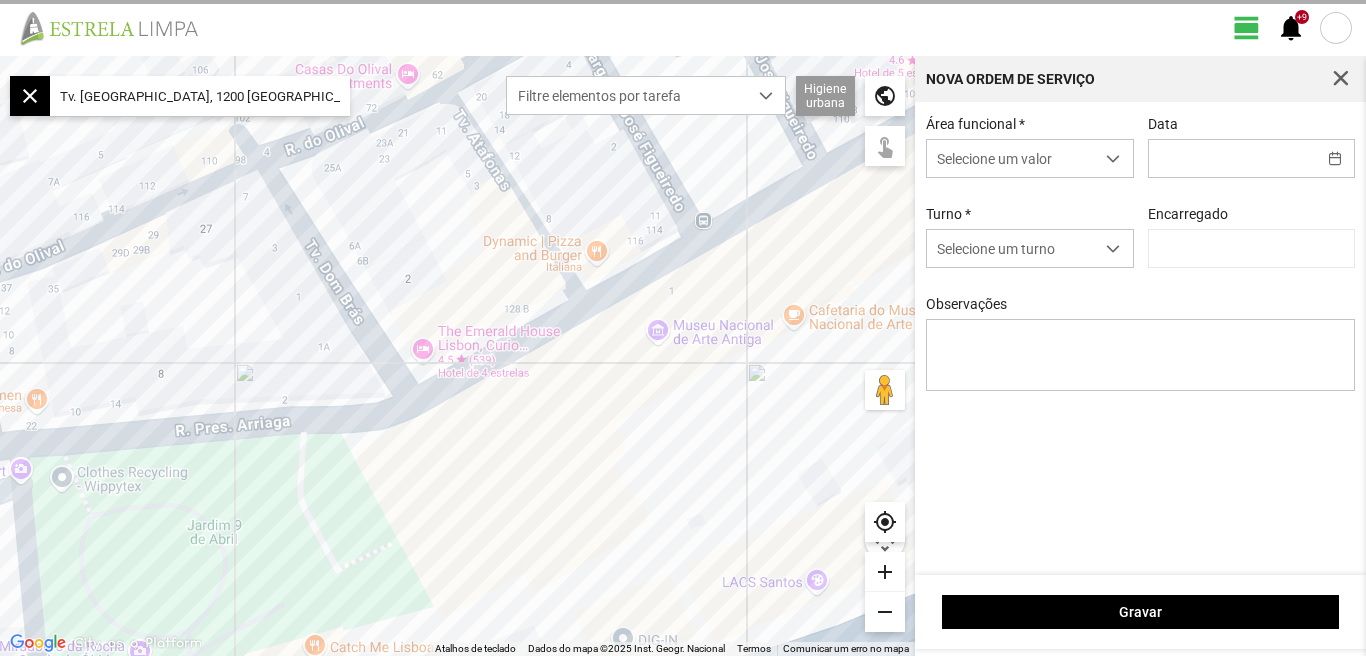 type on "[DATE]" 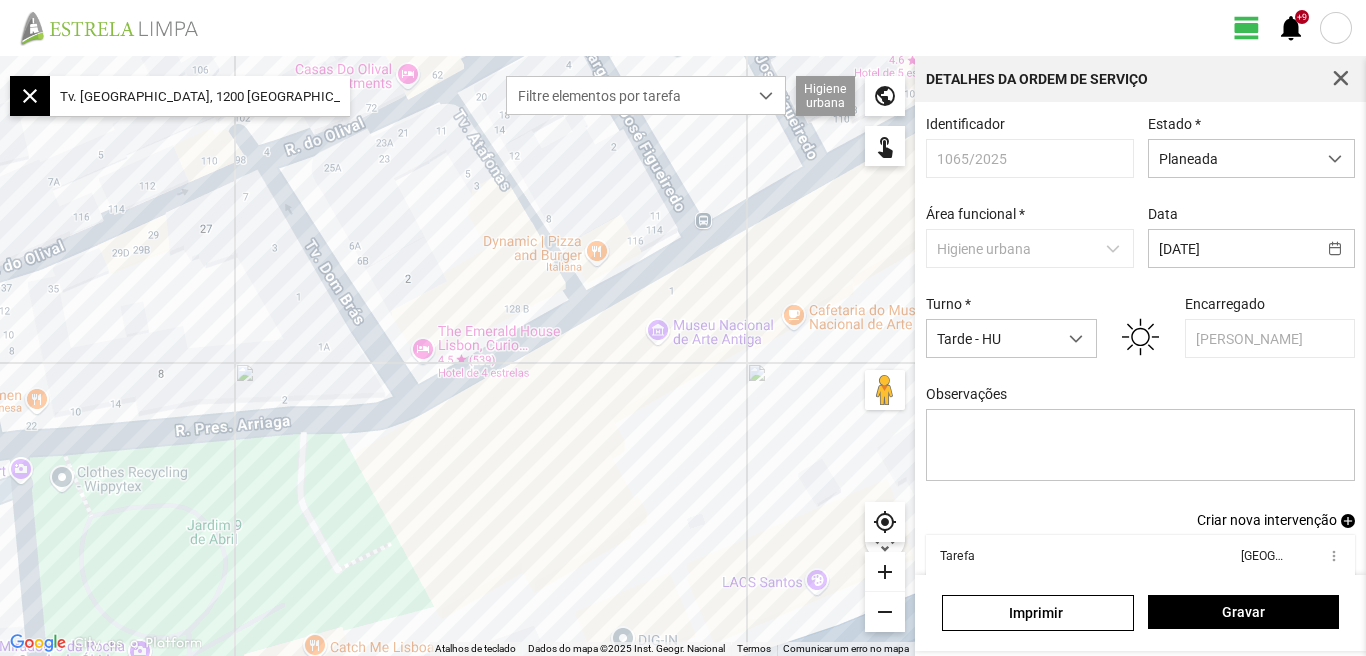 scroll, scrollTop: 109, scrollLeft: 0, axis: vertical 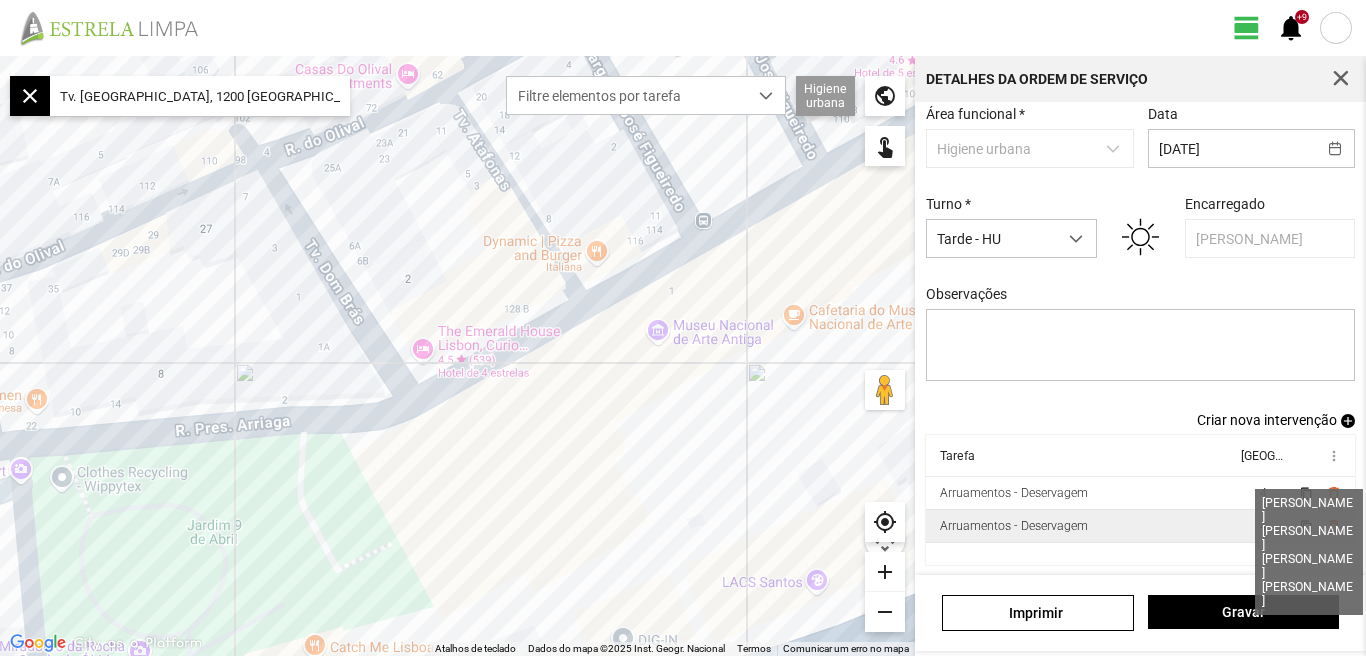 click on "4" at bounding box center [1263, 526] 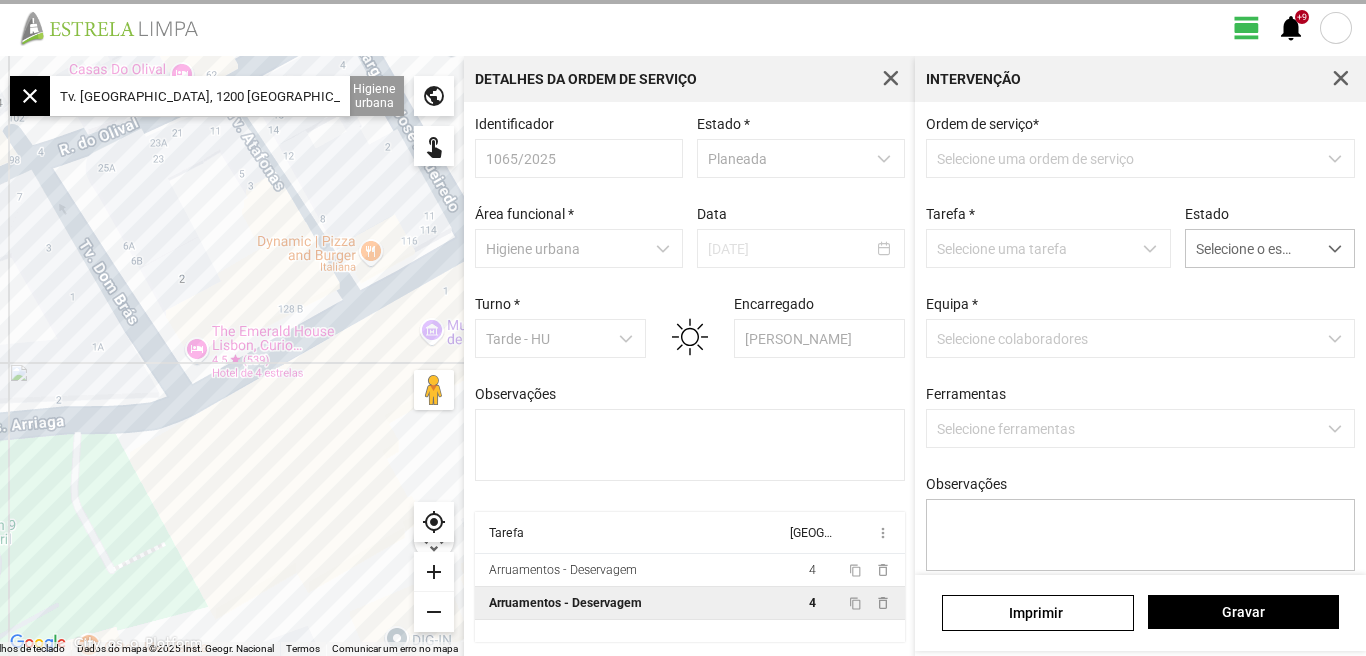 scroll, scrollTop: 4, scrollLeft: 0, axis: vertical 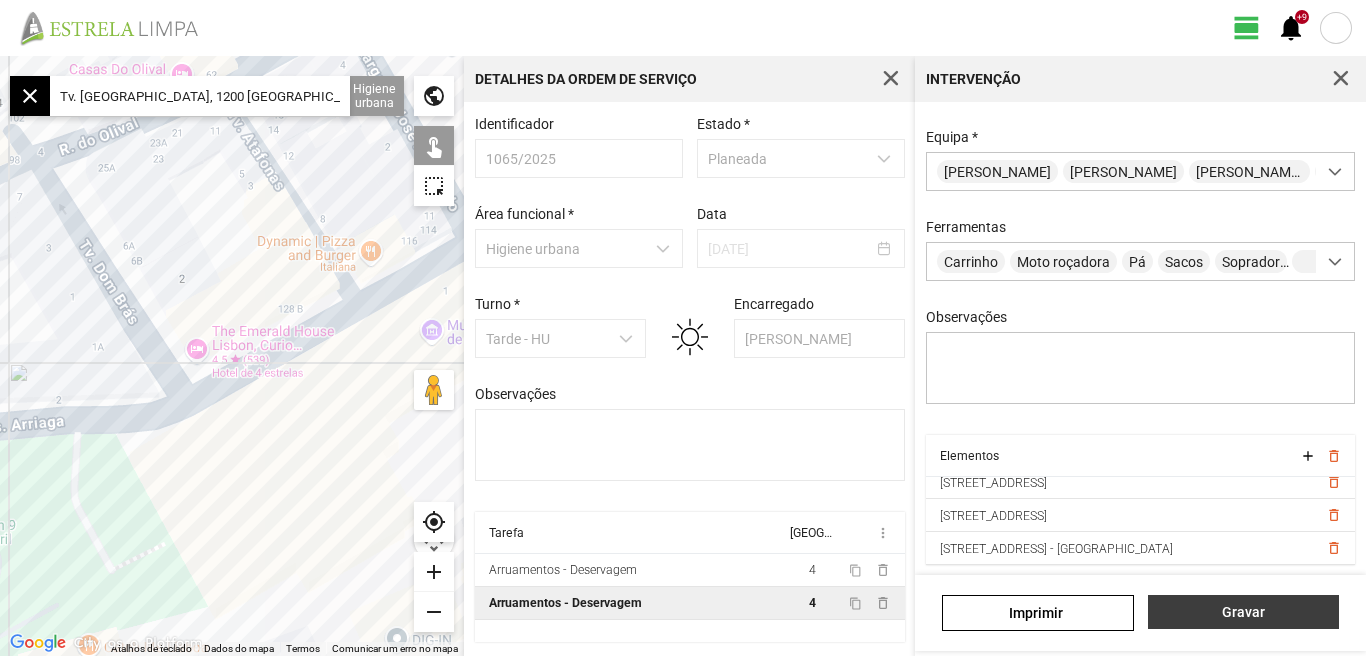 click on "Gravar" at bounding box center [1243, 612] 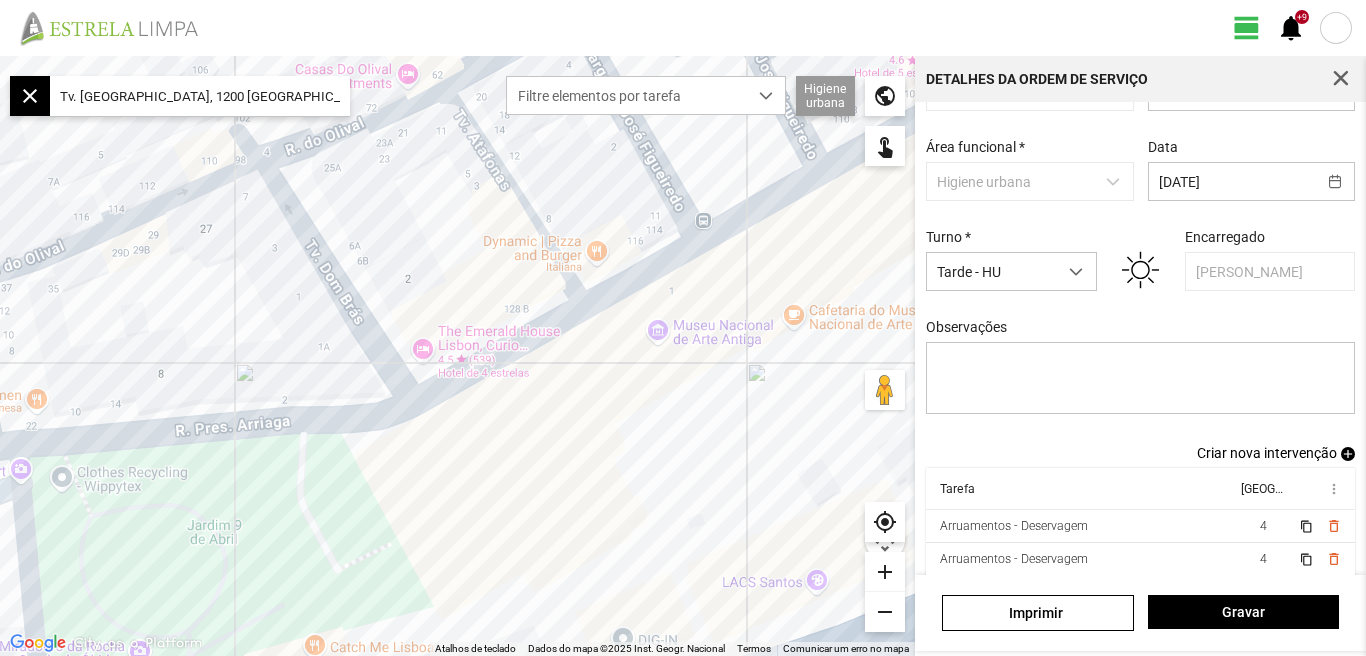 scroll, scrollTop: 109, scrollLeft: 0, axis: vertical 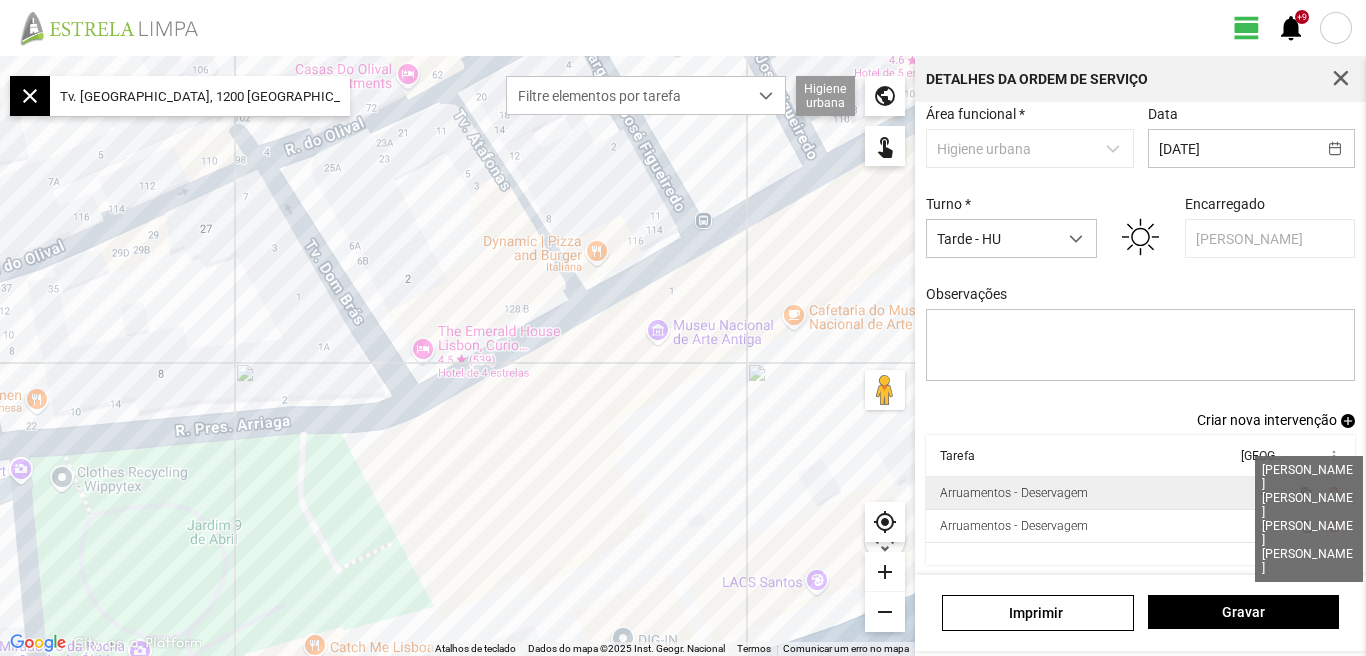 click on "4" at bounding box center (1263, 493) 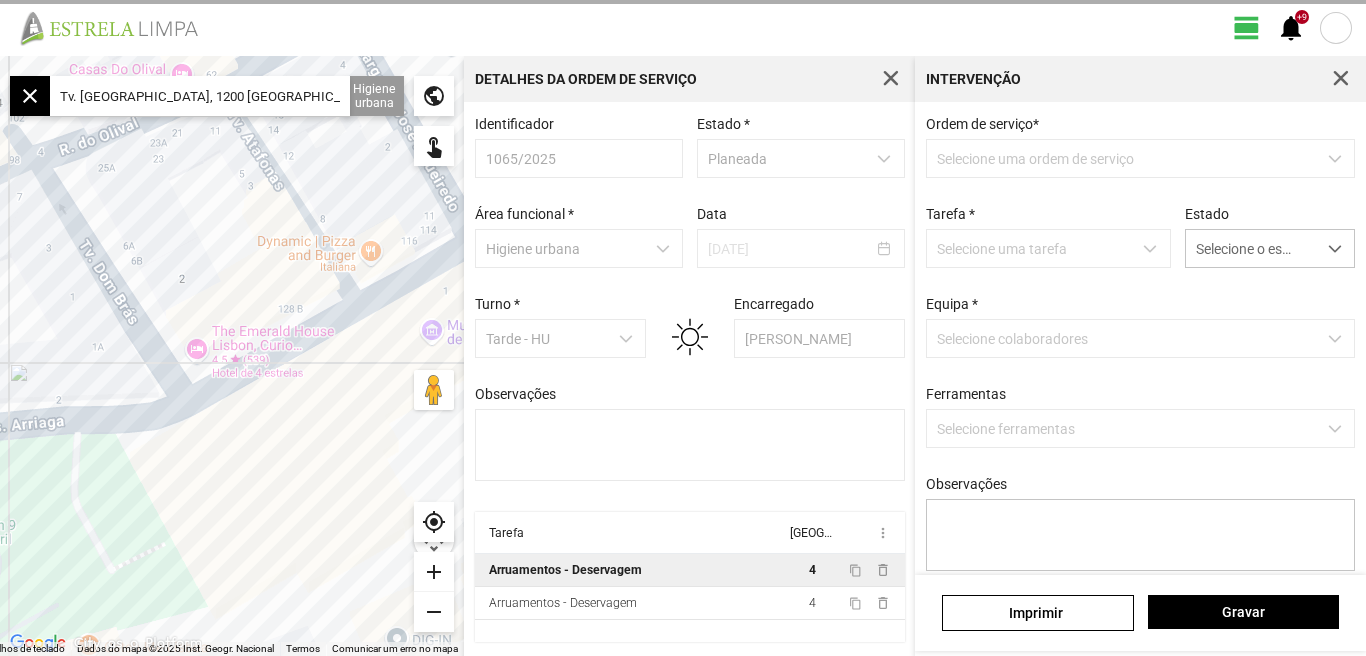 scroll, scrollTop: 4, scrollLeft: 0, axis: vertical 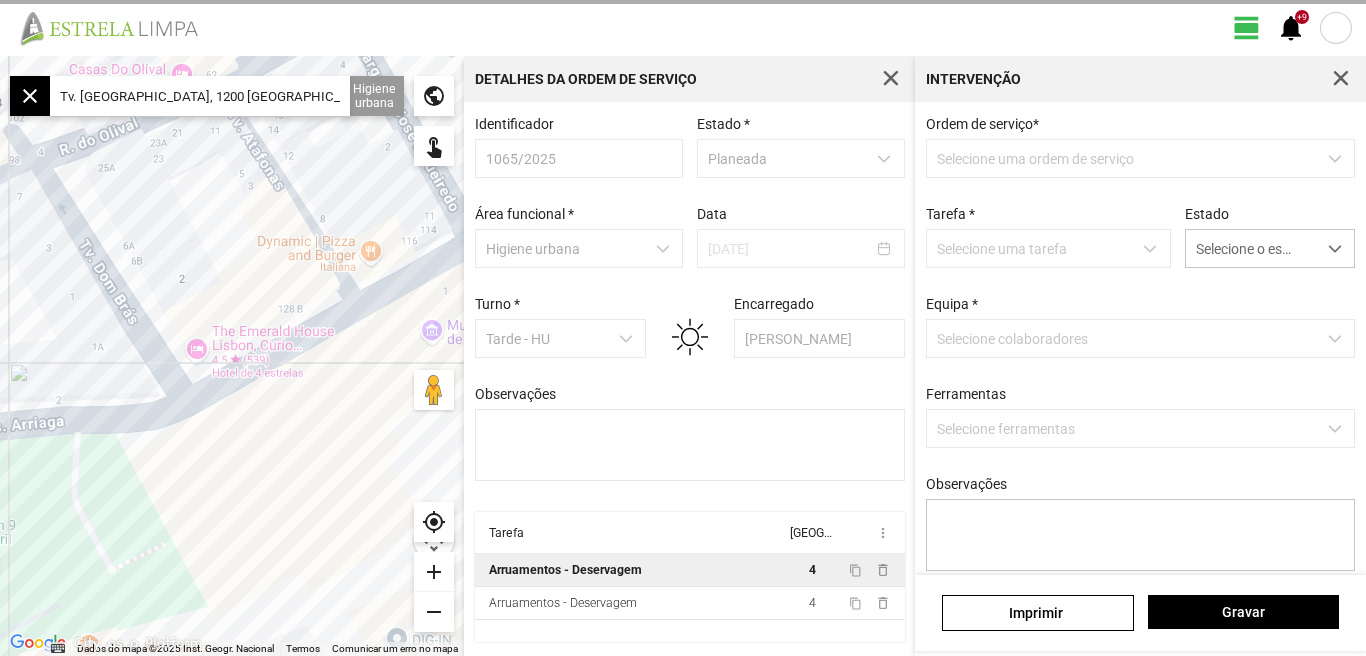 type on "[PERSON_NAME], Diogo." 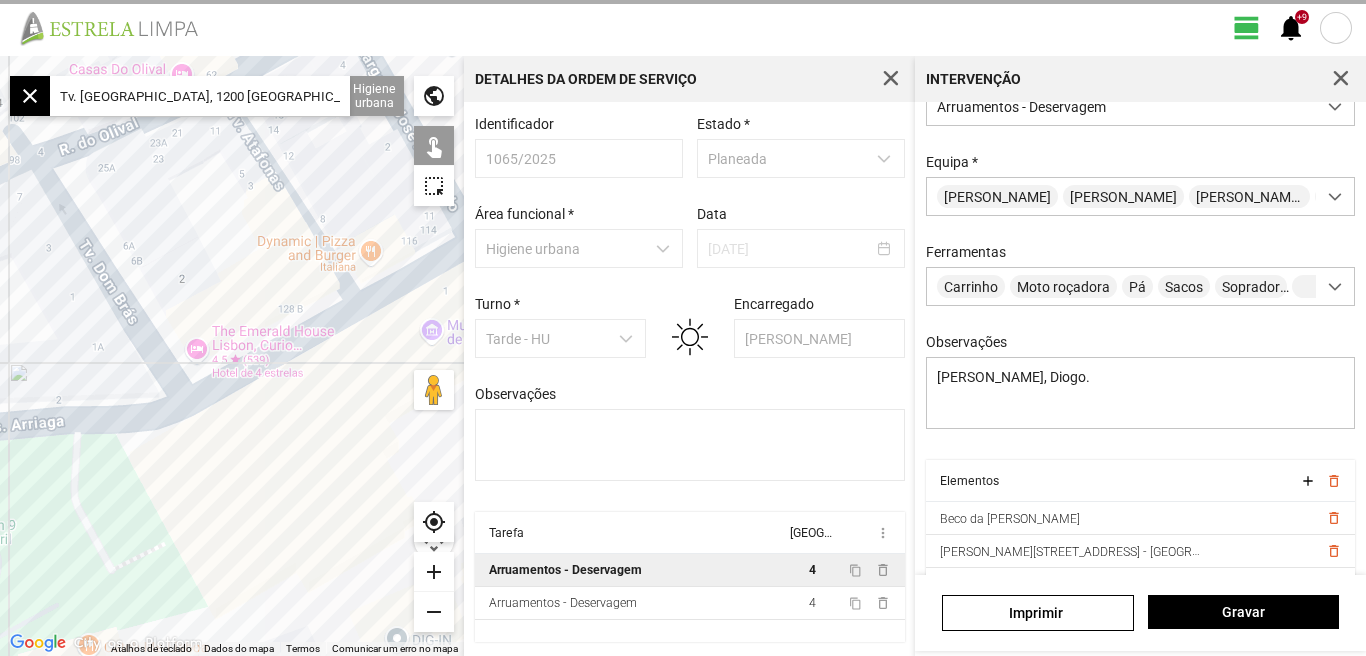 scroll, scrollTop: 177, scrollLeft: 0, axis: vertical 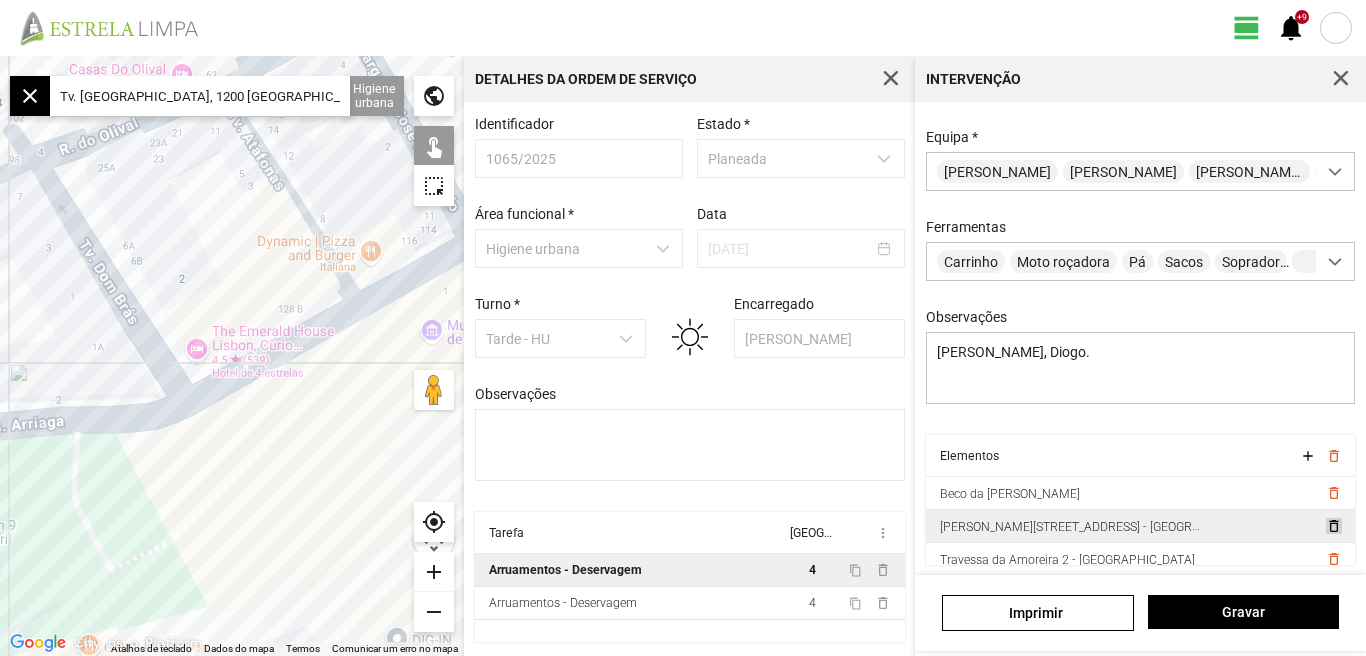 click on "delete_outline" at bounding box center [1333, 526] 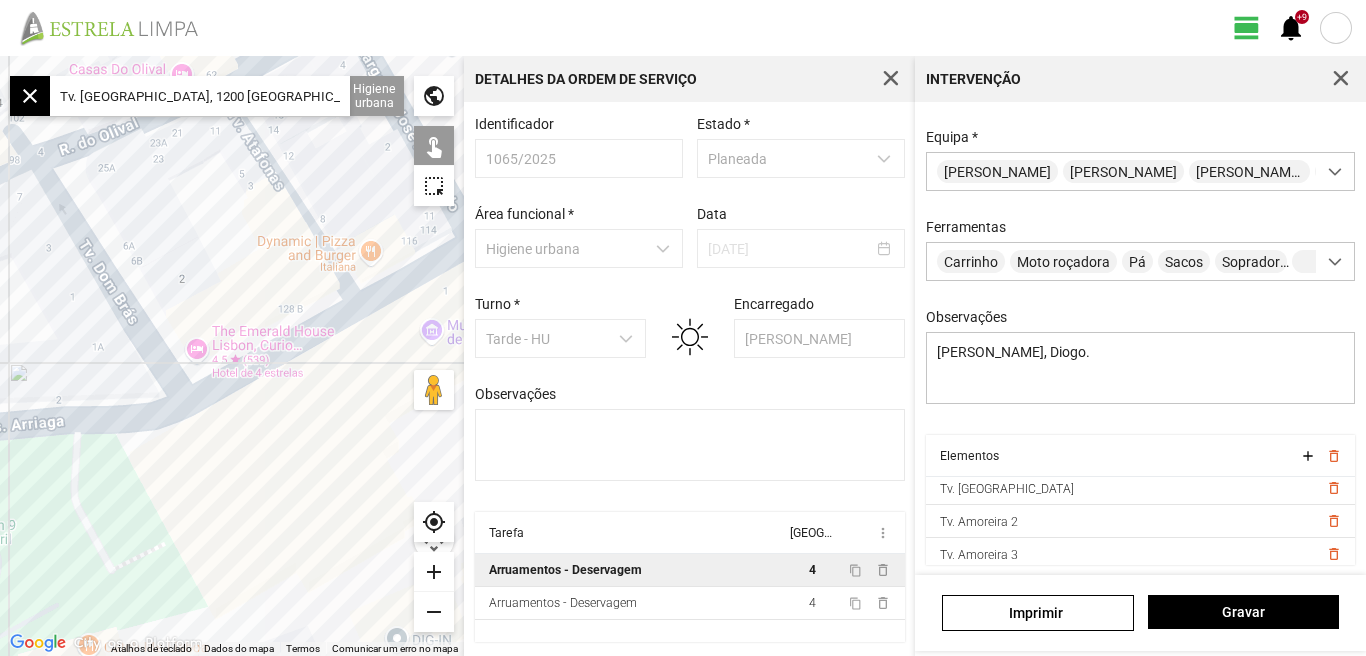scroll, scrollTop: 77, scrollLeft: 0, axis: vertical 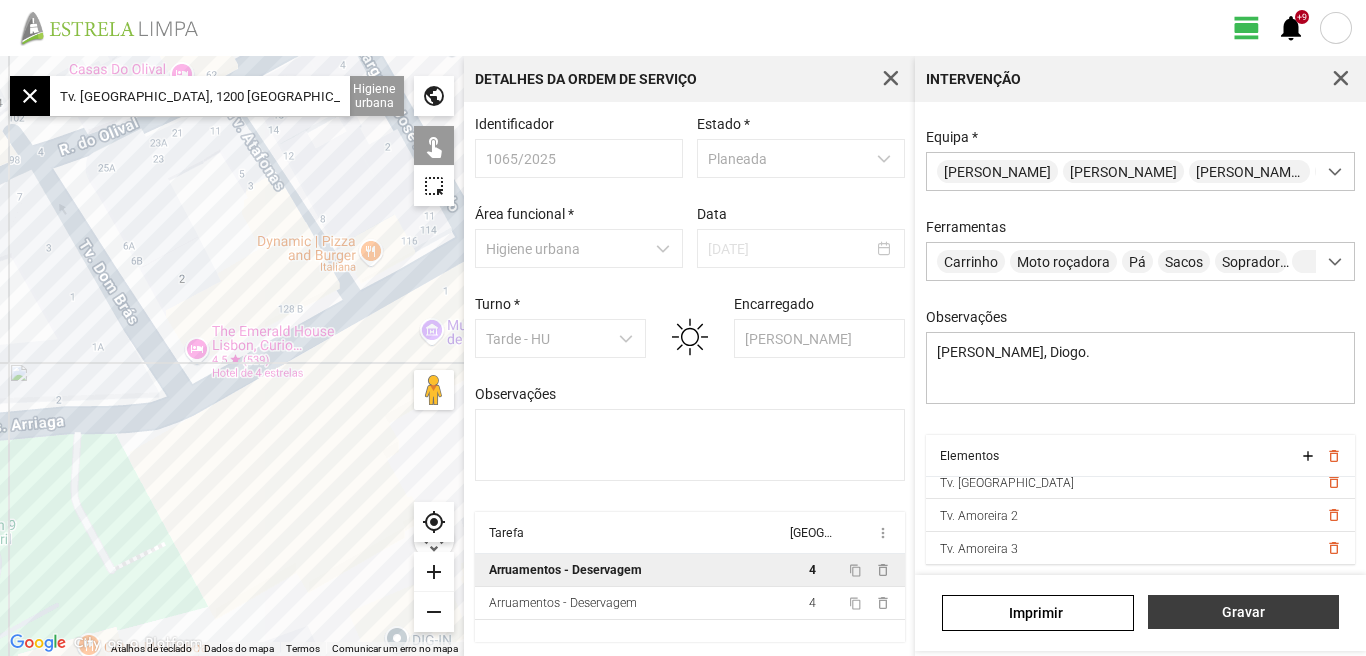 click on "Gravar" at bounding box center (1243, 612) 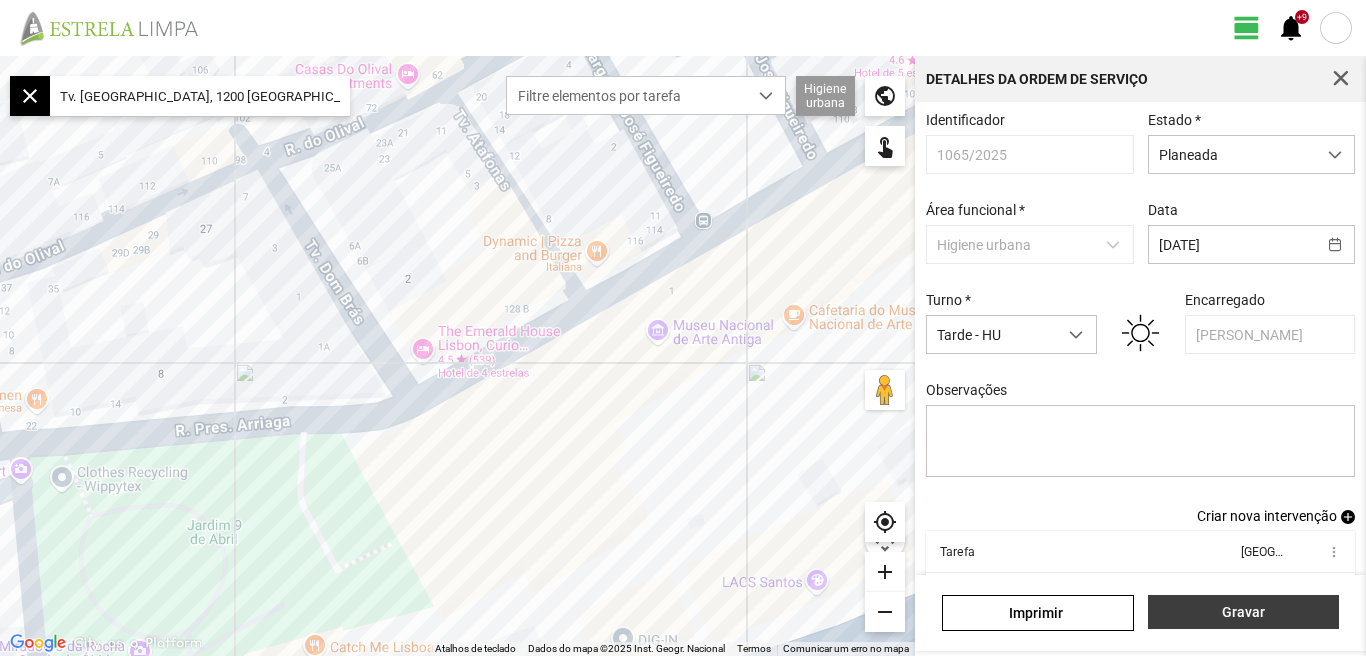 click on "Gravar" at bounding box center (1243, 612) 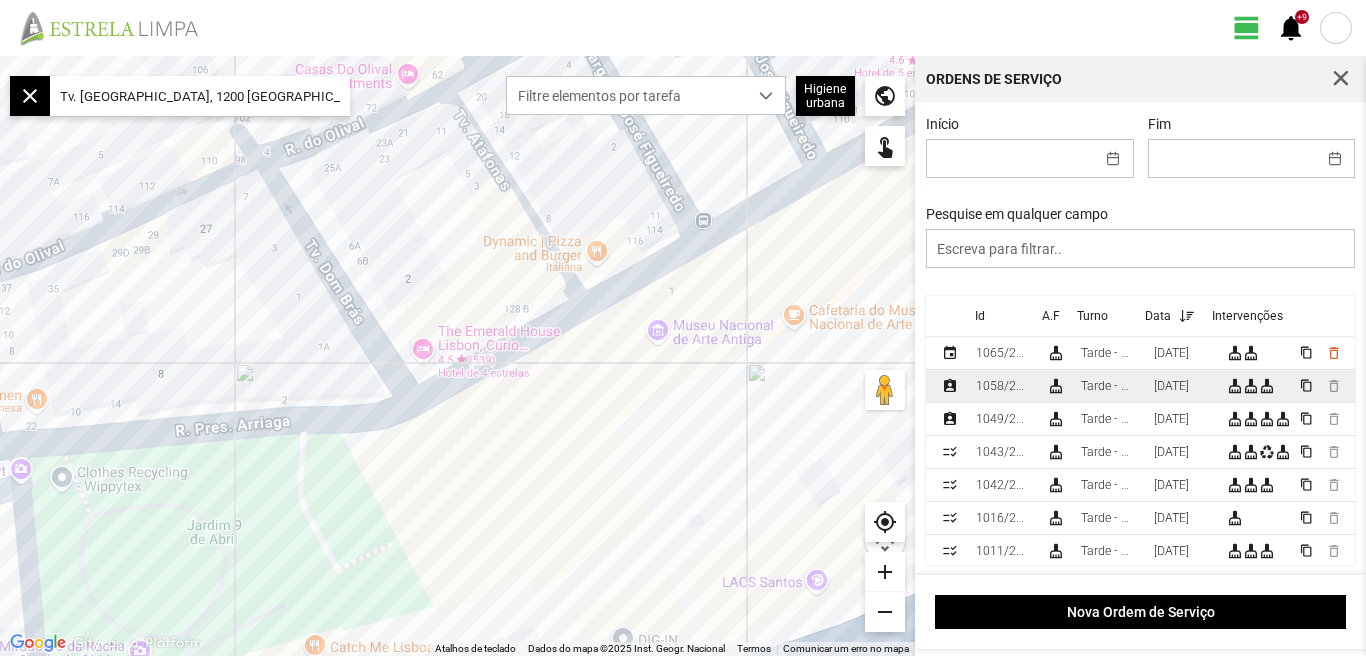 click on "[DATE]" at bounding box center (1171, 386) 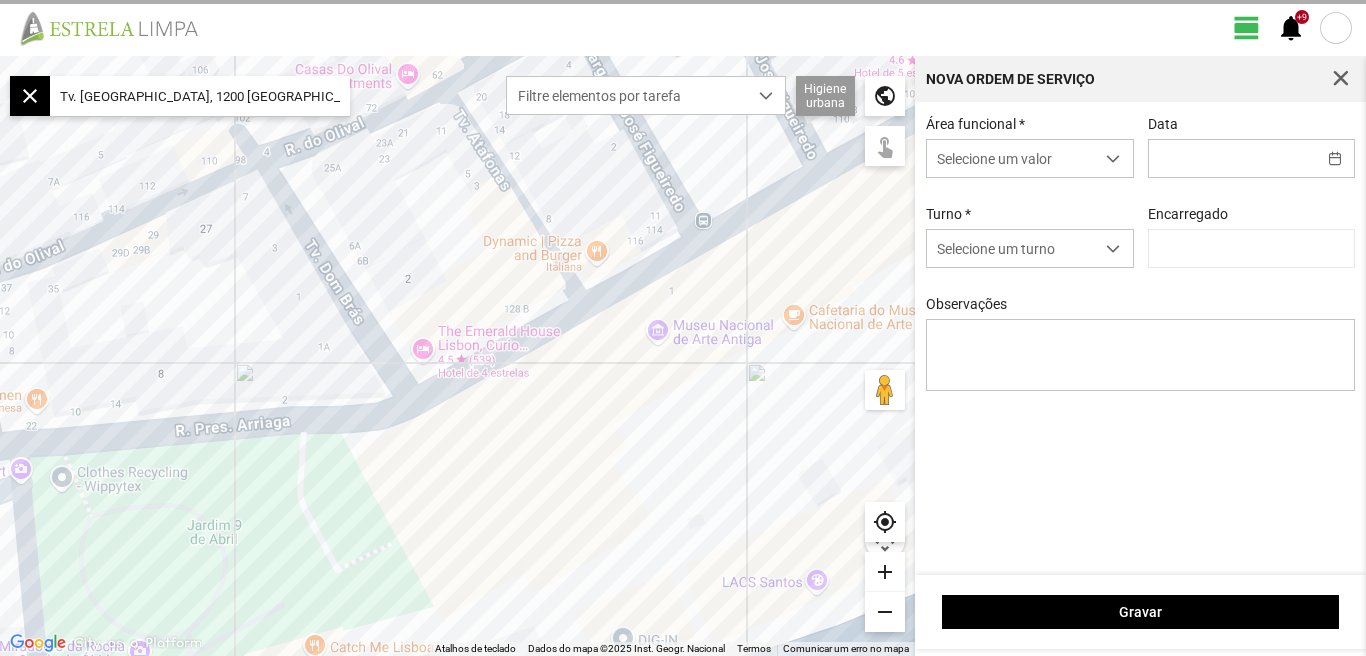 type on "[DATE]" 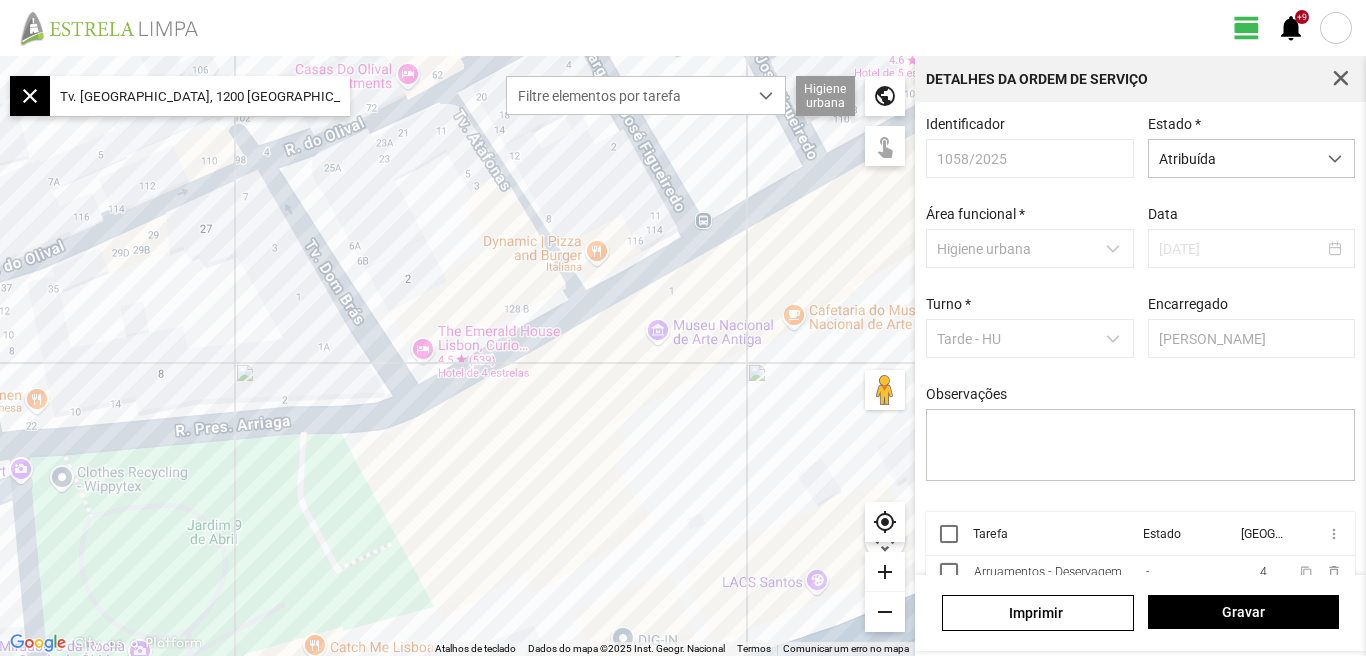 scroll, scrollTop: 85, scrollLeft: 0, axis: vertical 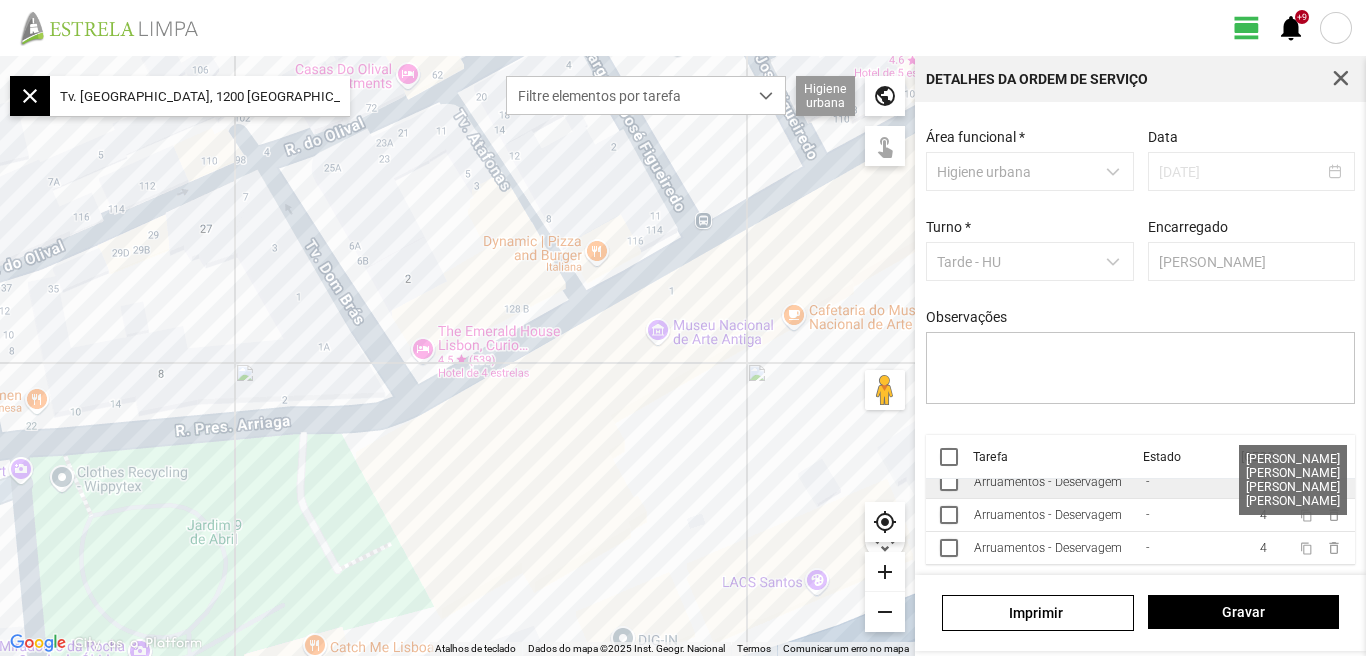 click on "4" at bounding box center [1263, 482] 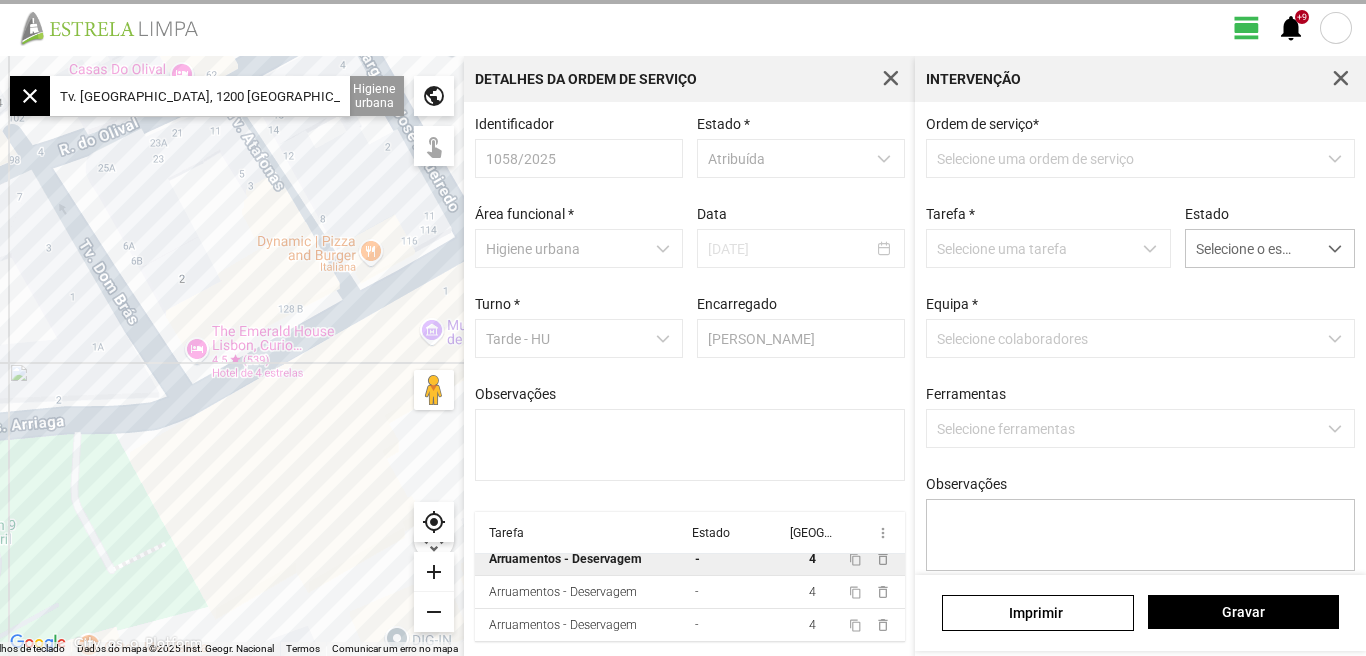 type on "[PERSON_NAME].
[PERSON_NAME]" 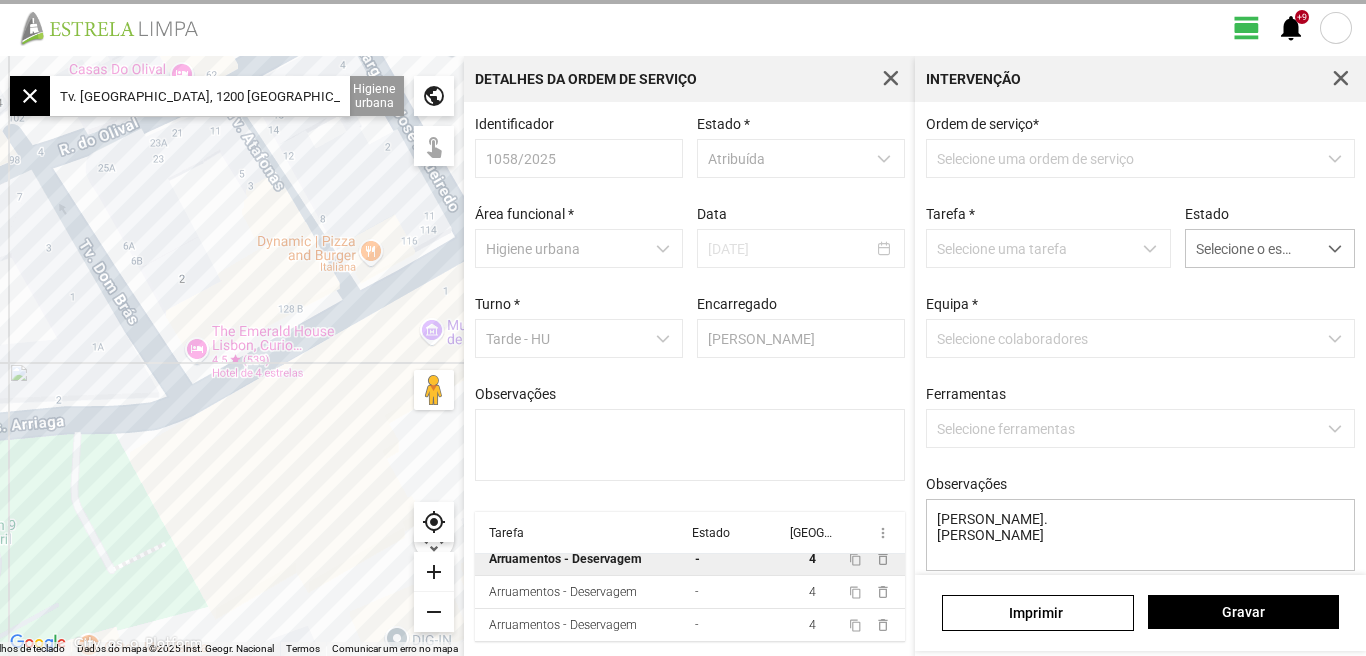 scroll, scrollTop: 11, scrollLeft: 0, axis: vertical 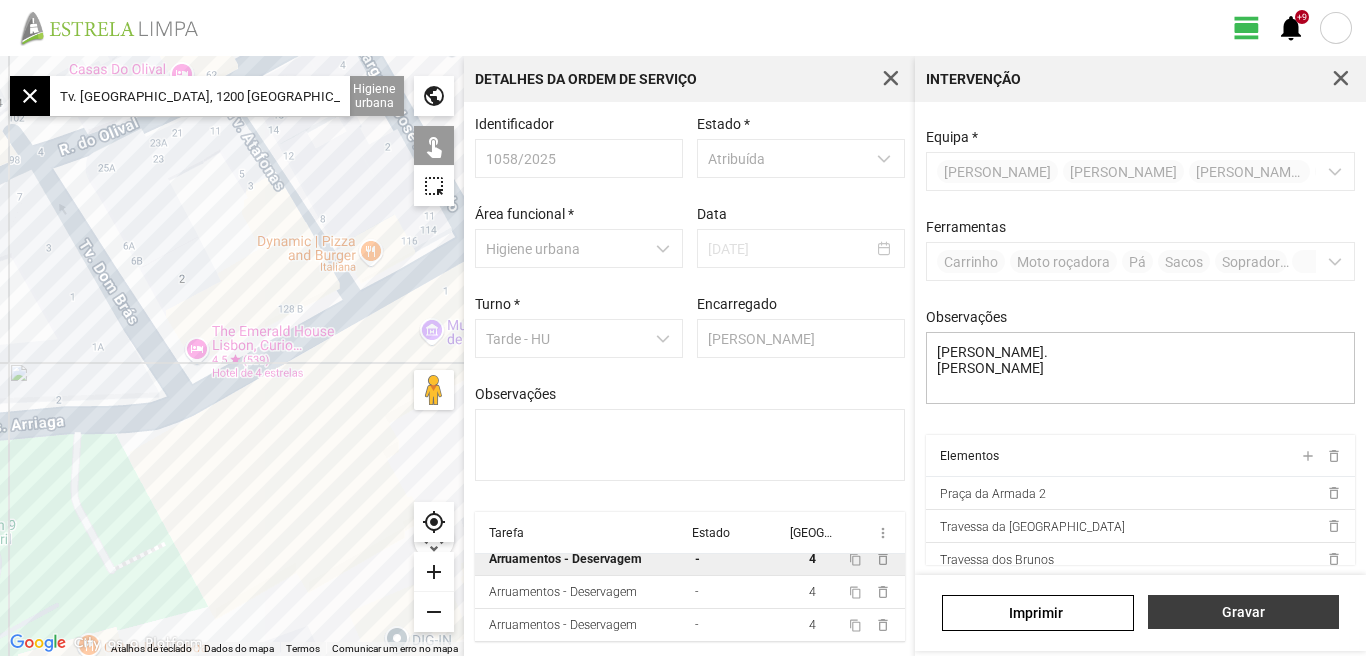 click on "Gravar" at bounding box center (1243, 612) 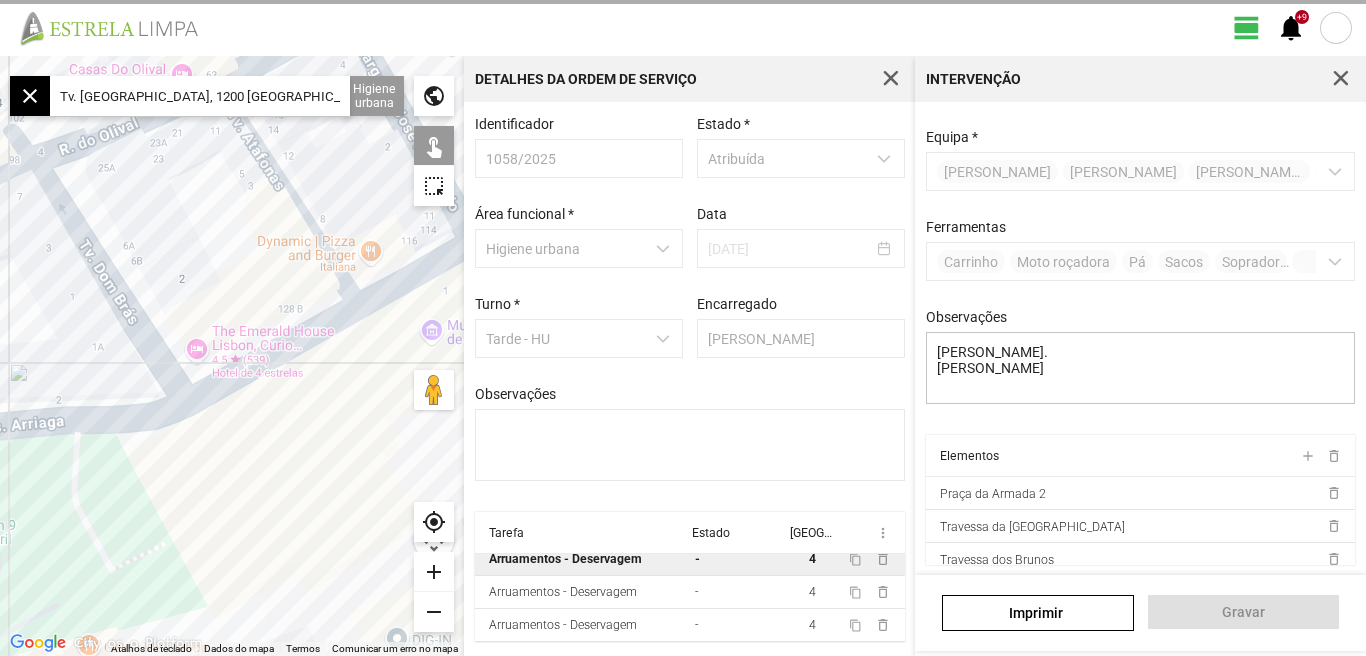 scroll, scrollTop: 13, scrollLeft: 0, axis: vertical 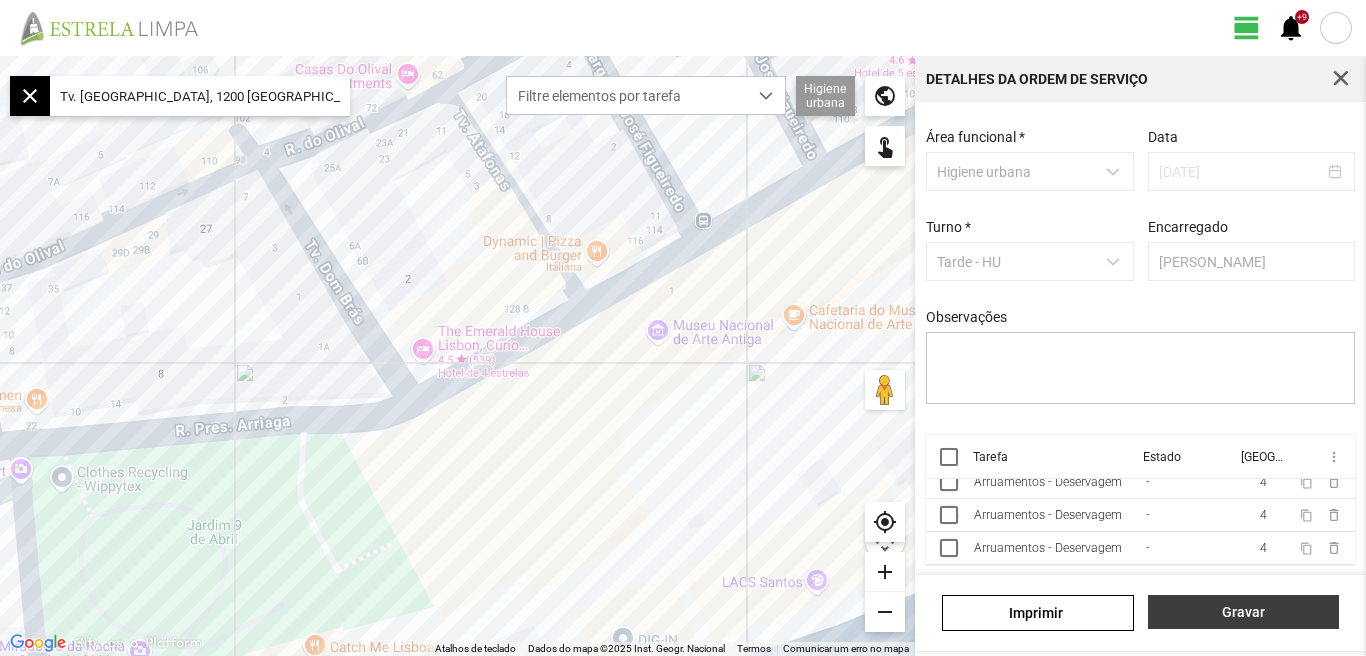 click on "Gravar" at bounding box center [1243, 612] 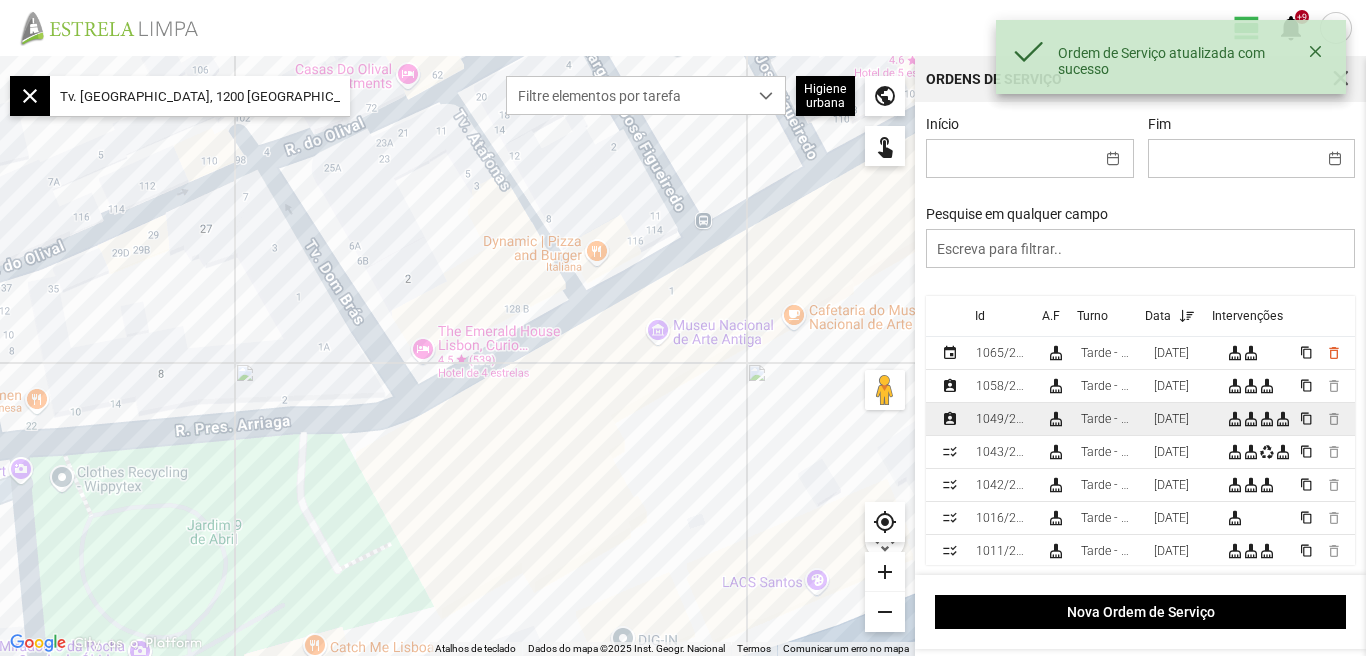 click on "[DATE]" at bounding box center (1171, 419) 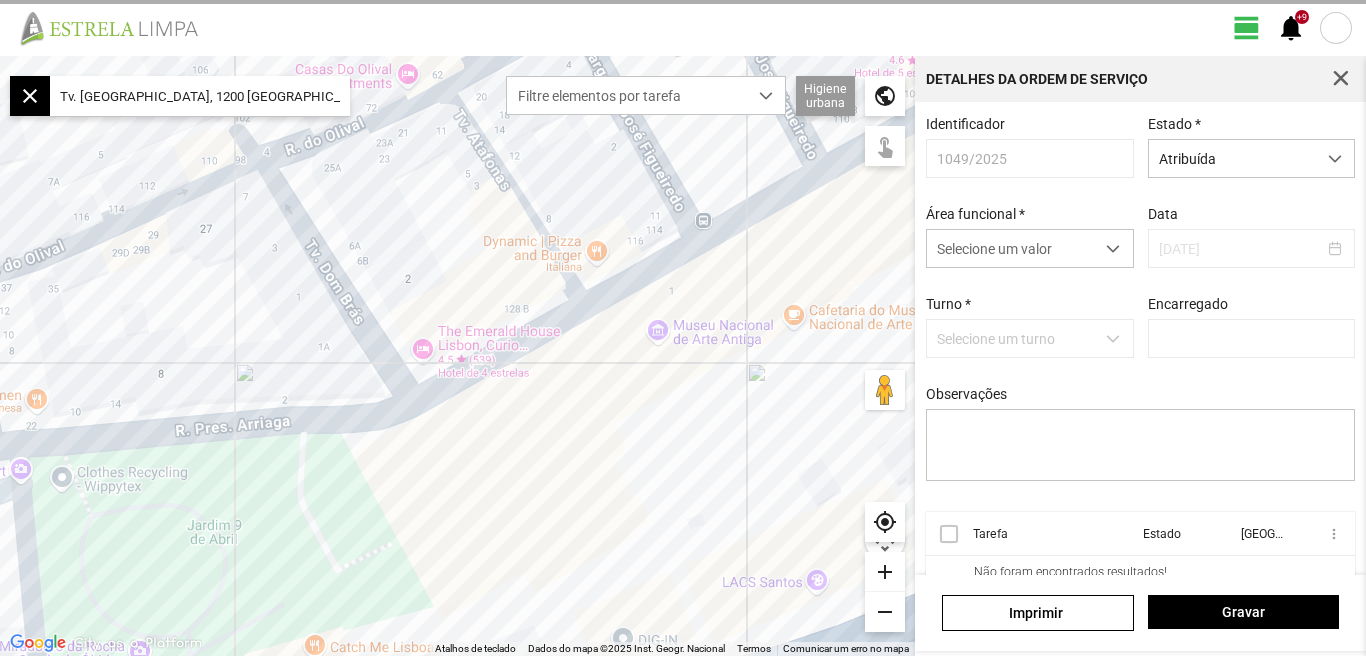 type on "[PERSON_NAME]" 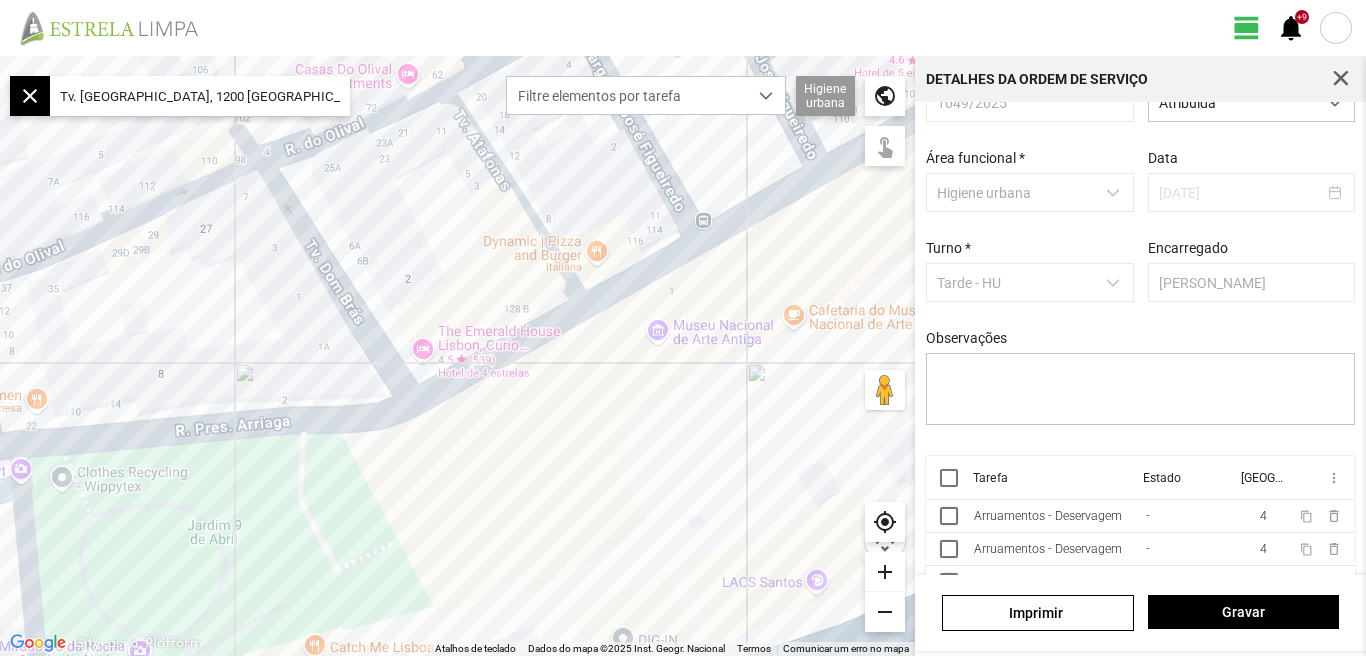 scroll, scrollTop: 85, scrollLeft: 0, axis: vertical 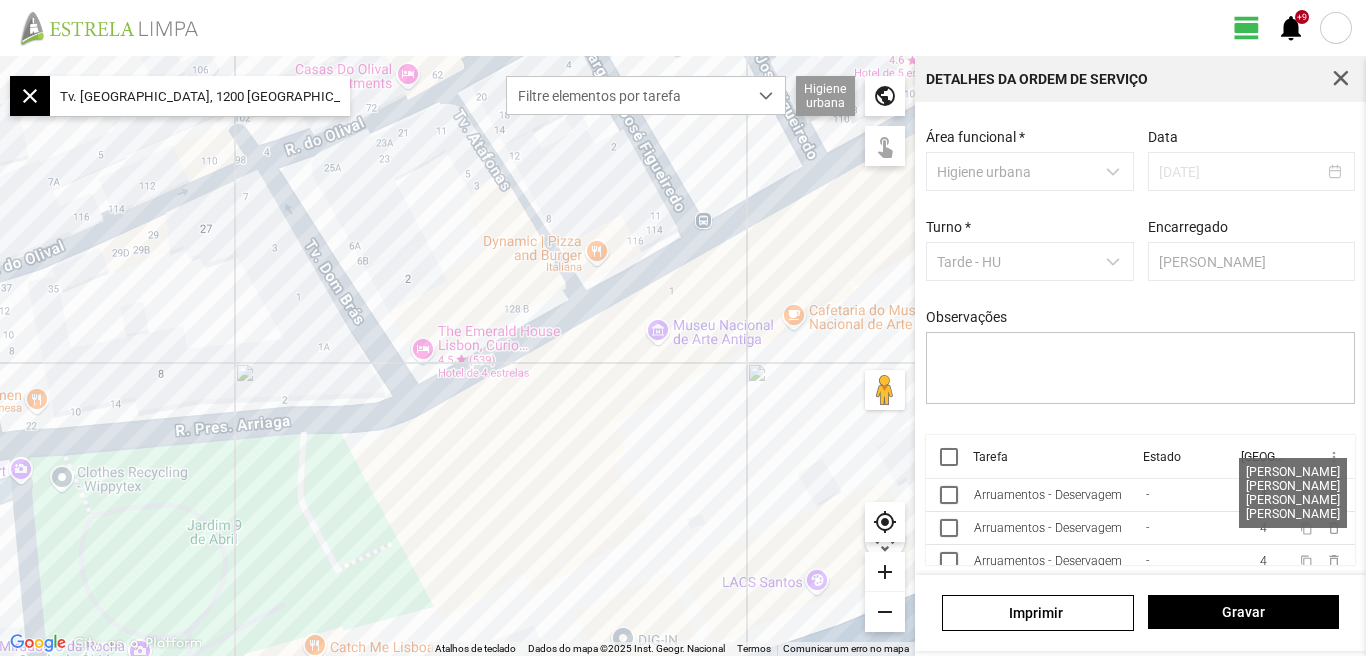 click on "4" at bounding box center [1263, 495] 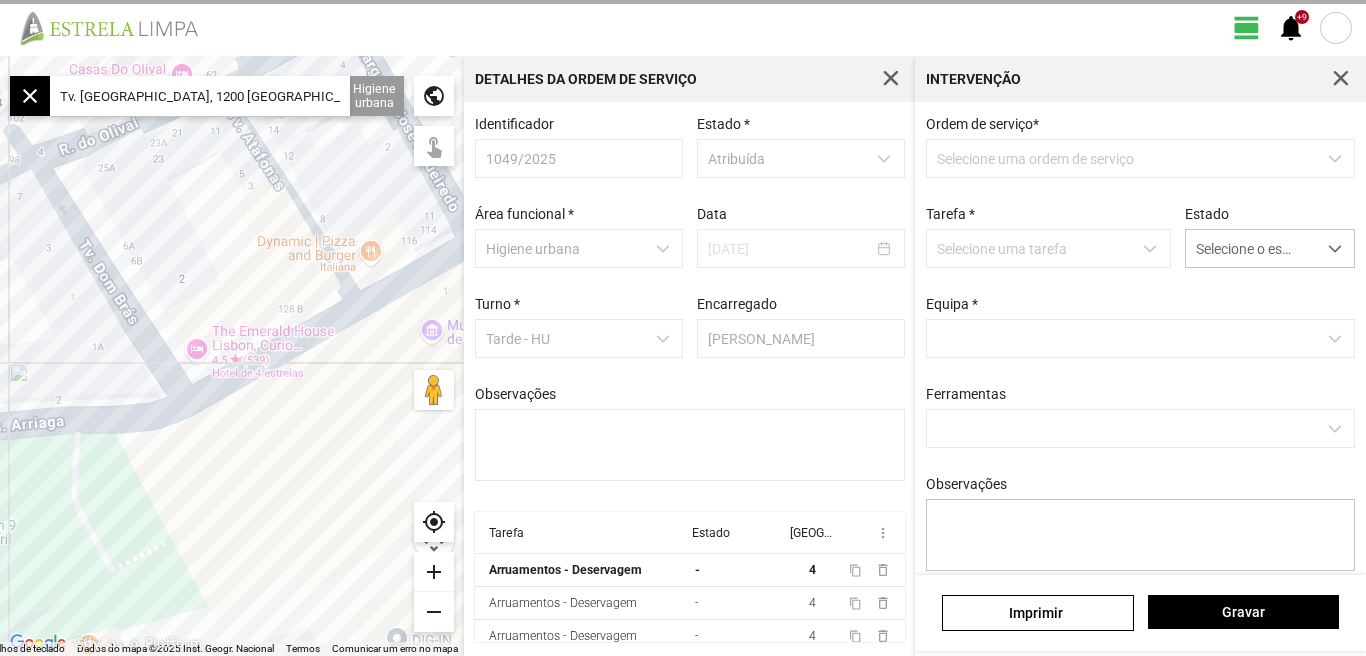 scroll, scrollTop: 4, scrollLeft: 0, axis: vertical 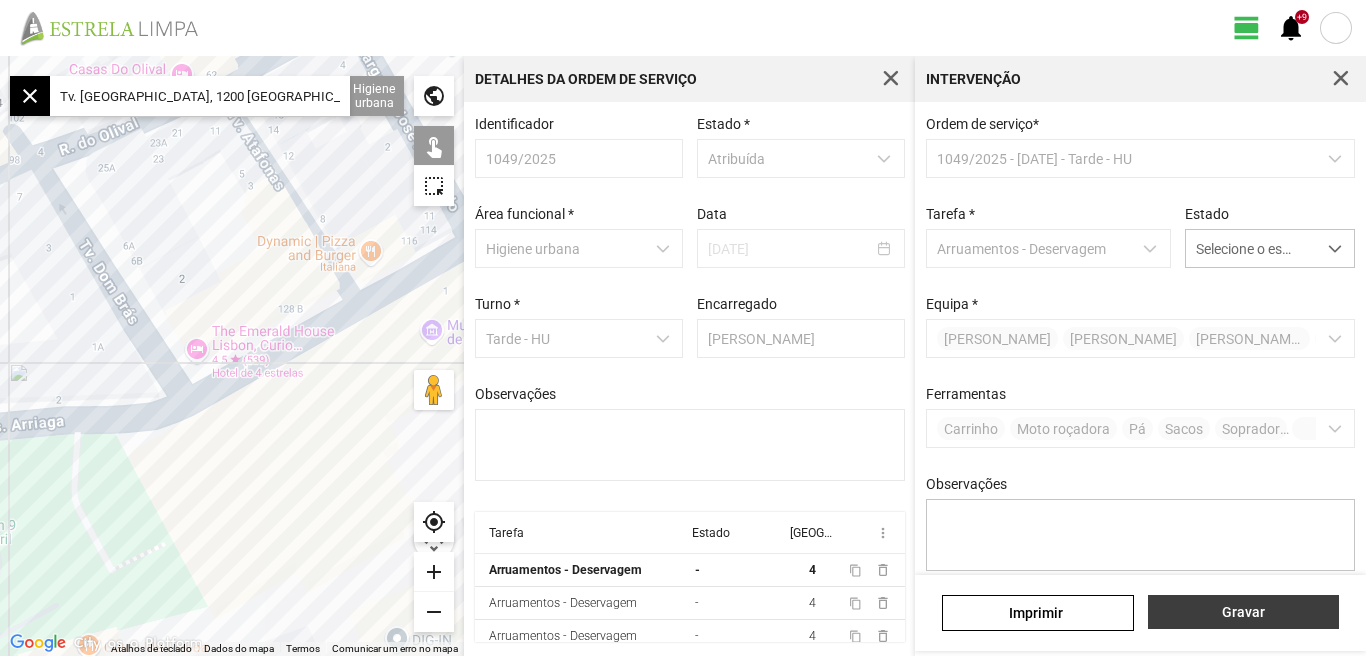 click on "Gravar" at bounding box center [1243, 612] 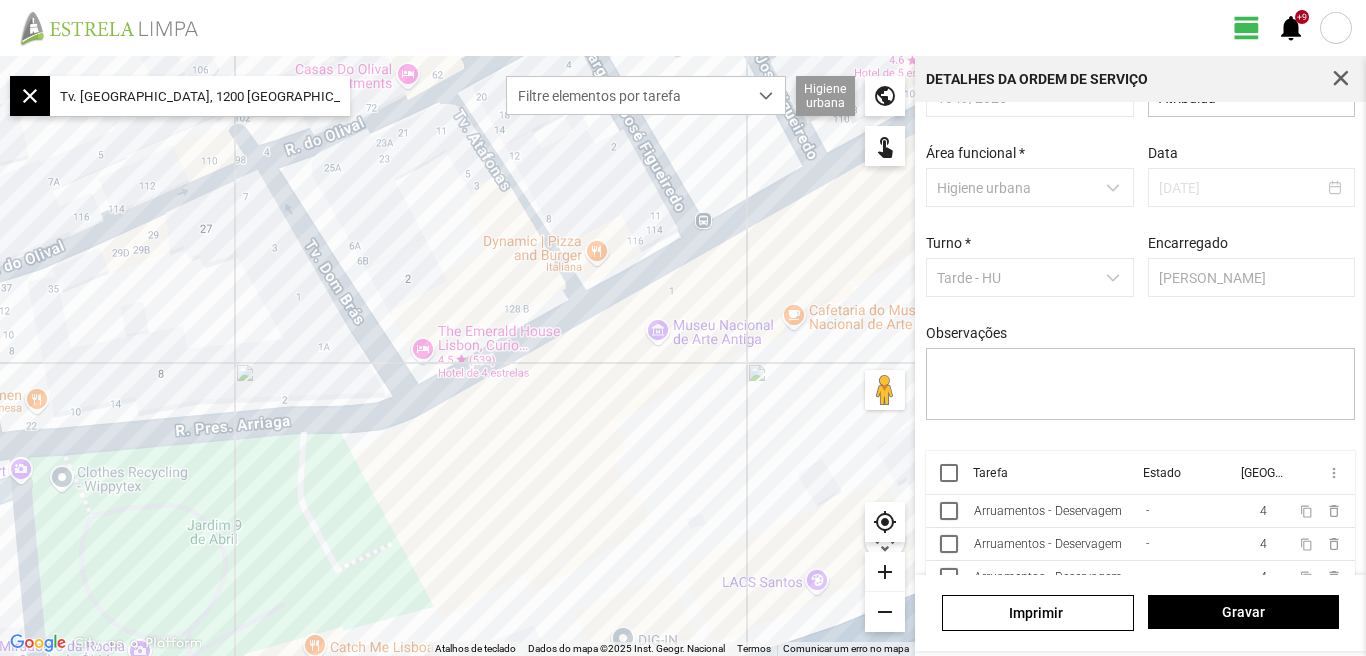 scroll, scrollTop: 85, scrollLeft: 0, axis: vertical 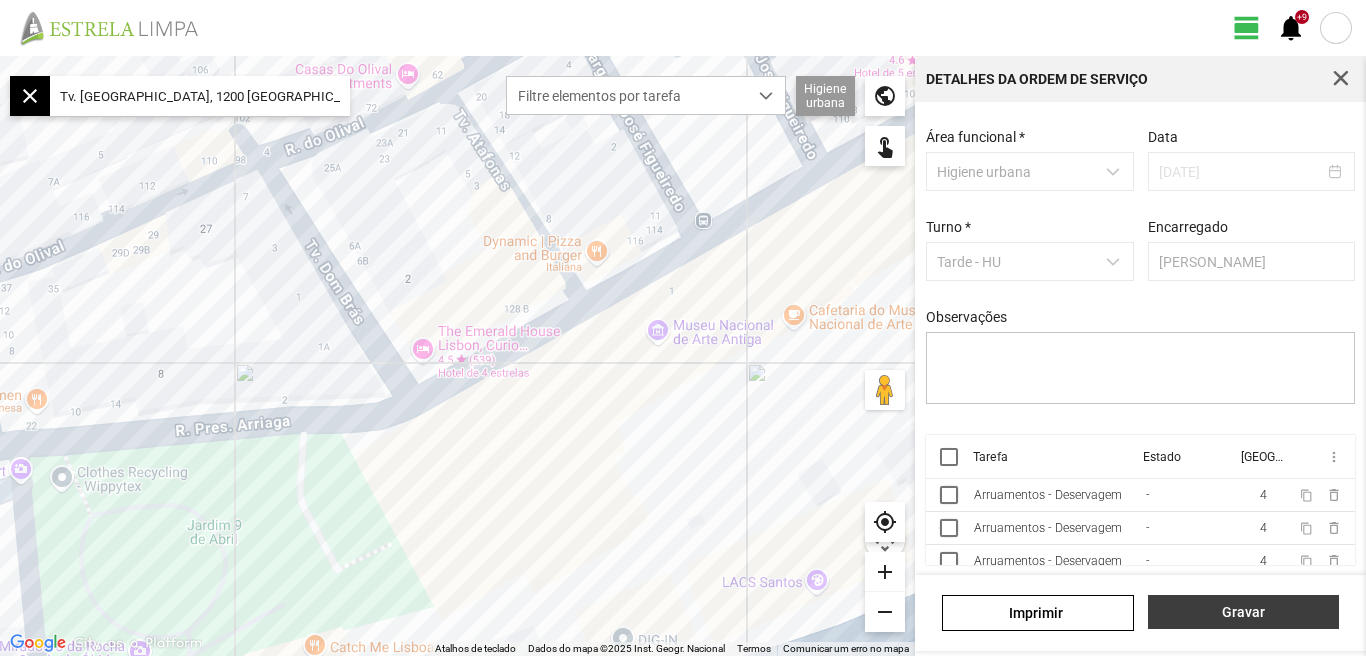 click on "Gravar" at bounding box center (1243, 612) 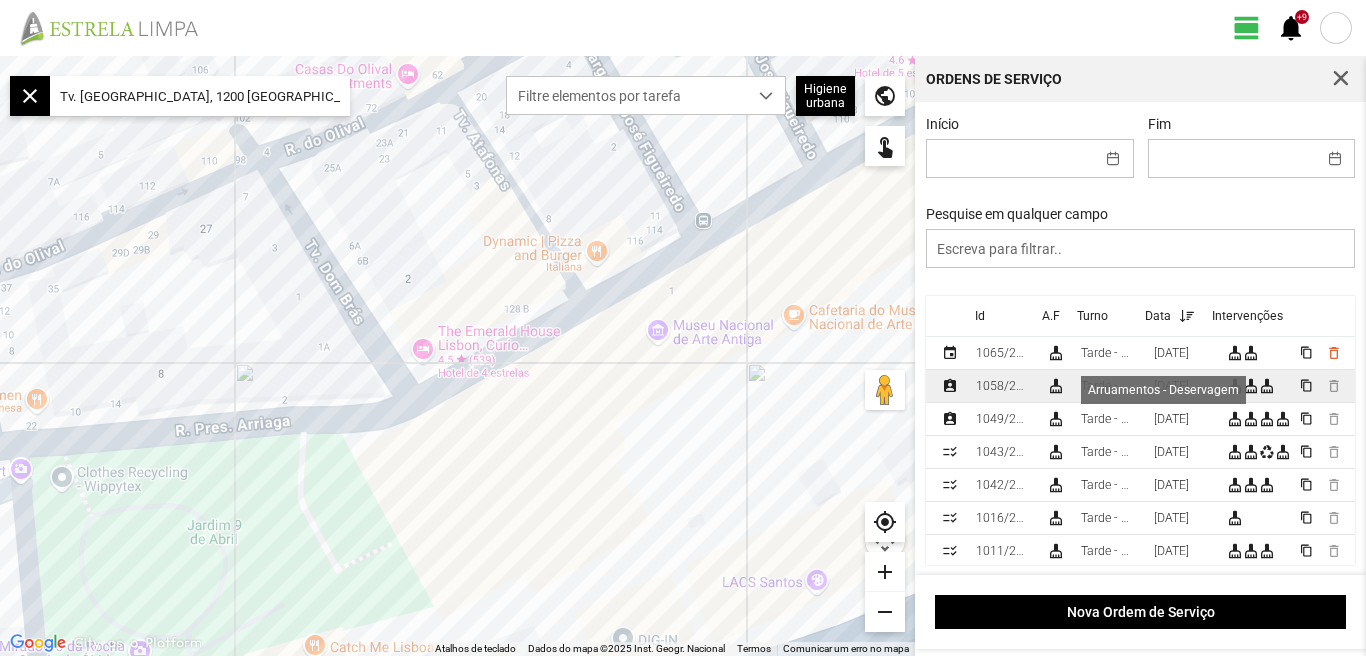 click on "cleaning_services" at bounding box center [1251, 386] 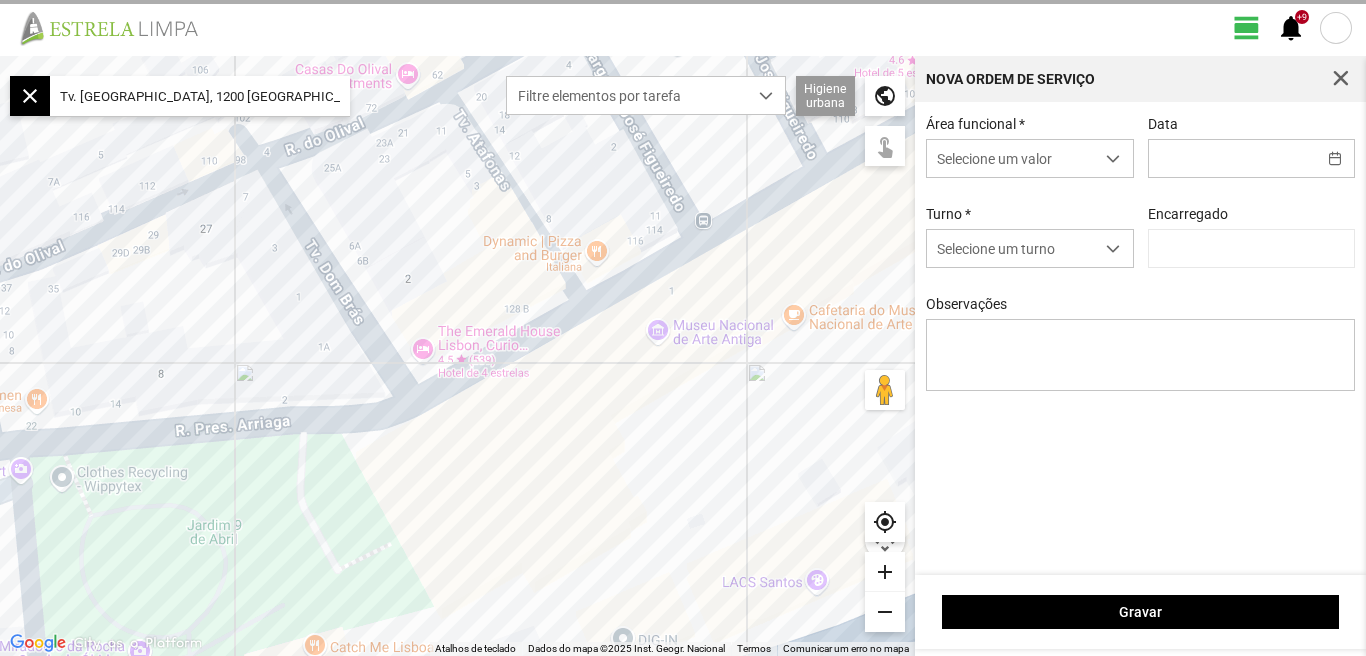 type on "[DATE]" 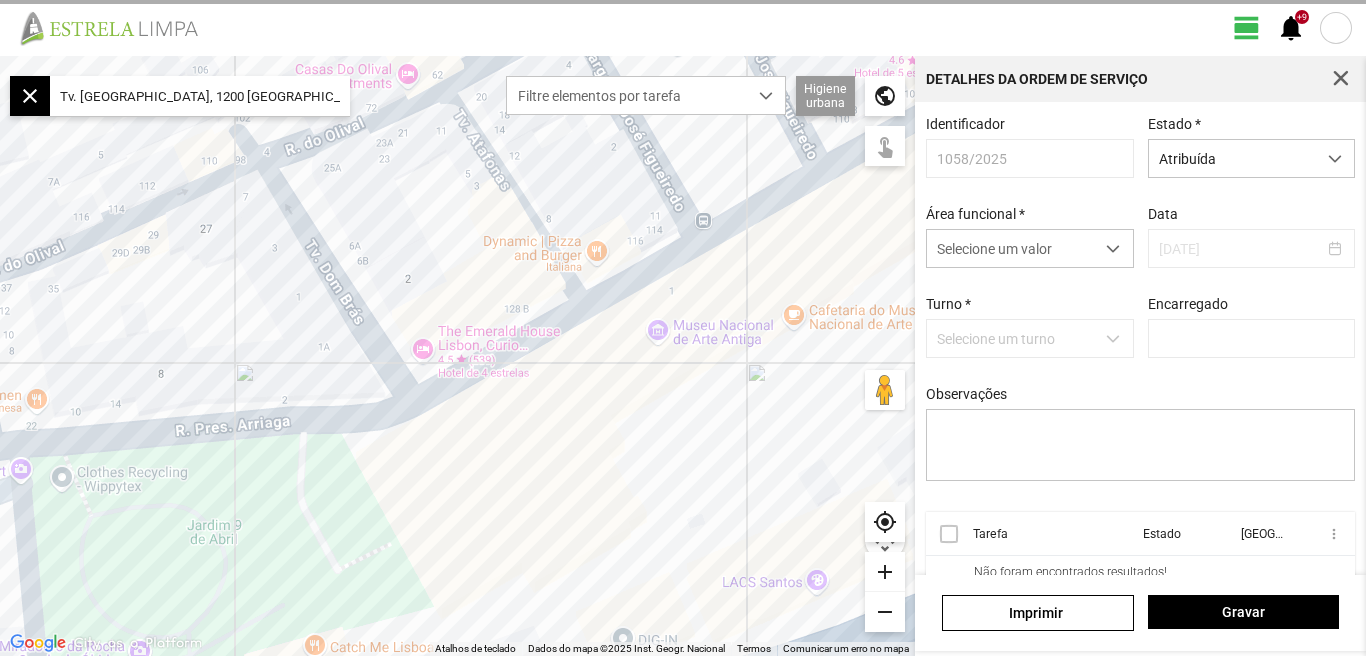 type on "[PERSON_NAME]" 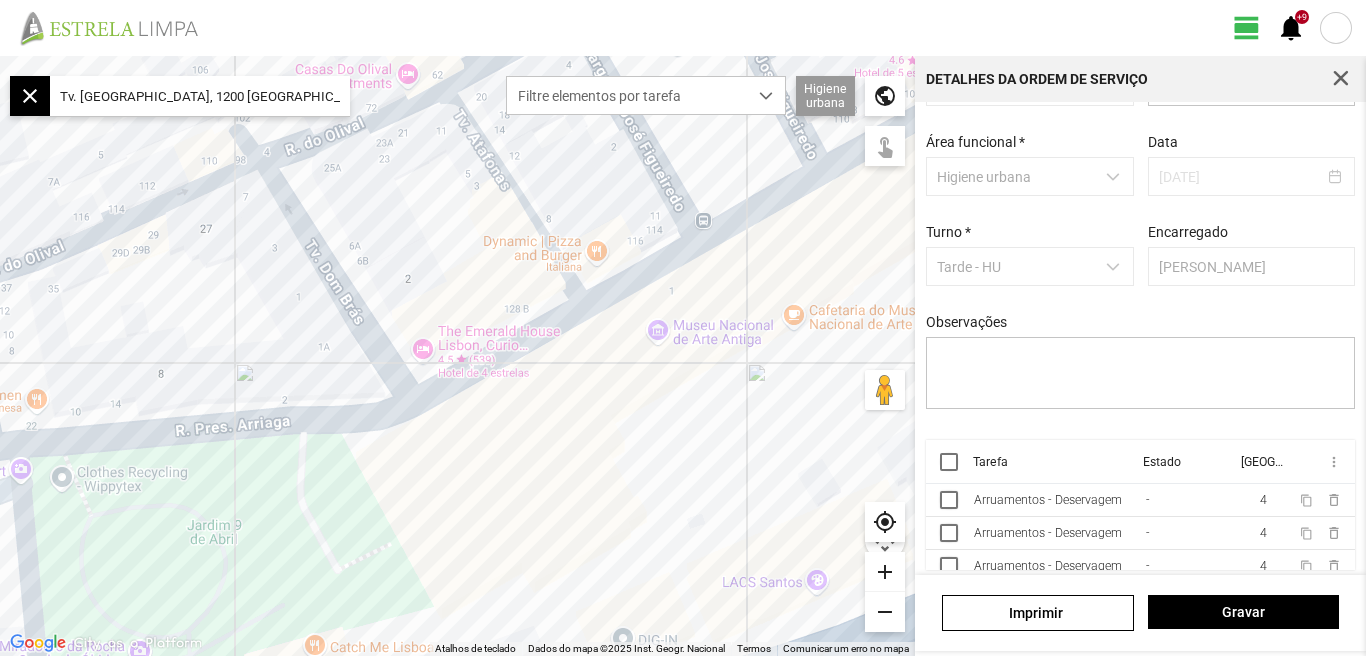 scroll, scrollTop: 85, scrollLeft: 0, axis: vertical 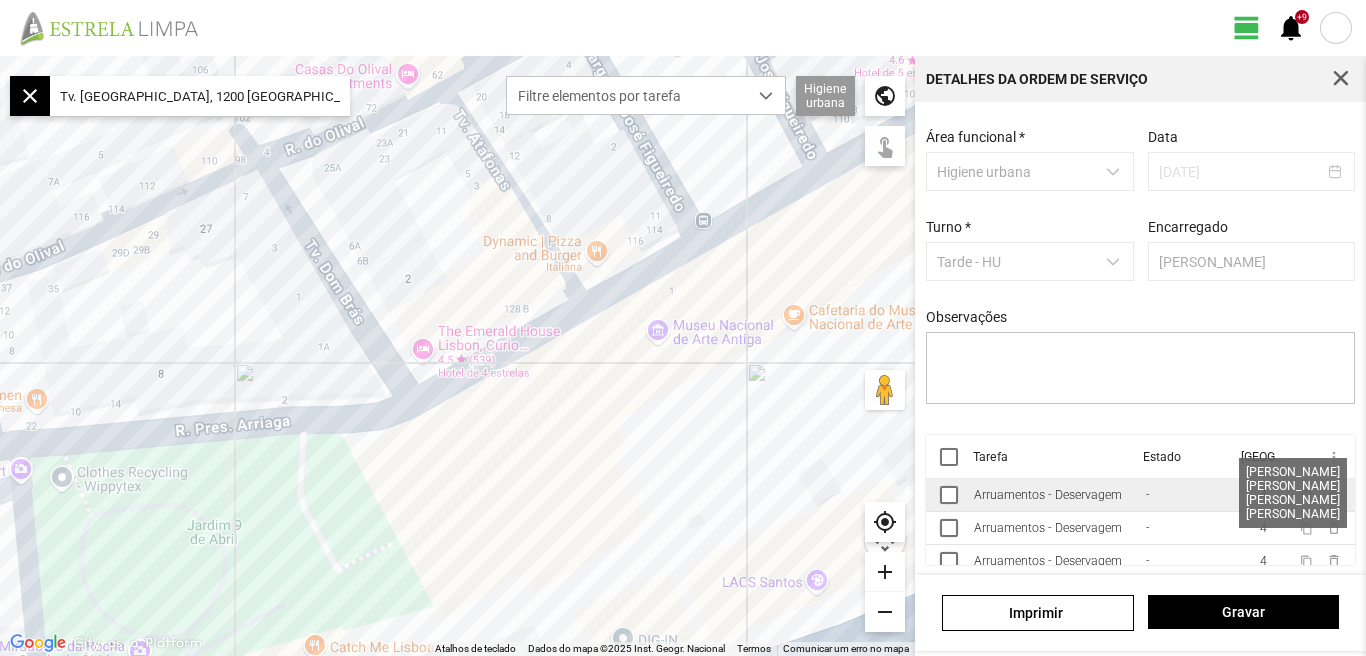 click on "4" at bounding box center (1263, 495) 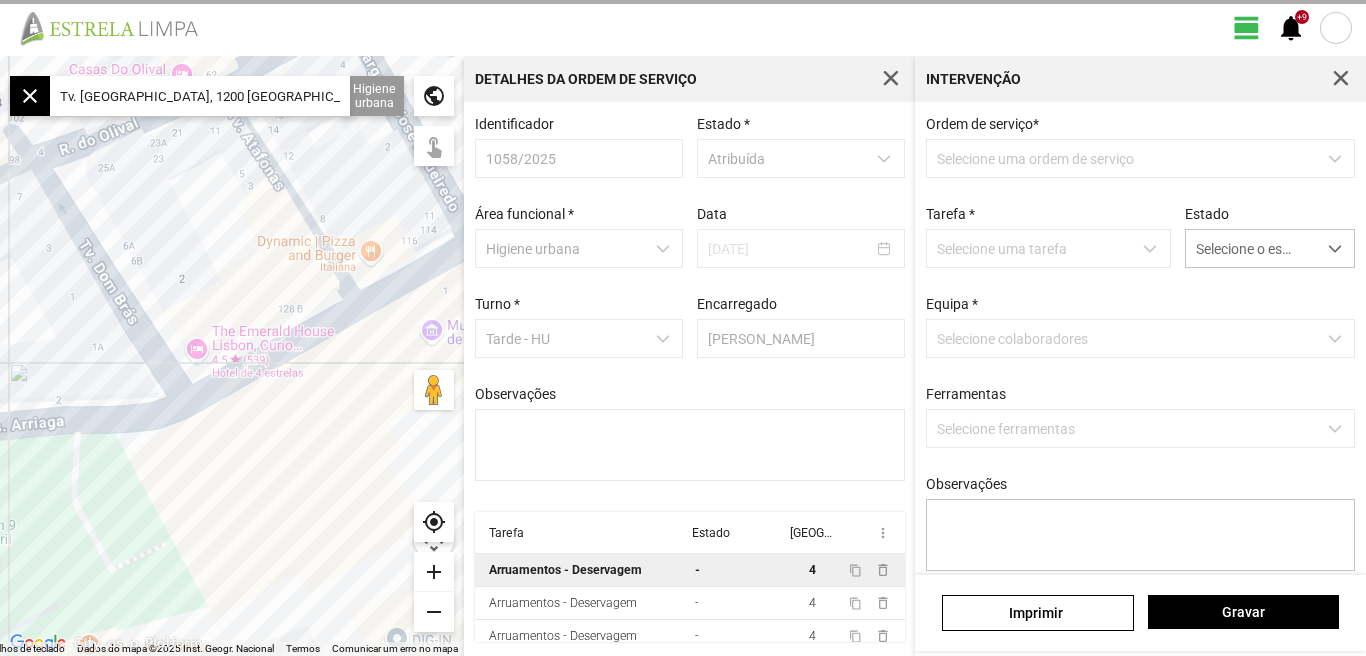 scroll, scrollTop: 4, scrollLeft: 0, axis: vertical 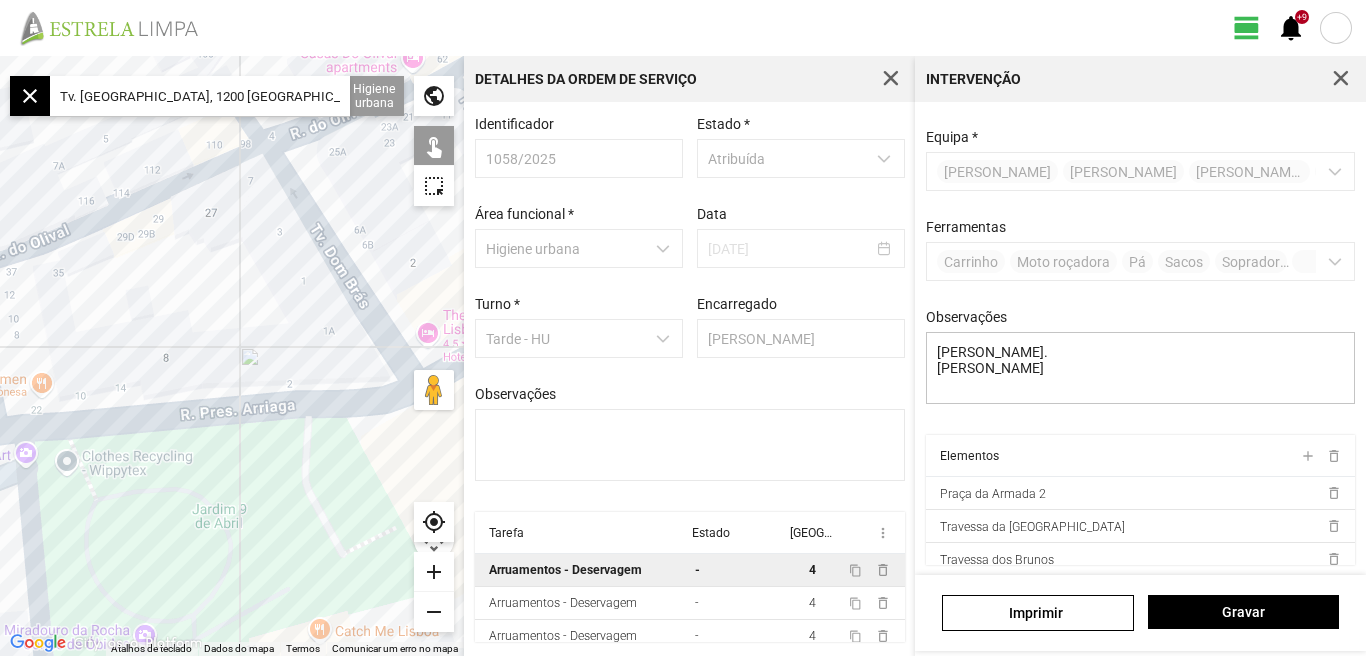 drag, startPoint x: 421, startPoint y: 440, endPoint x: 457, endPoint y: 436, distance: 36.221542 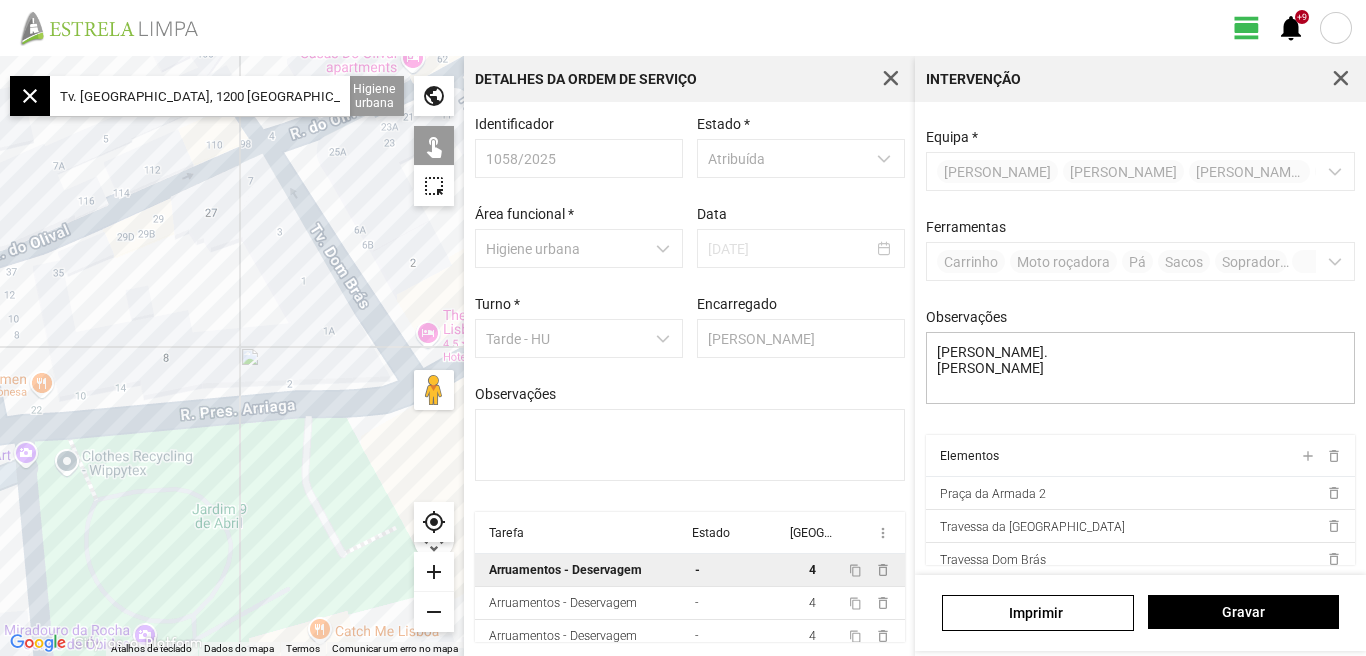 click 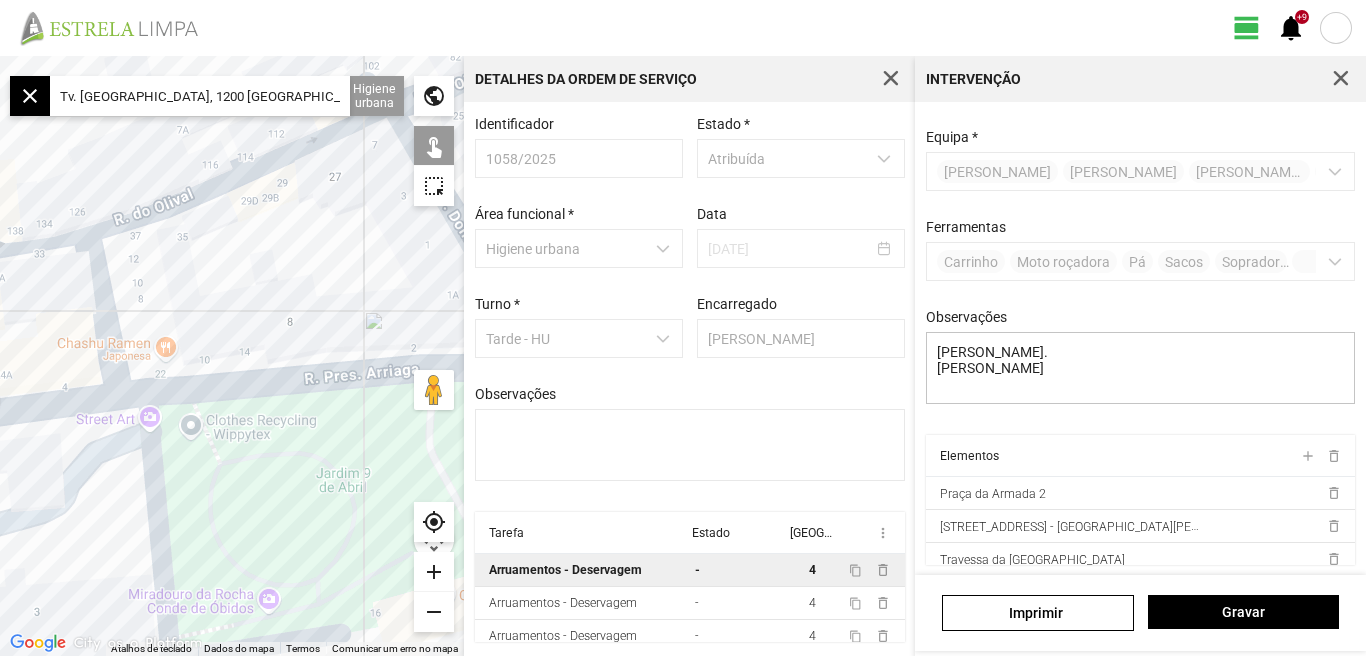 drag, startPoint x: 216, startPoint y: 482, endPoint x: 331, endPoint y: 450, distance: 119.36918 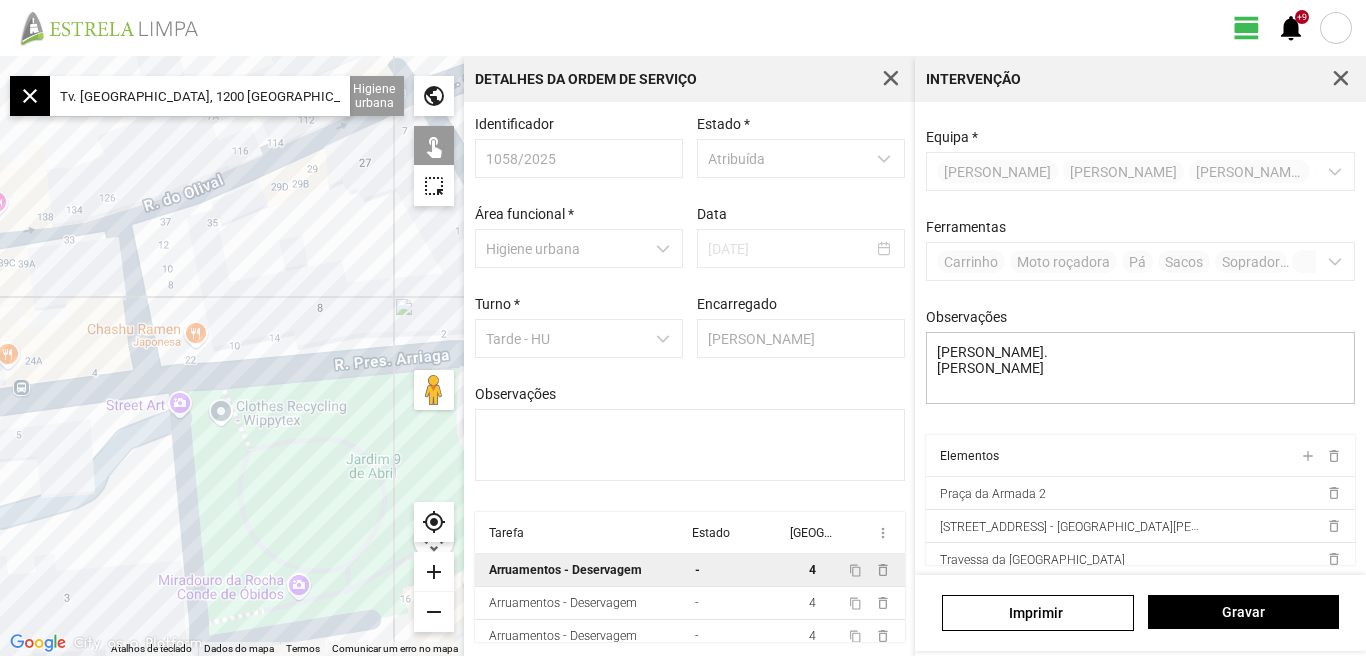drag, startPoint x: 330, startPoint y: 416, endPoint x: 442, endPoint y: 390, distance: 114.97826 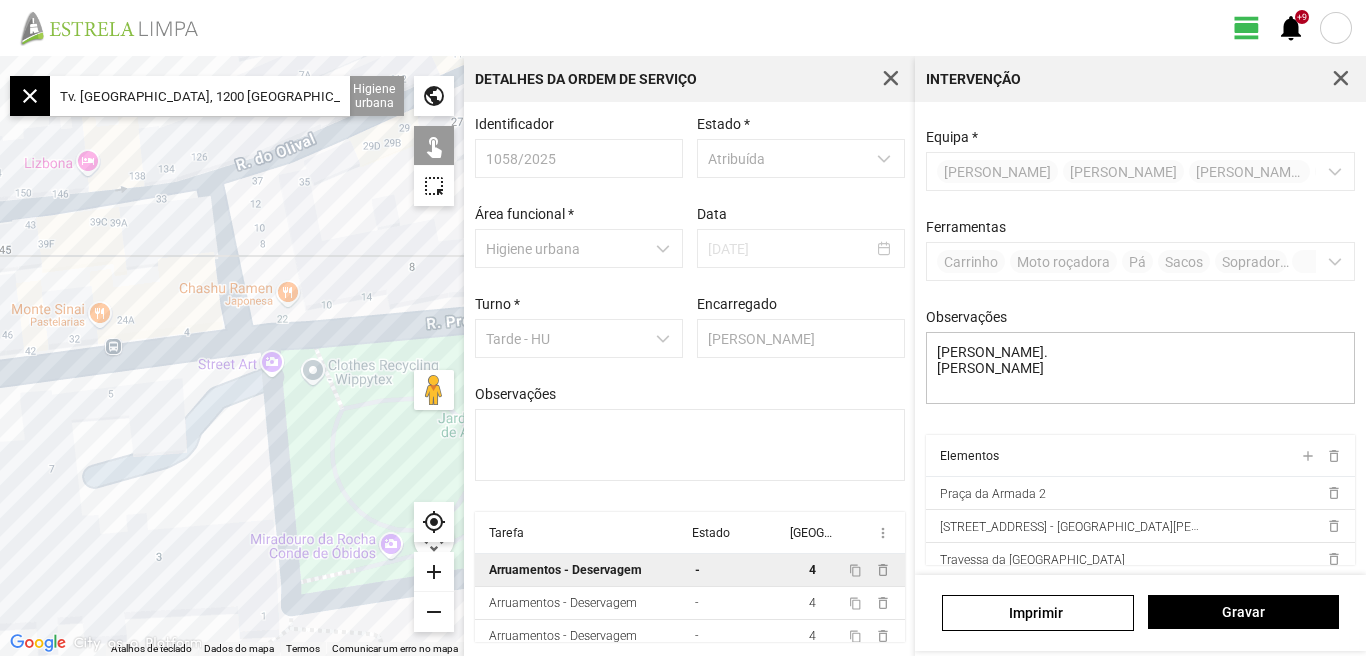drag, startPoint x: 360, startPoint y: 436, endPoint x: 259, endPoint y: 369, distance: 121.20231 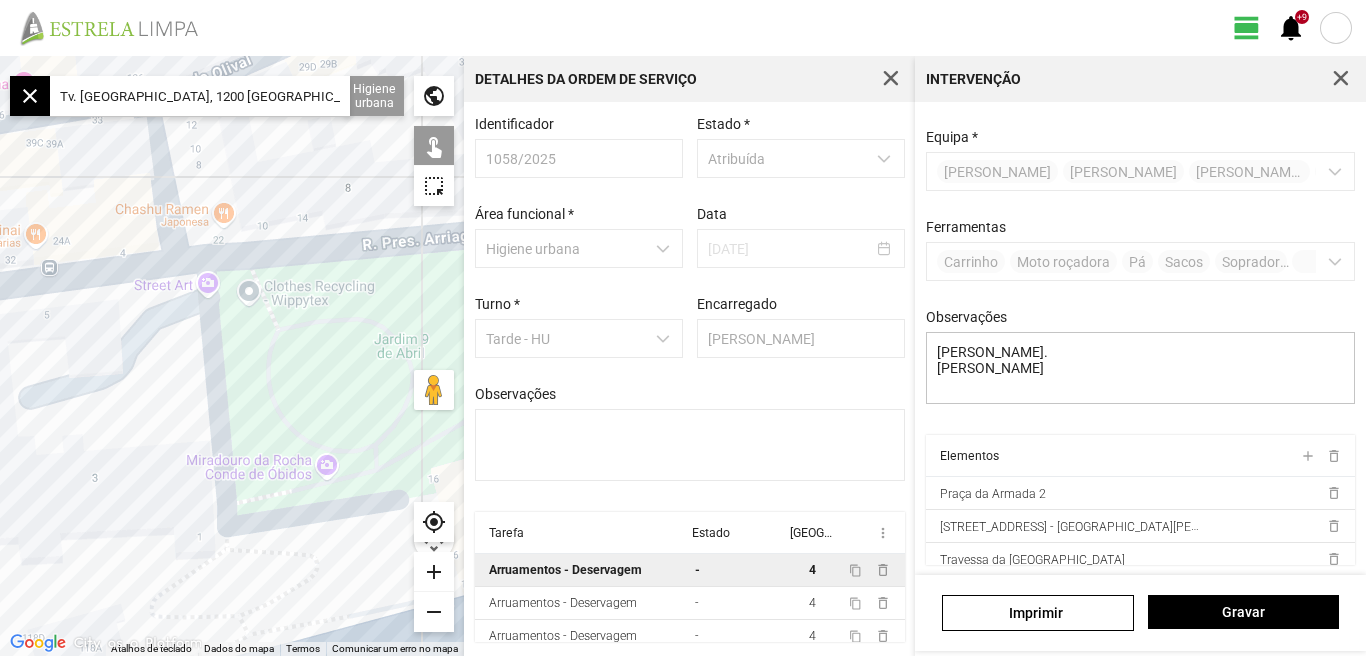 drag, startPoint x: 338, startPoint y: 368, endPoint x: 361, endPoint y: 368, distance: 23 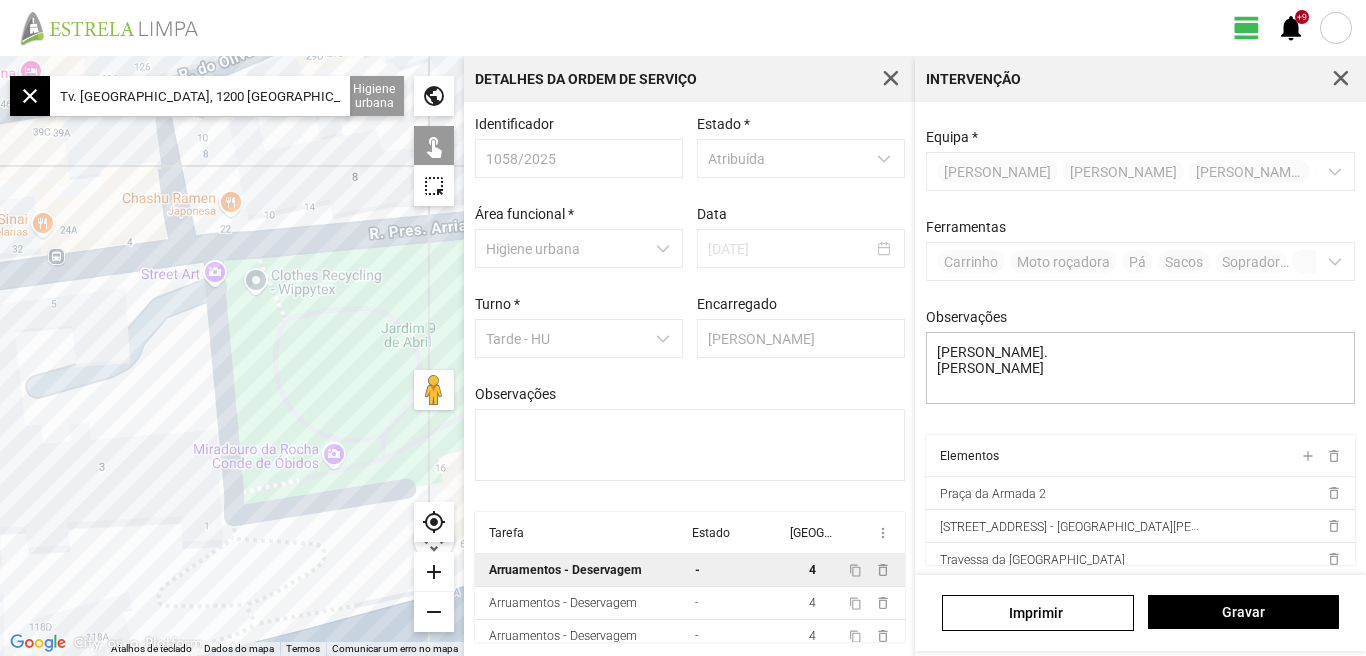 drag, startPoint x: 343, startPoint y: 347, endPoint x: 326, endPoint y: 317, distance: 34.48188 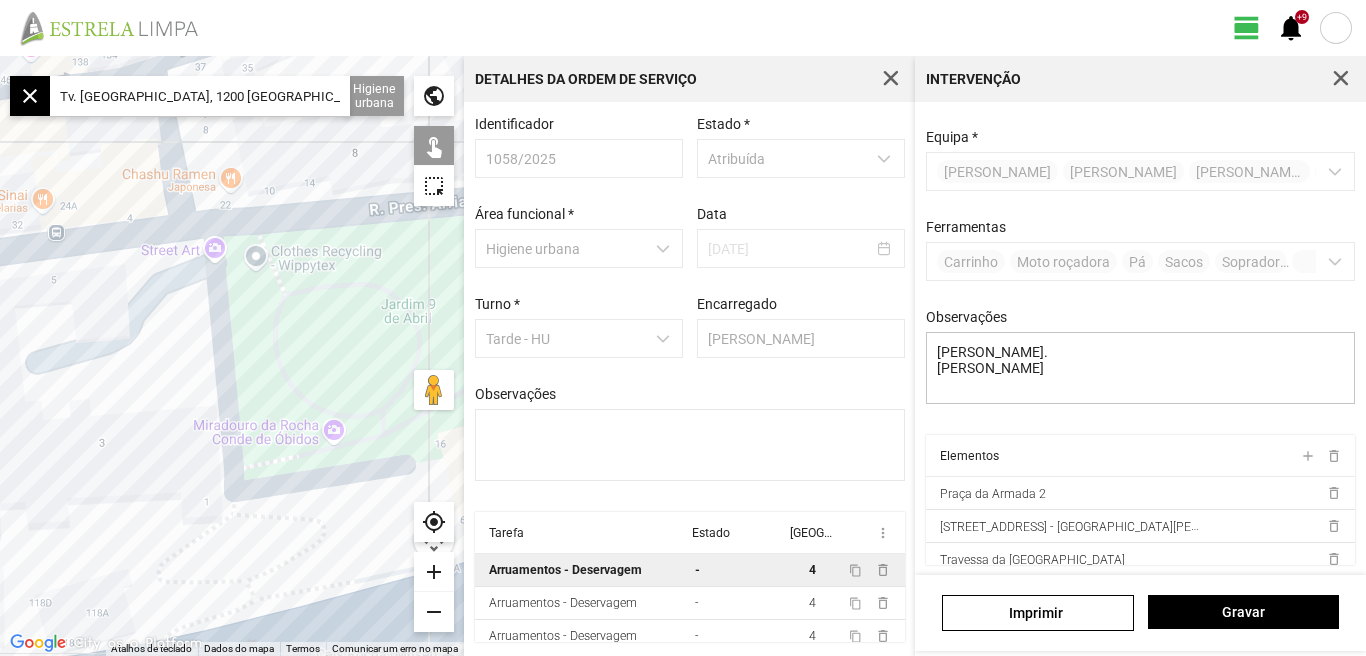 click on "add" 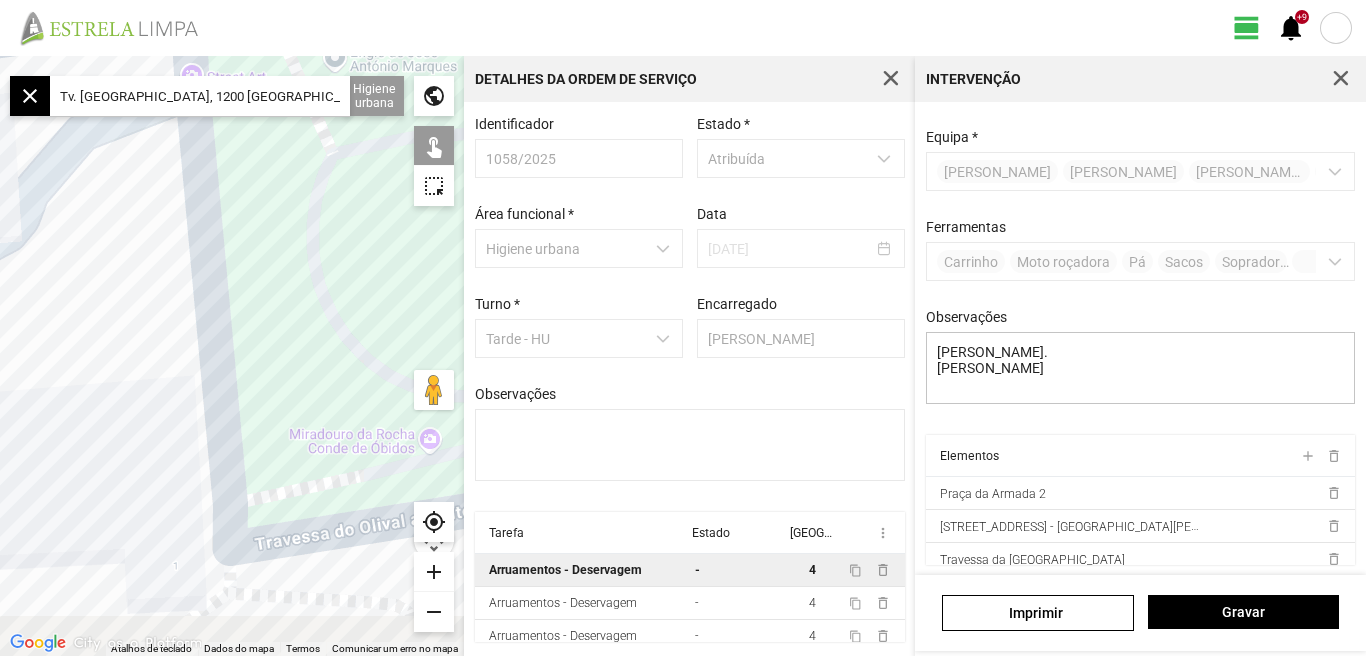 drag, startPoint x: 296, startPoint y: 331, endPoint x: 274, endPoint y: 261, distance: 73.37575 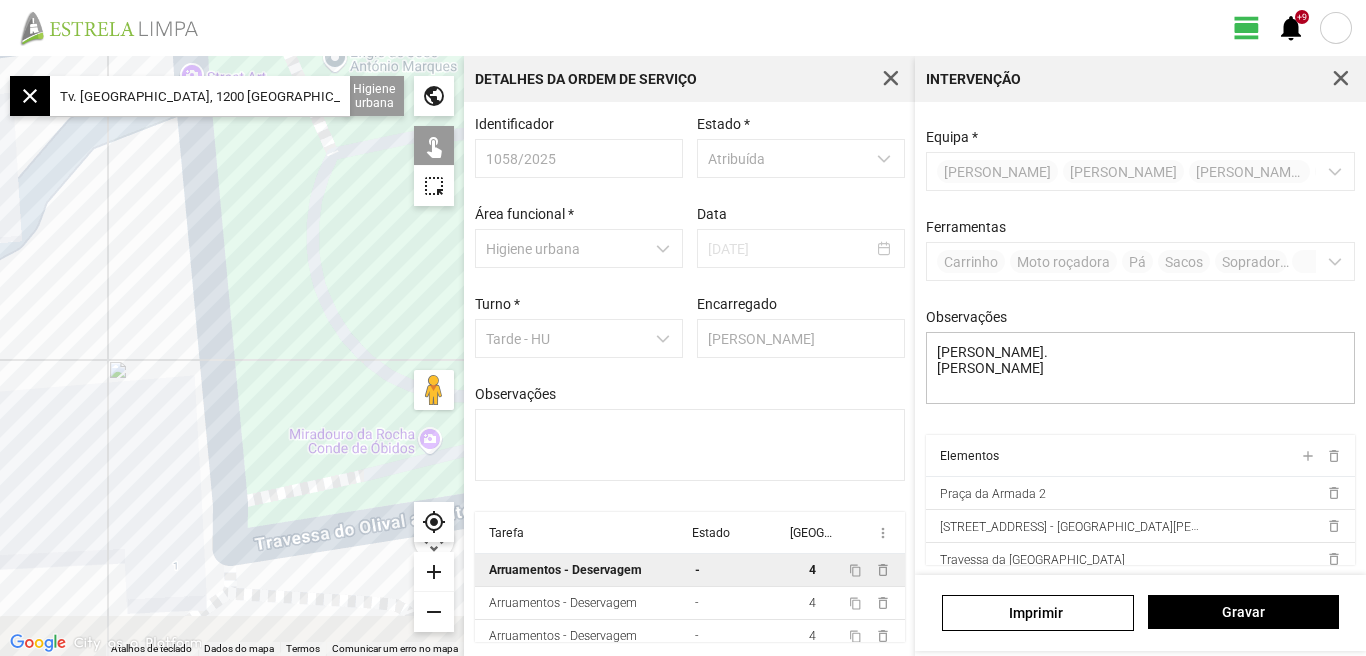 click 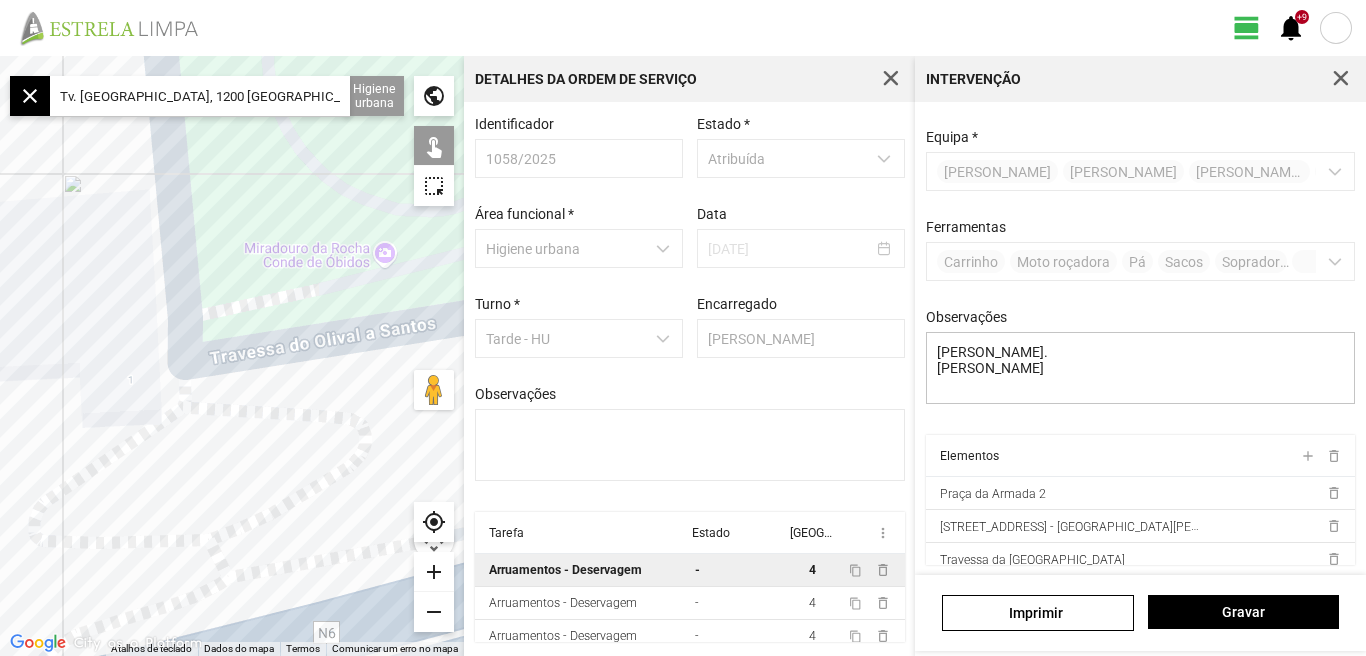 click 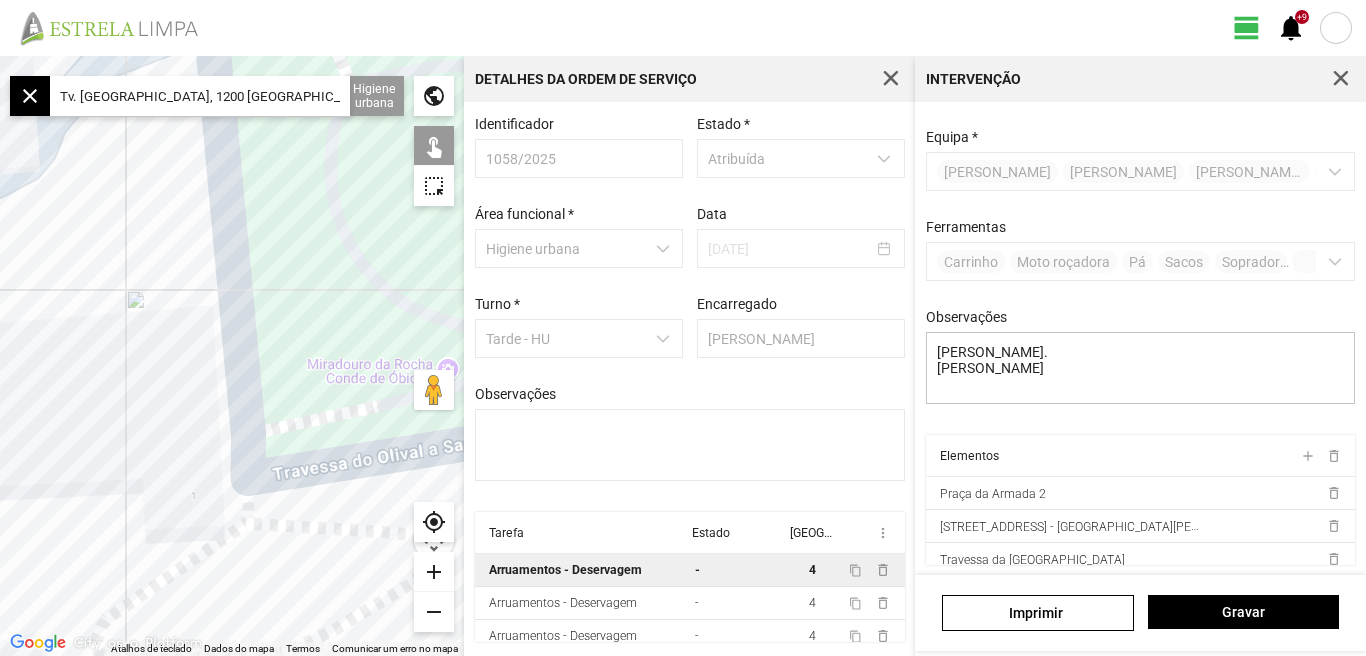 drag, startPoint x: 254, startPoint y: 305, endPoint x: 342, endPoint y: 109, distance: 214.84879 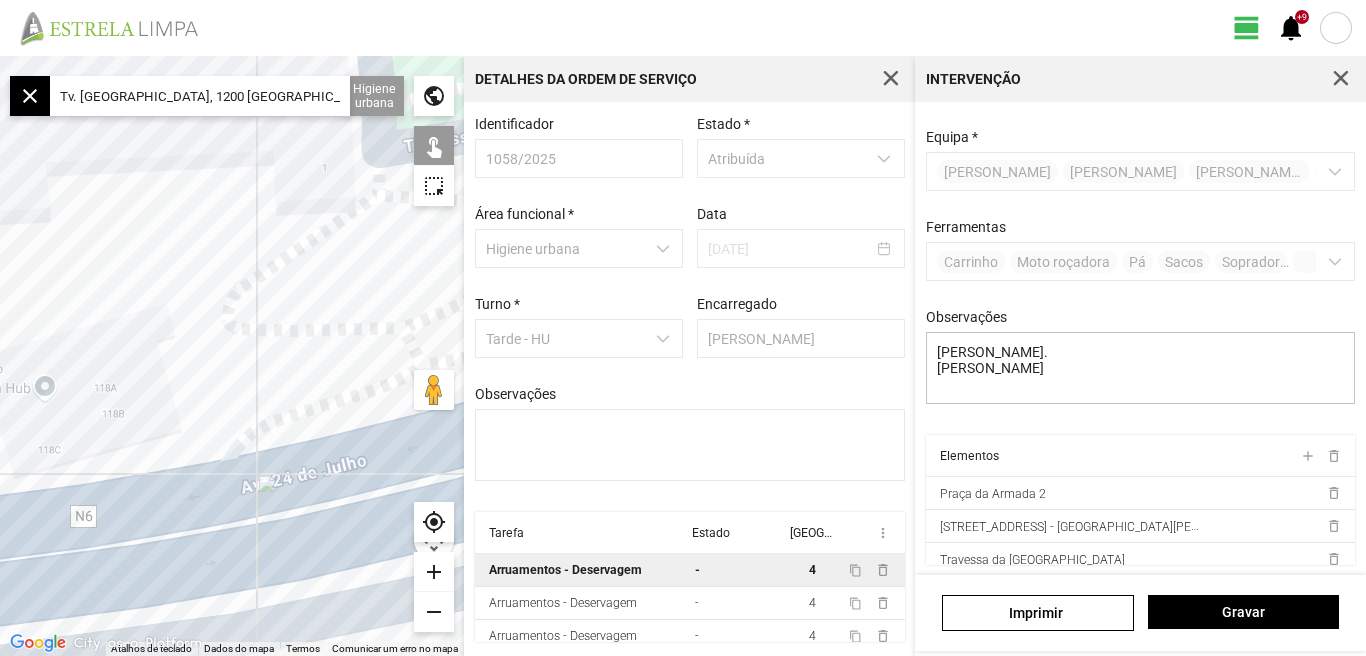 drag, startPoint x: 365, startPoint y: 239, endPoint x: 326, endPoint y: 271, distance: 50.447994 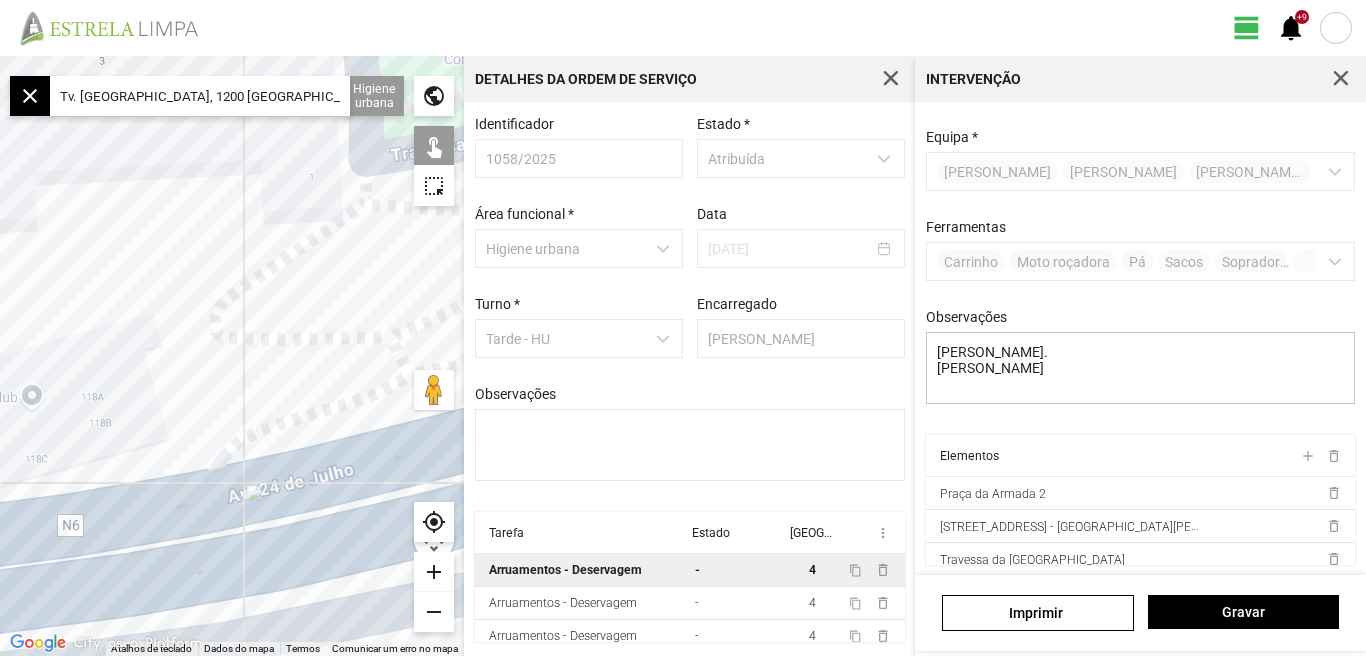 click on "add" 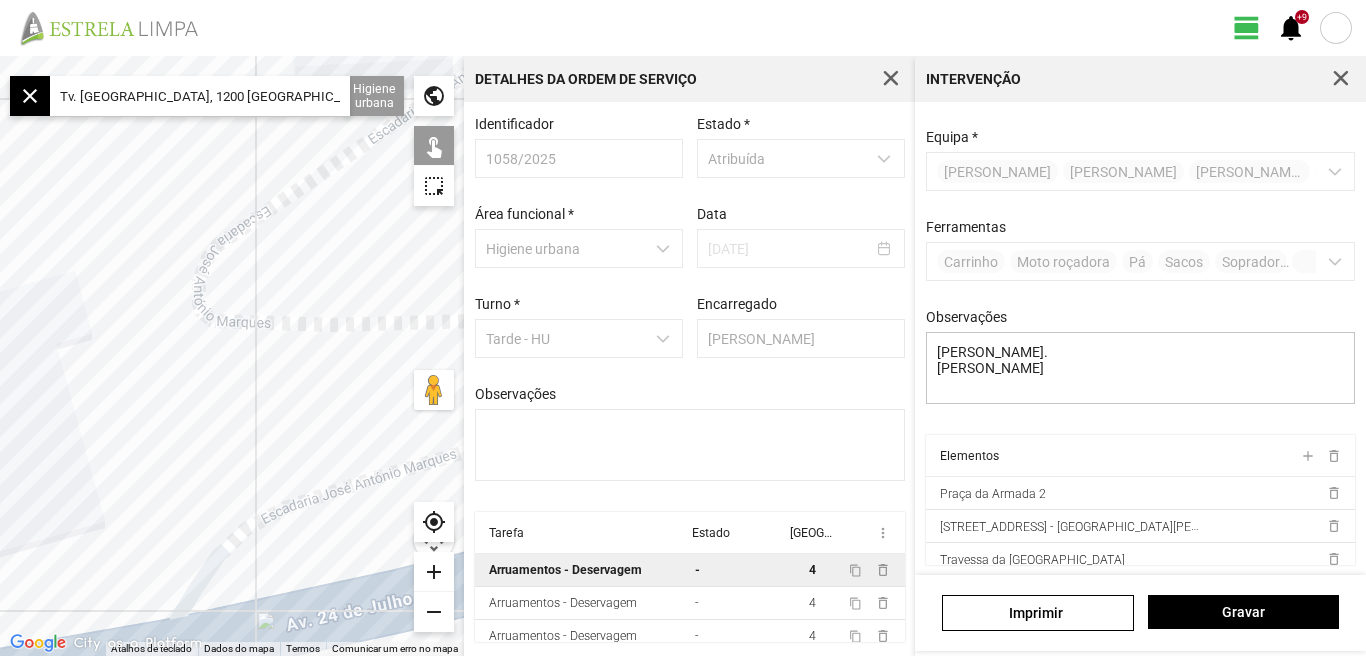 click 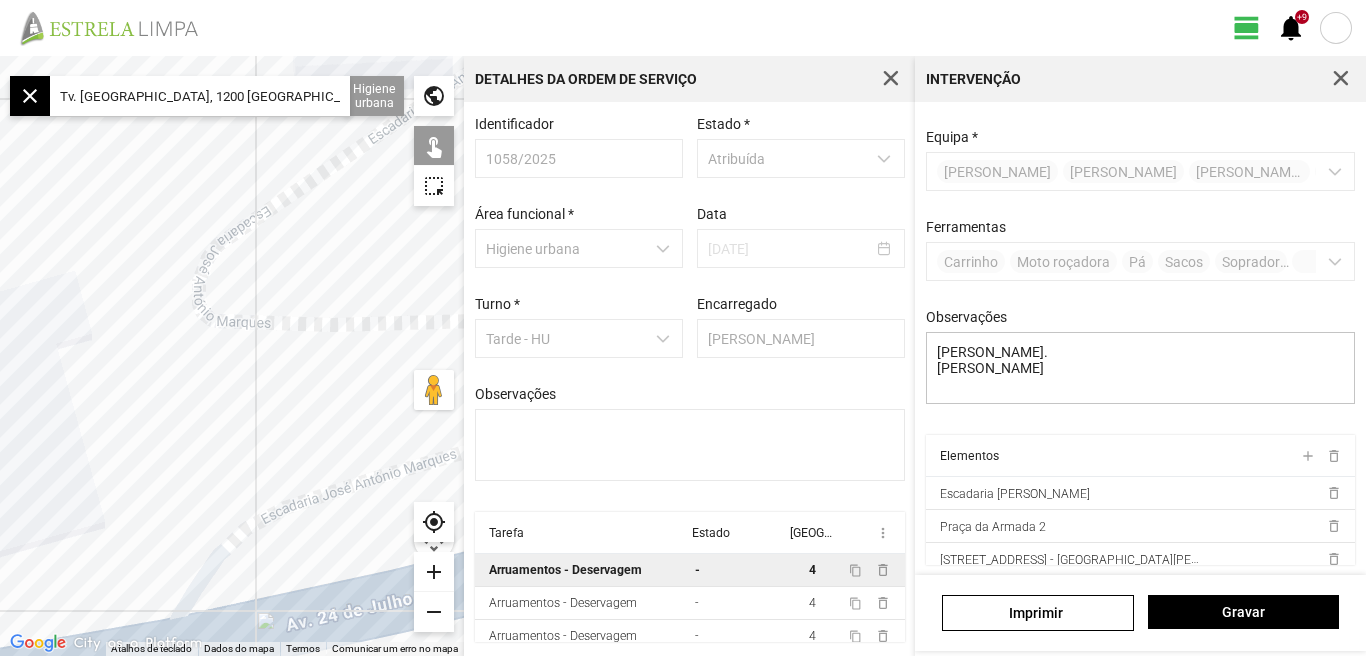 drag, startPoint x: 256, startPoint y: 242, endPoint x: 331, endPoint y: 302, distance: 96.04687 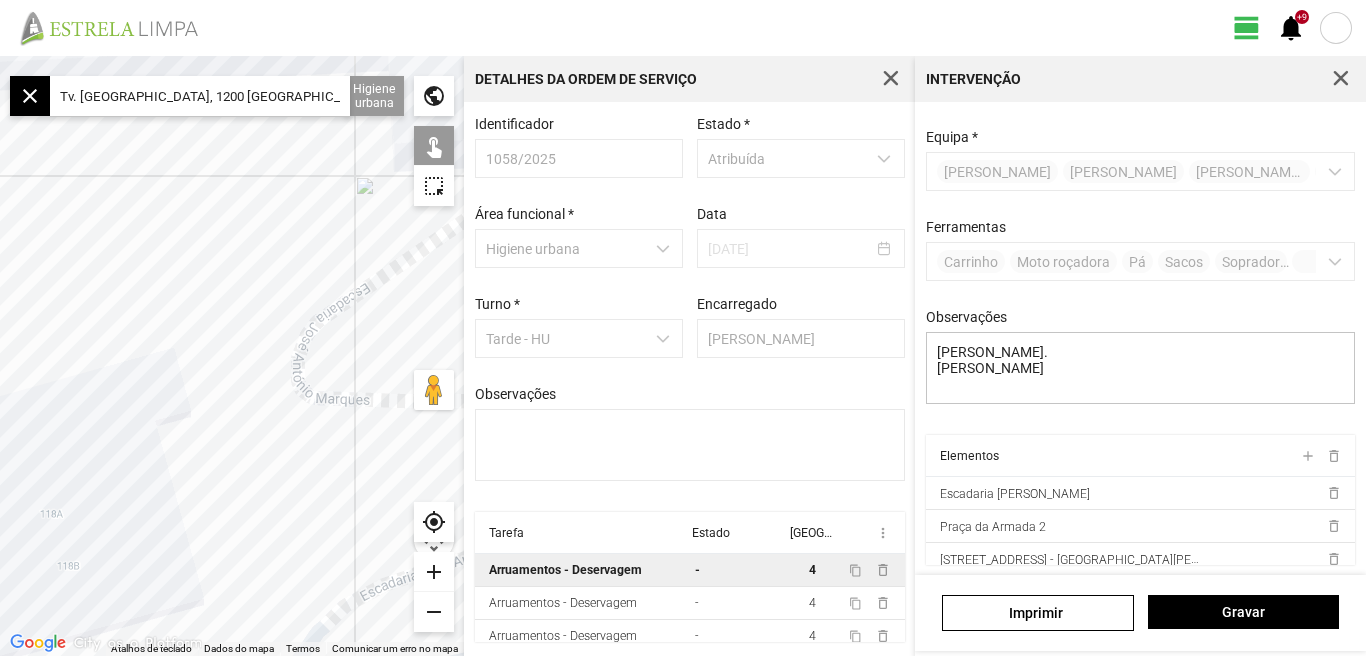 drag, startPoint x: 243, startPoint y: 207, endPoint x: 292, endPoint y: 323, distance: 125.92458 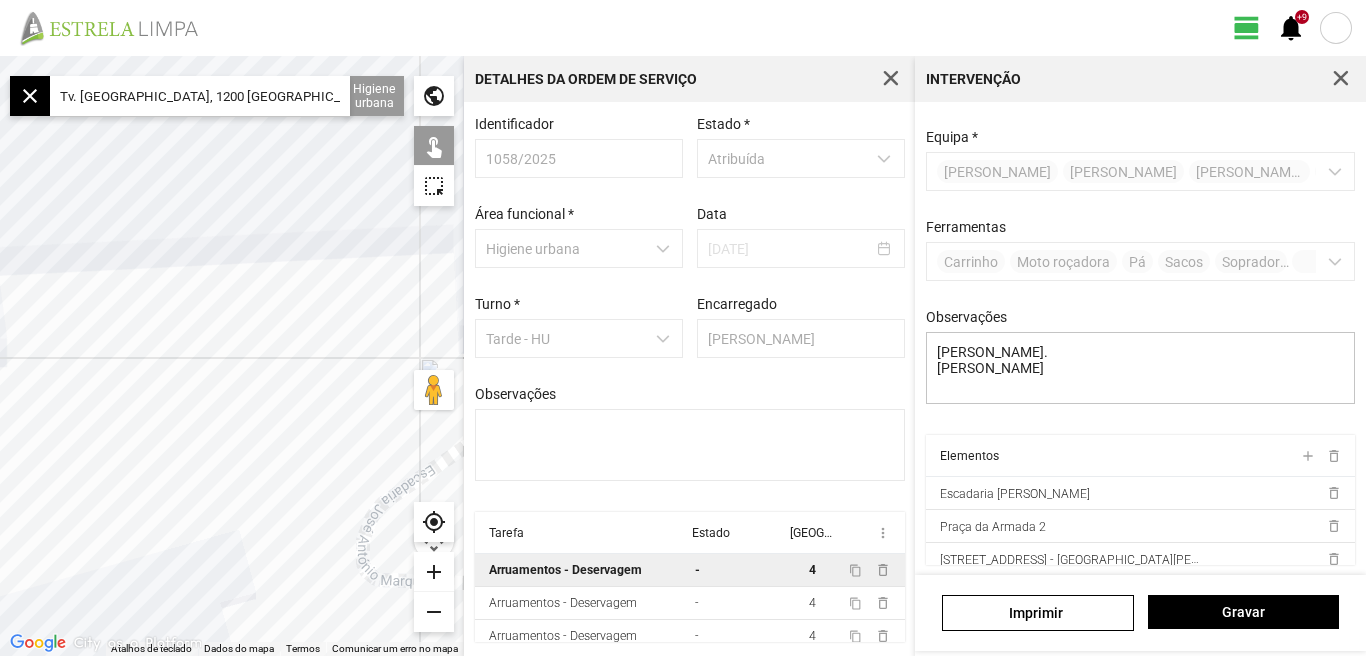 drag, startPoint x: 272, startPoint y: 249, endPoint x: 317, endPoint y: 366, distance: 125.35549 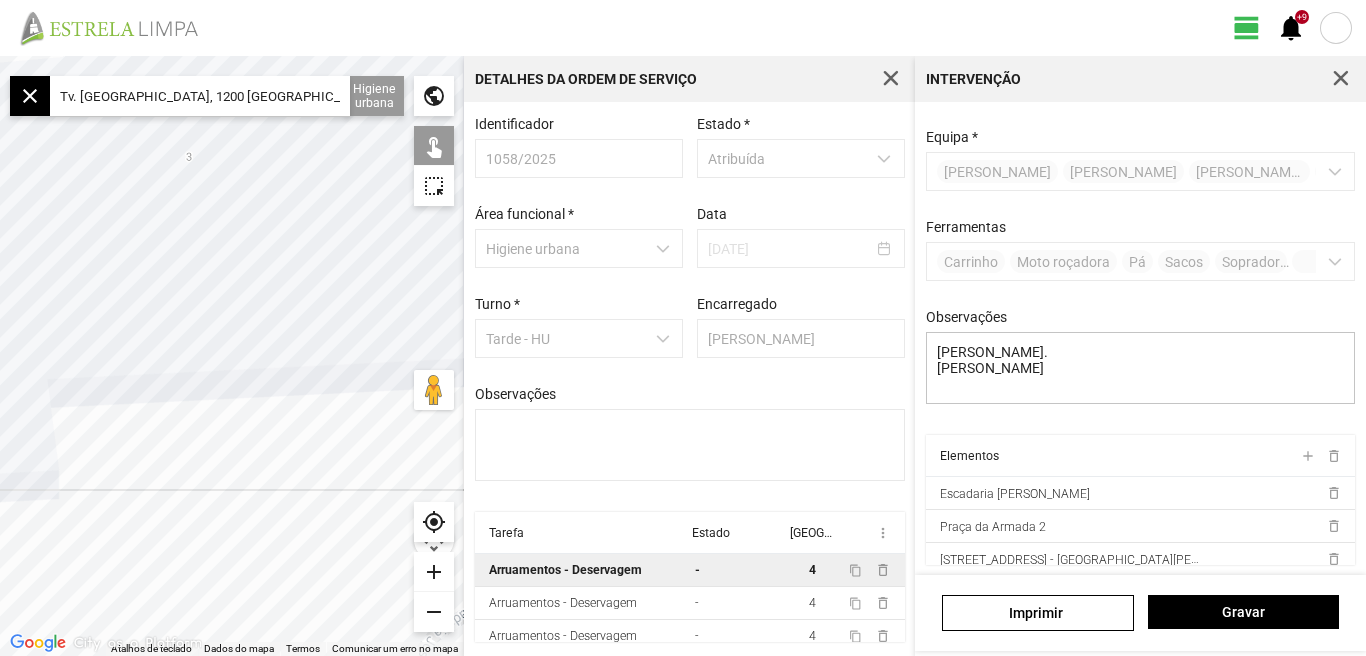 drag, startPoint x: 264, startPoint y: 270, endPoint x: 289, endPoint y: 382, distance: 114.75626 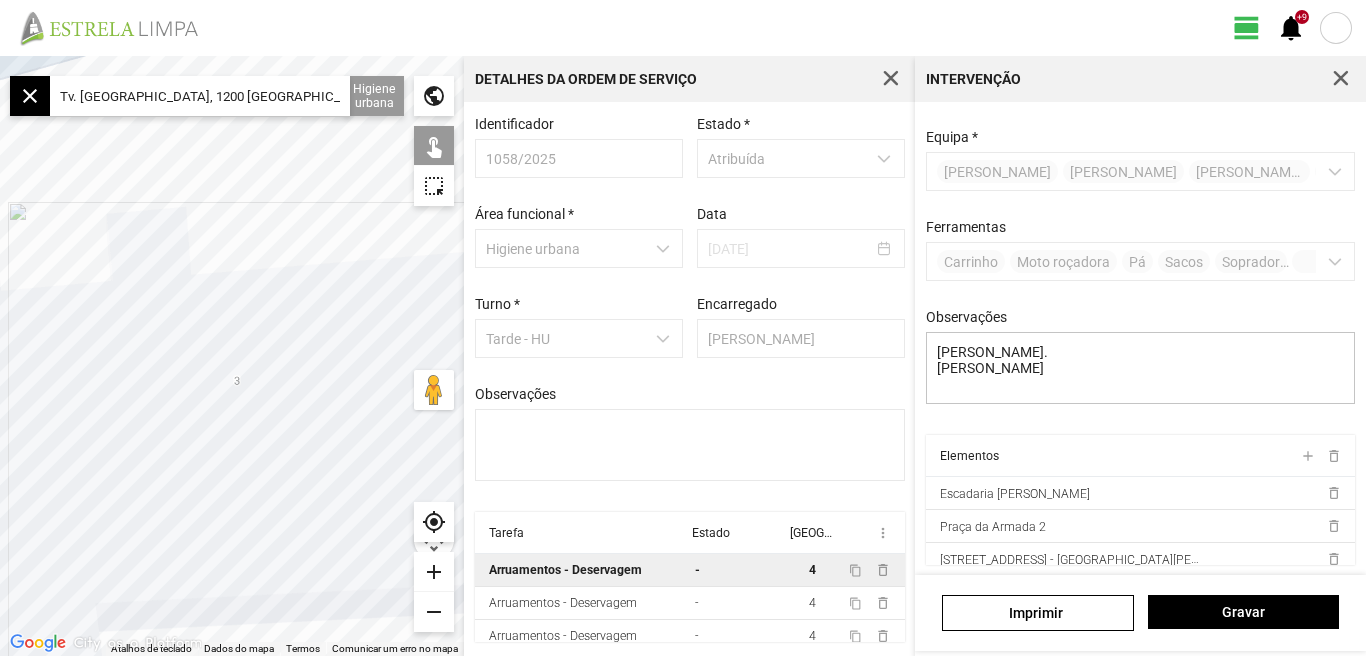 click on "remove" 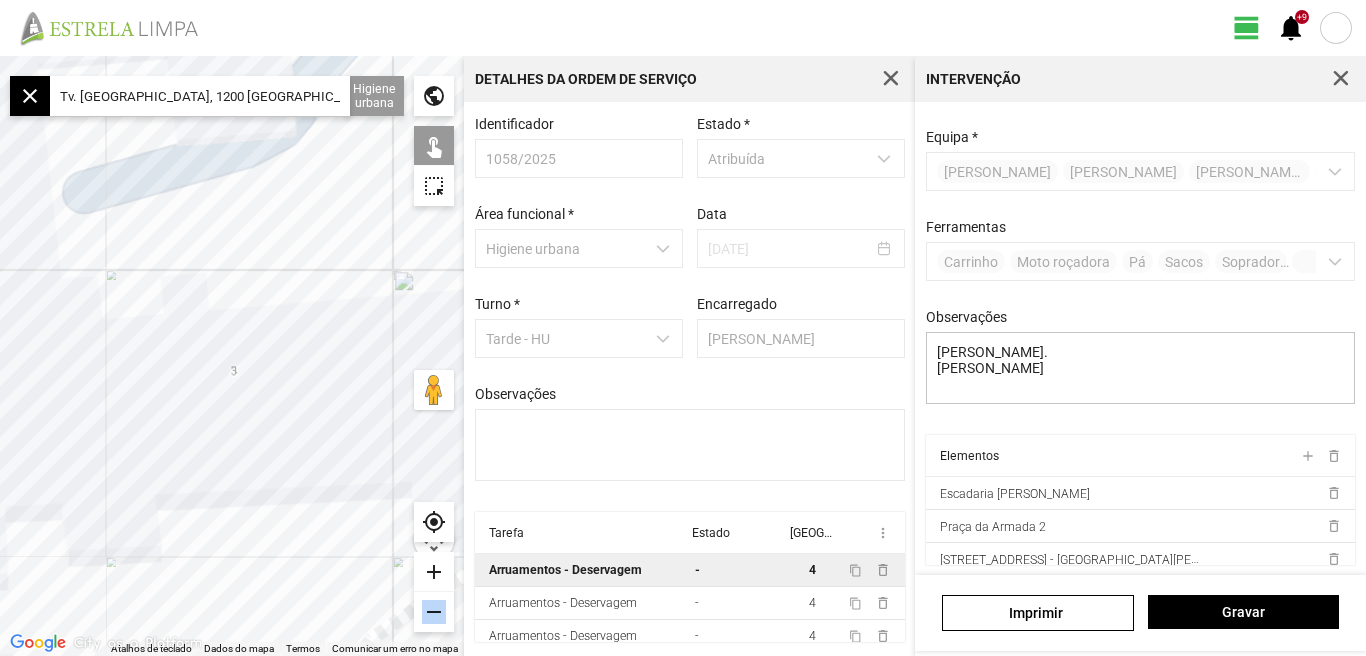 click on "remove" 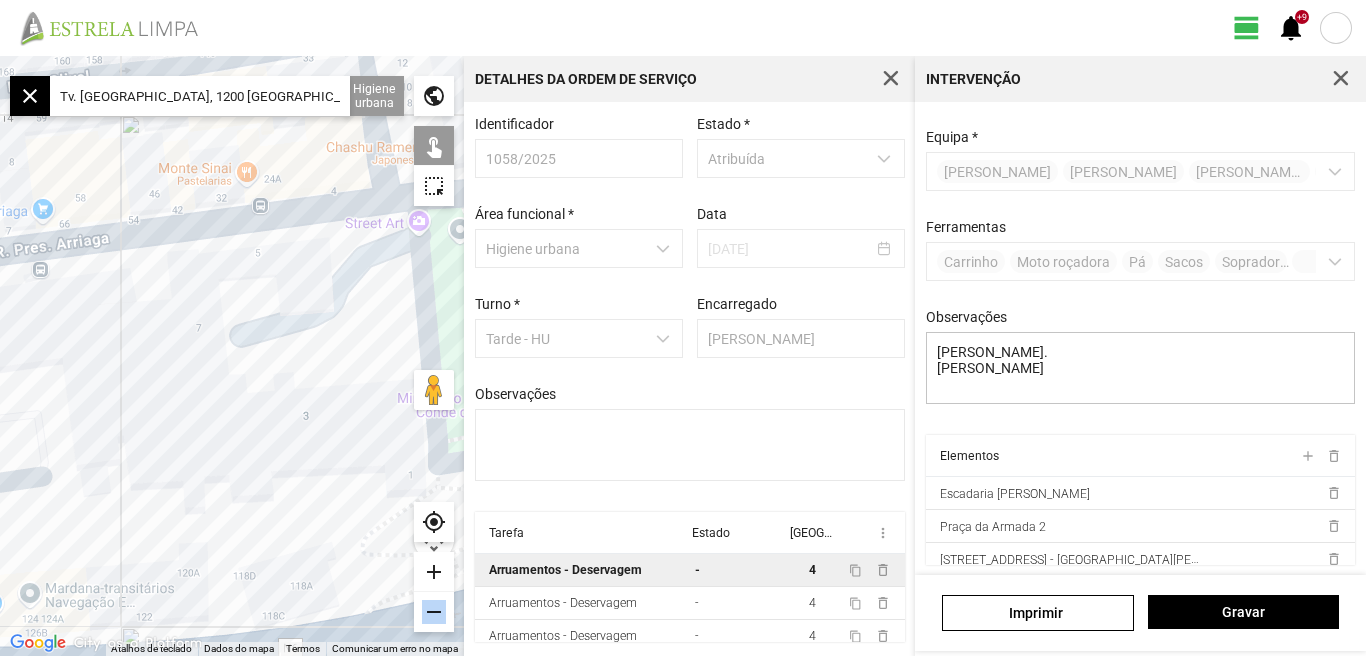 drag, startPoint x: 212, startPoint y: 244, endPoint x: 285, endPoint y: 297, distance: 90.21086 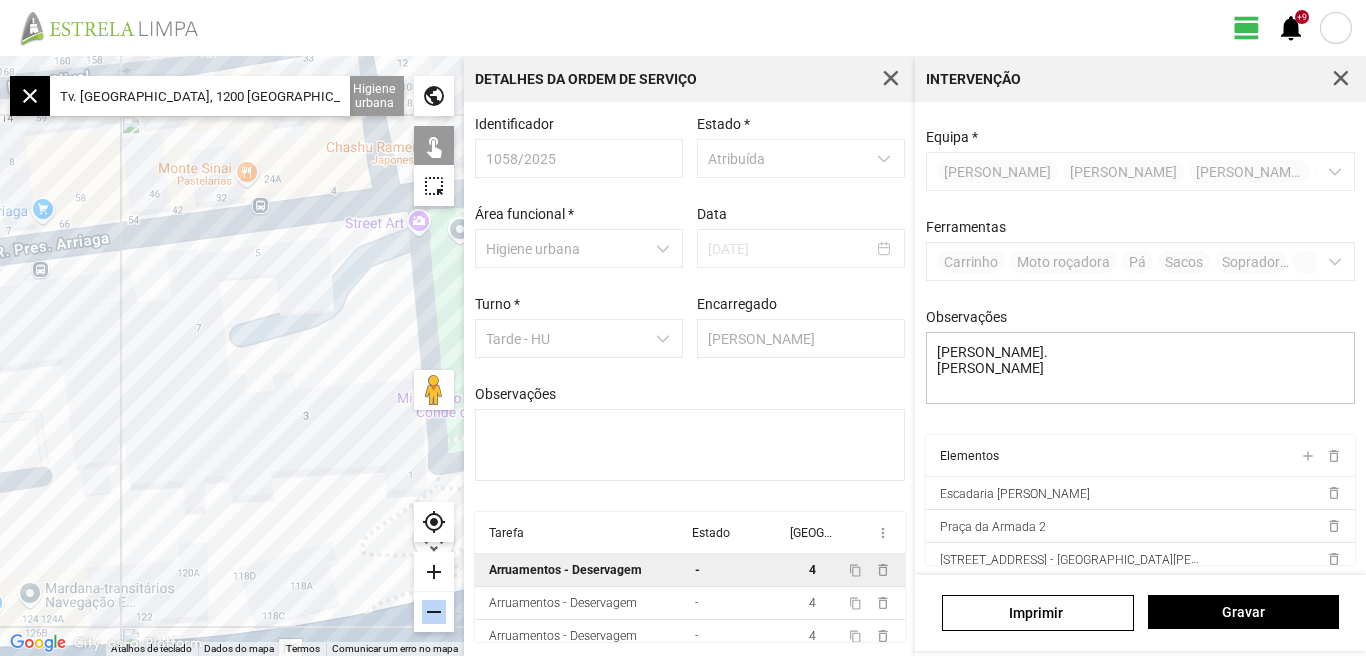 click 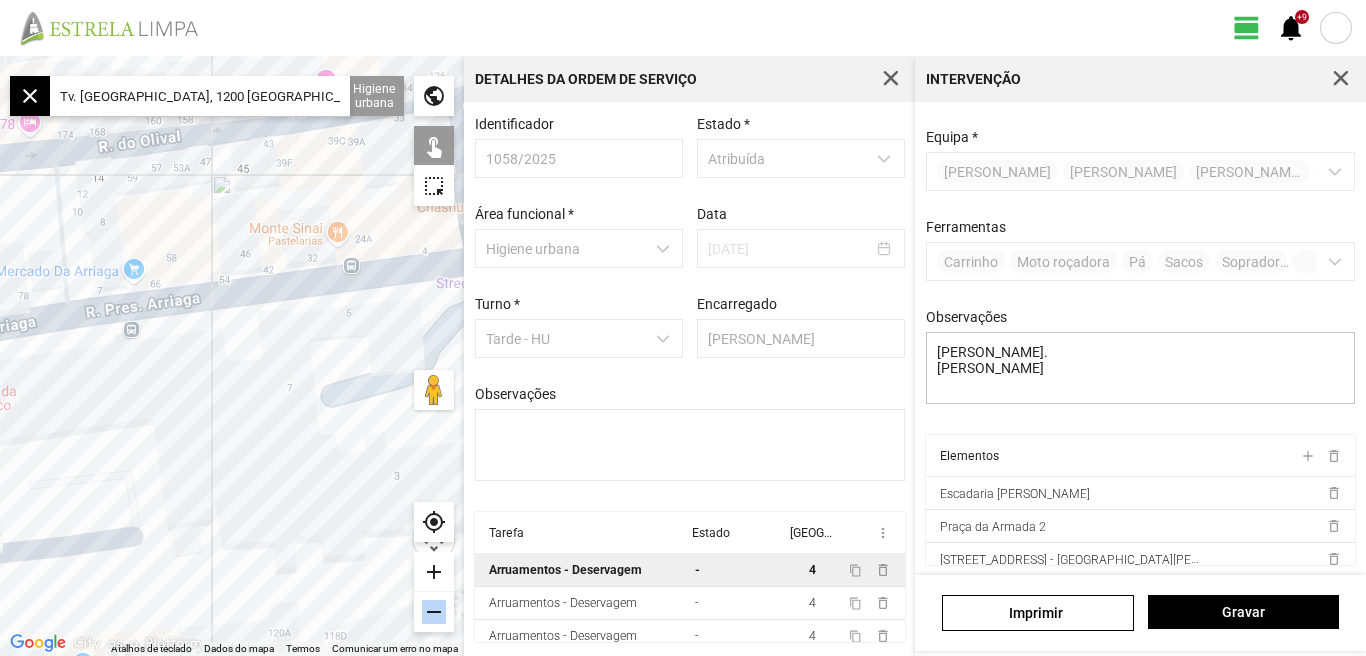 click 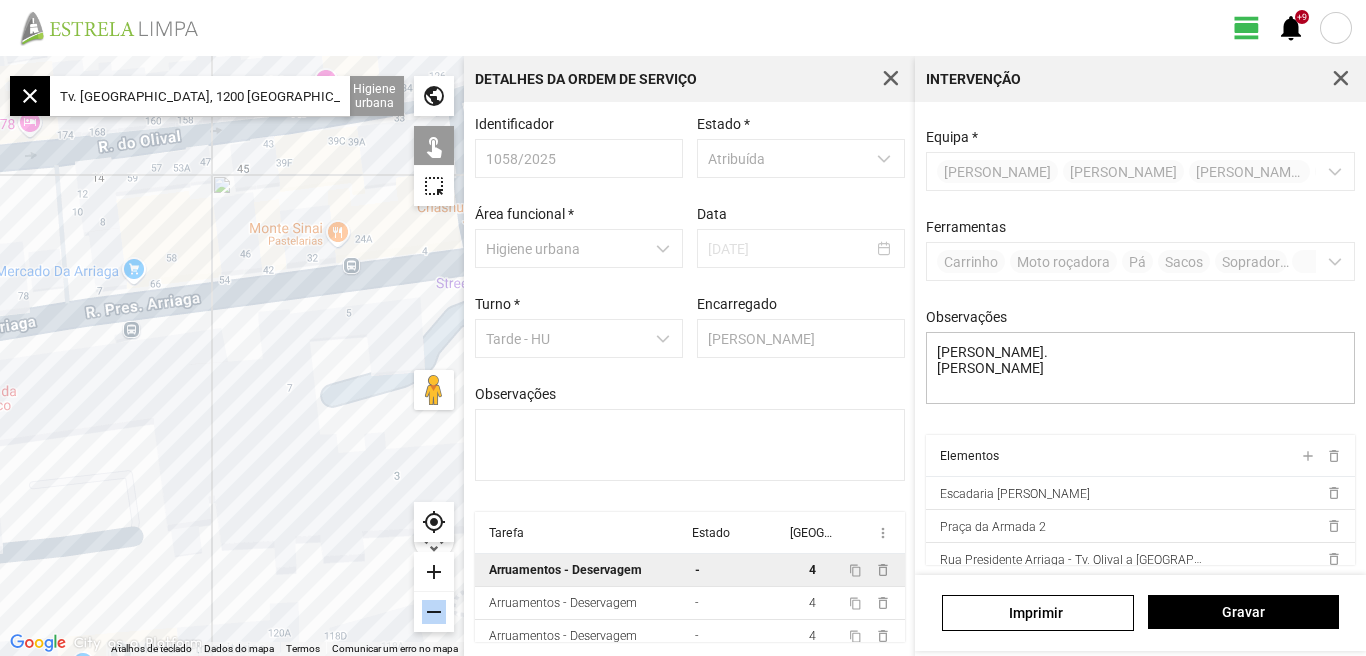 drag, startPoint x: 195, startPoint y: 401, endPoint x: 326, endPoint y: 400, distance: 131.00381 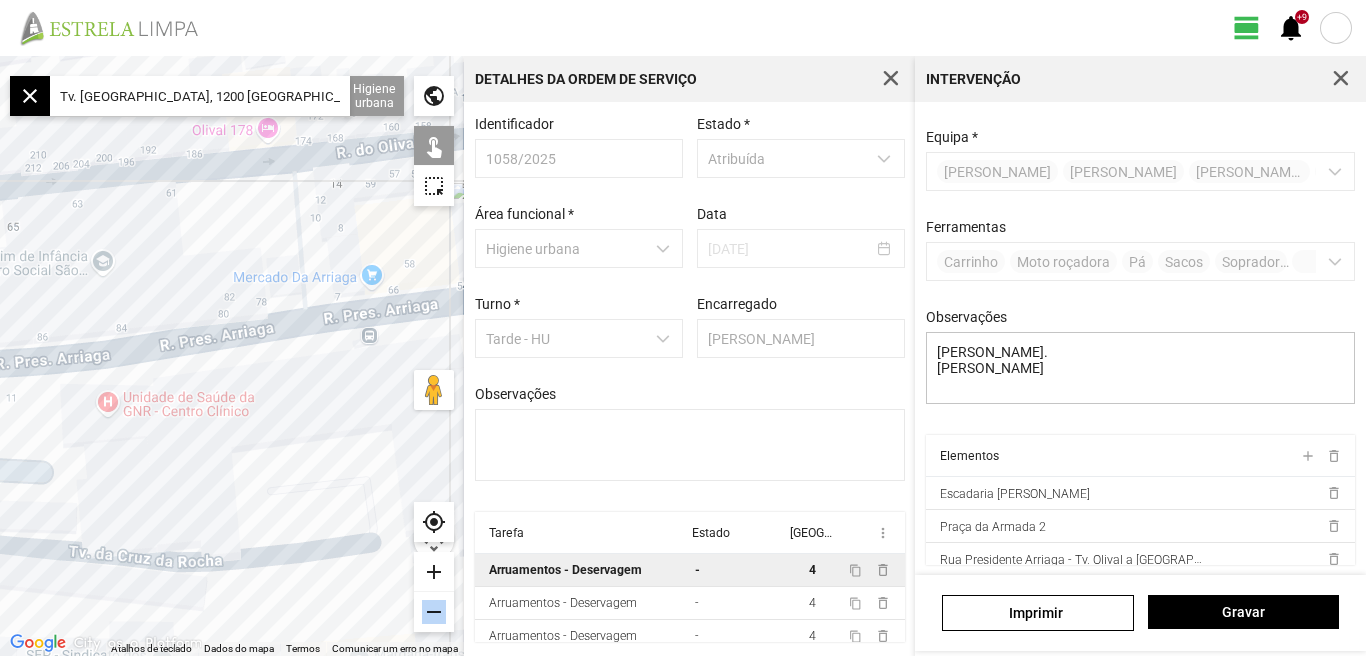 click 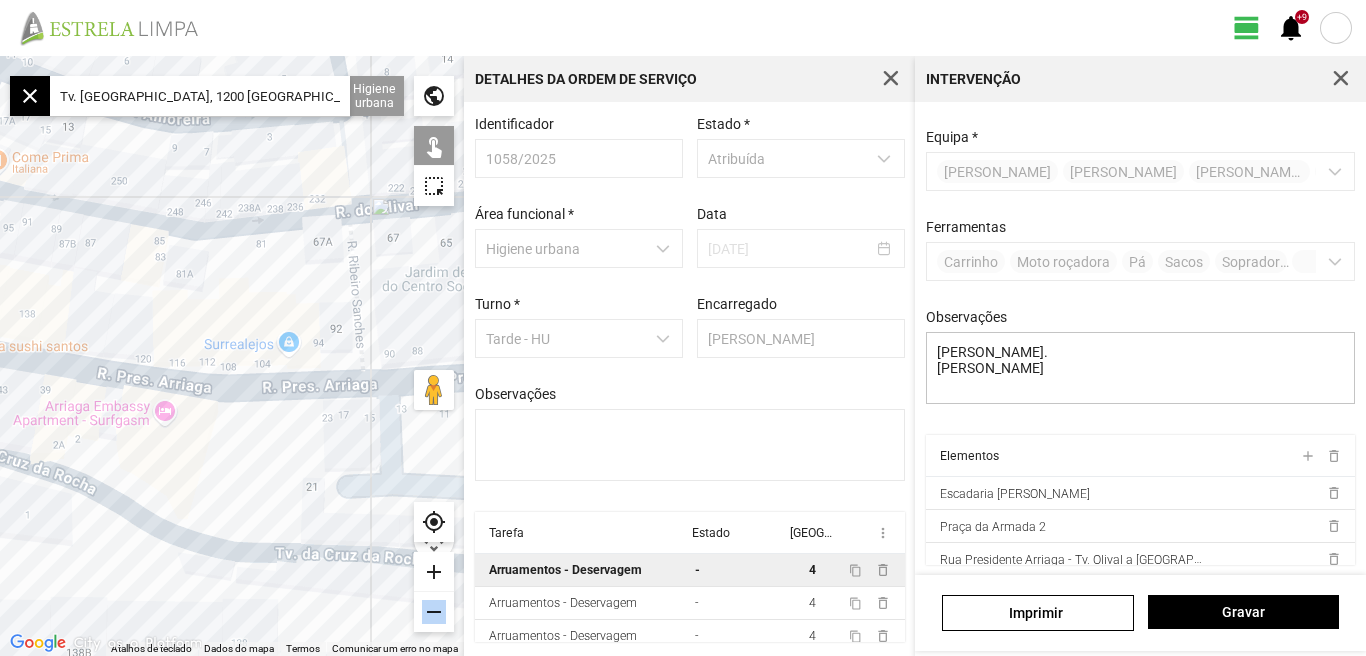 click 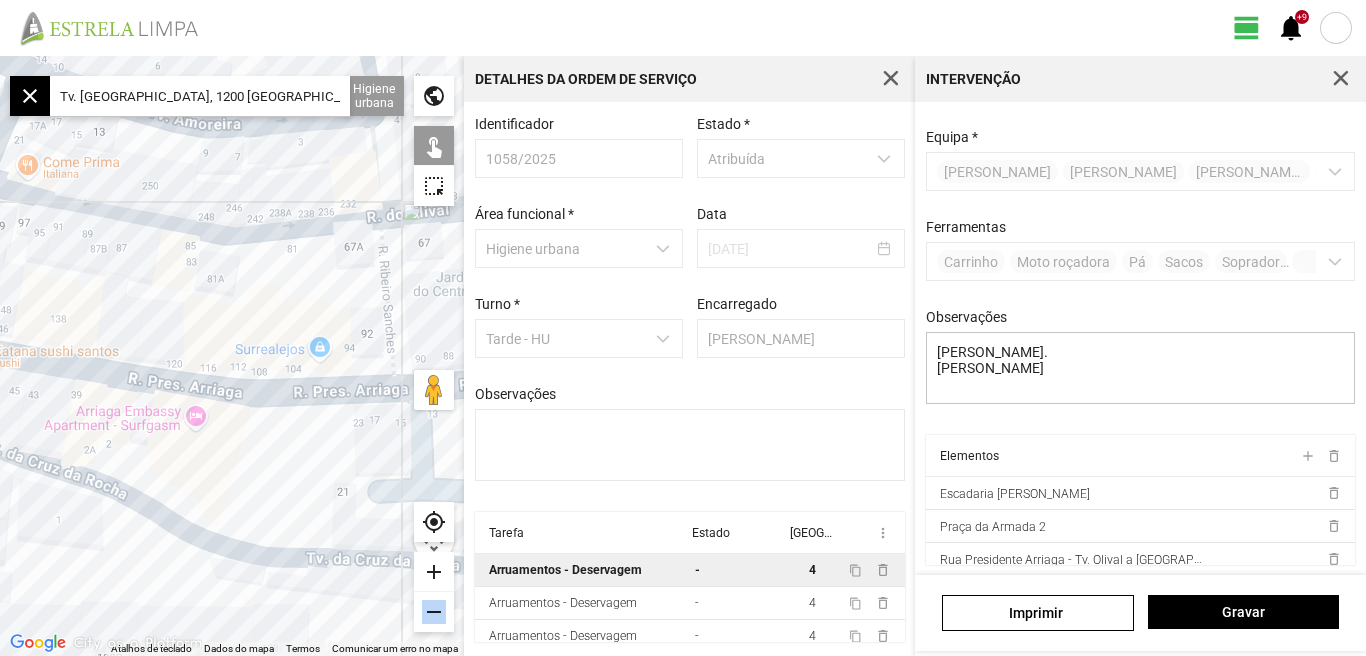 drag, startPoint x: 258, startPoint y: 427, endPoint x: 342, endPoint y: 441, distance: 85.158676 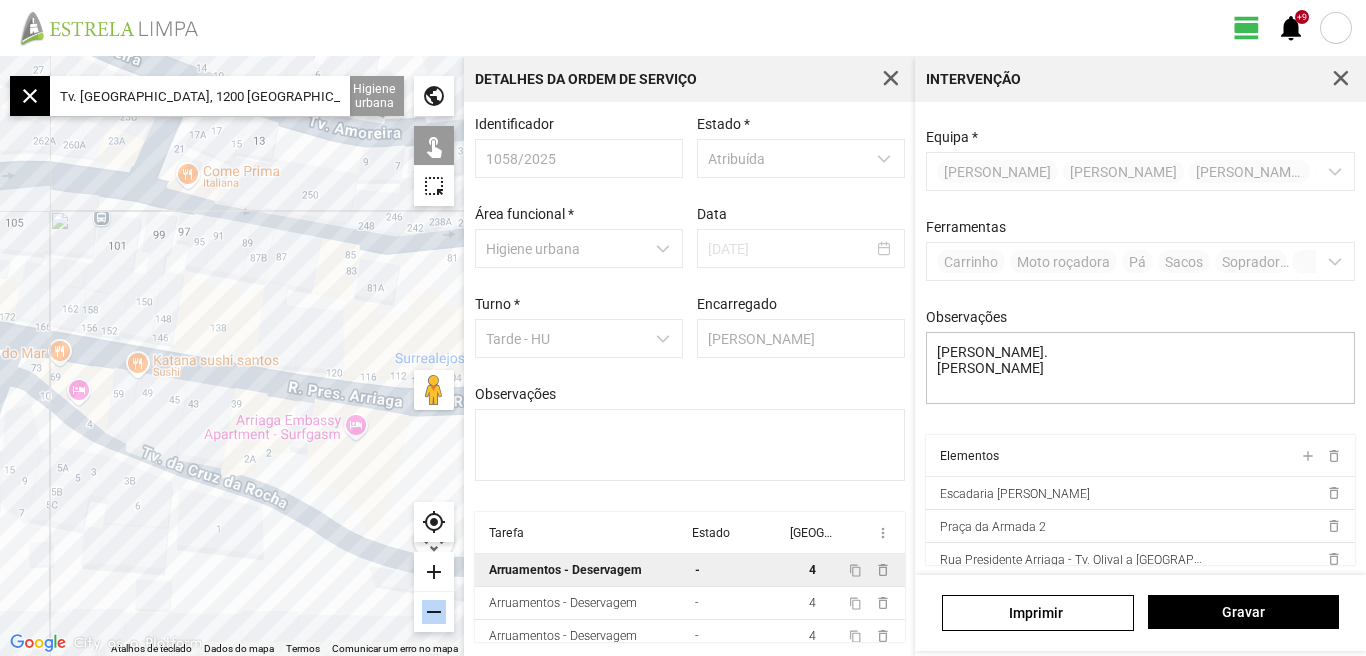 drag, startPoint x: 266, startPoint y: 449, endPoint x: 296, endPoint y: 449, distance: 30 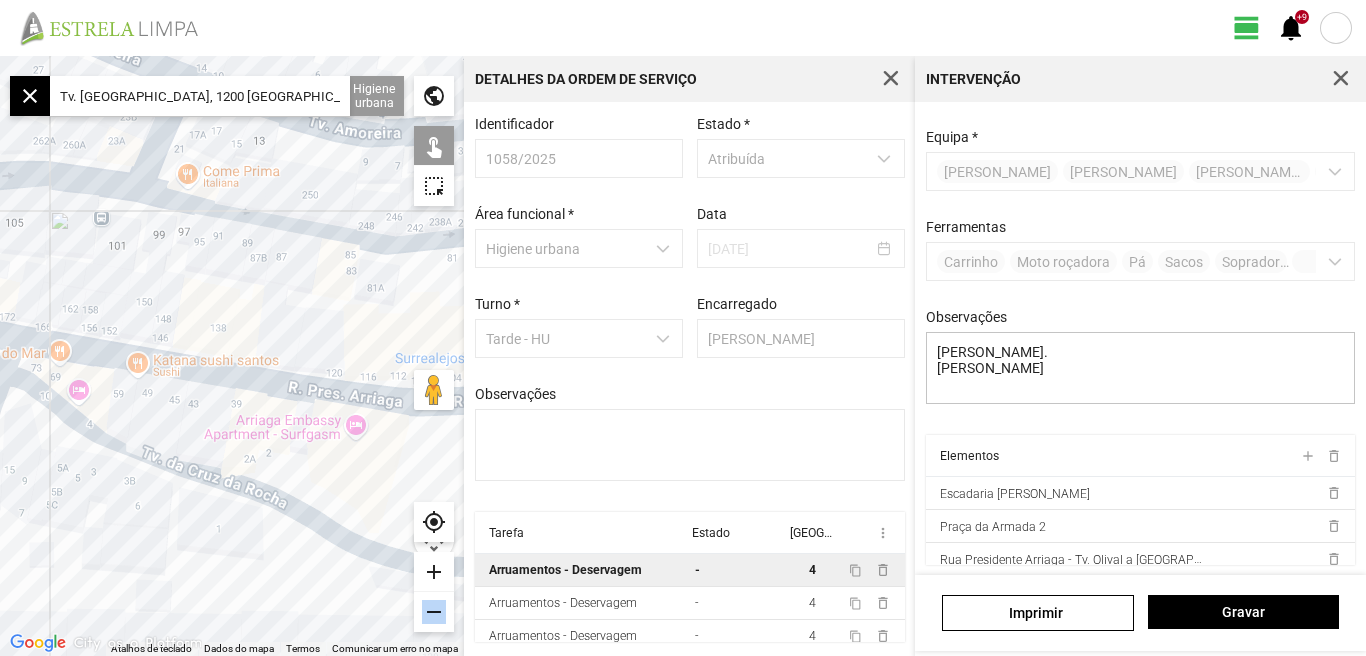 click 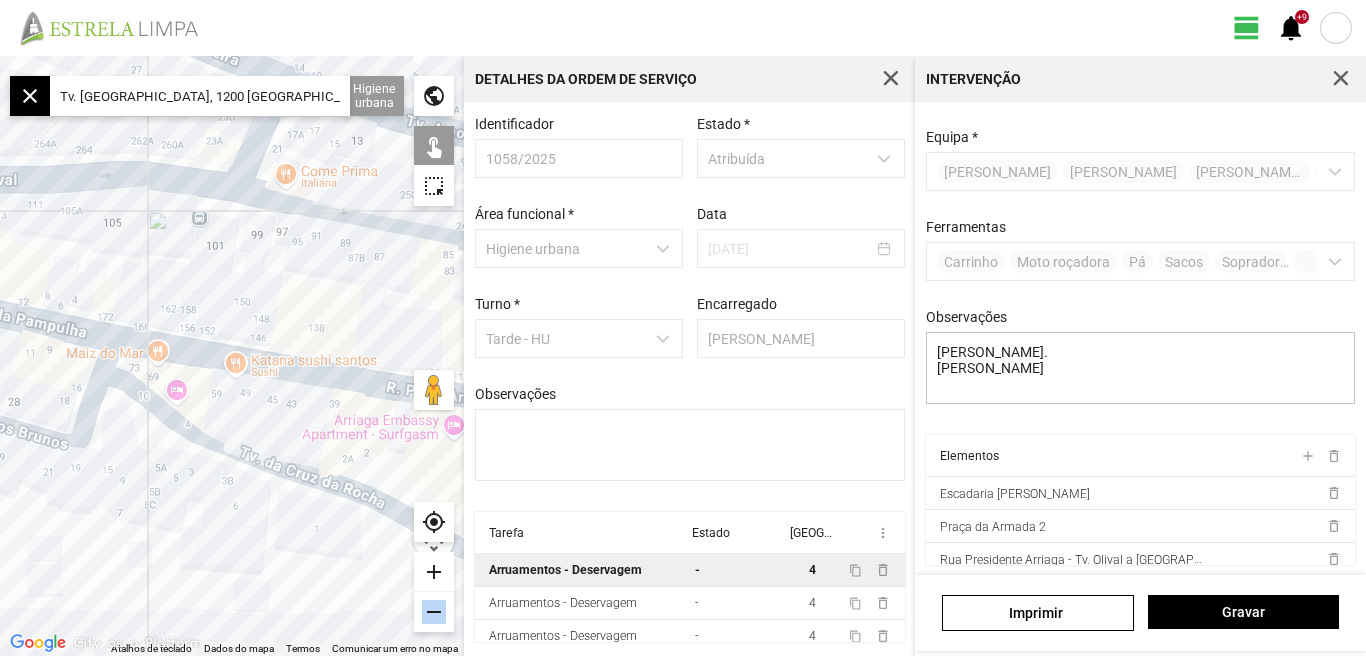 drag, startPoint x: 214, startPoint y: 431, endPoint x: 367, endPoint y: 437, distance: 153.1176 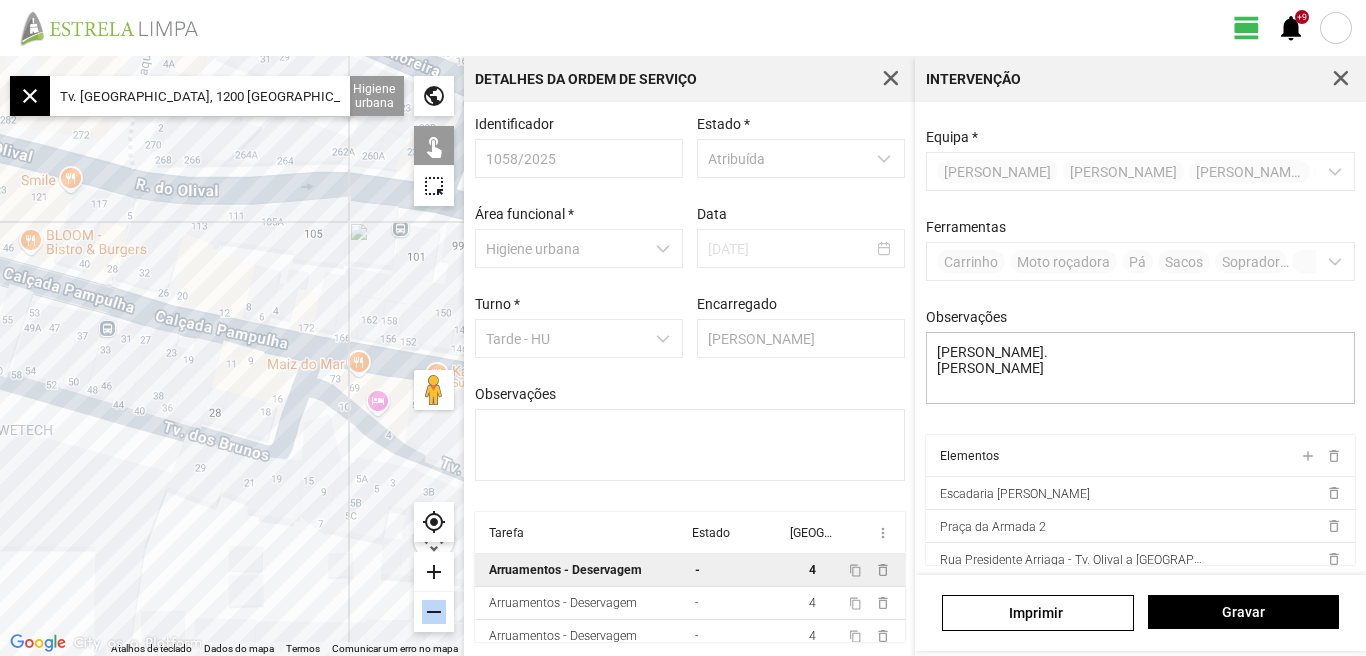 drag, startPoint x: 249, startPoint y: 394, endPoint x: 263, endPoint y: 398, distance: 14.56022 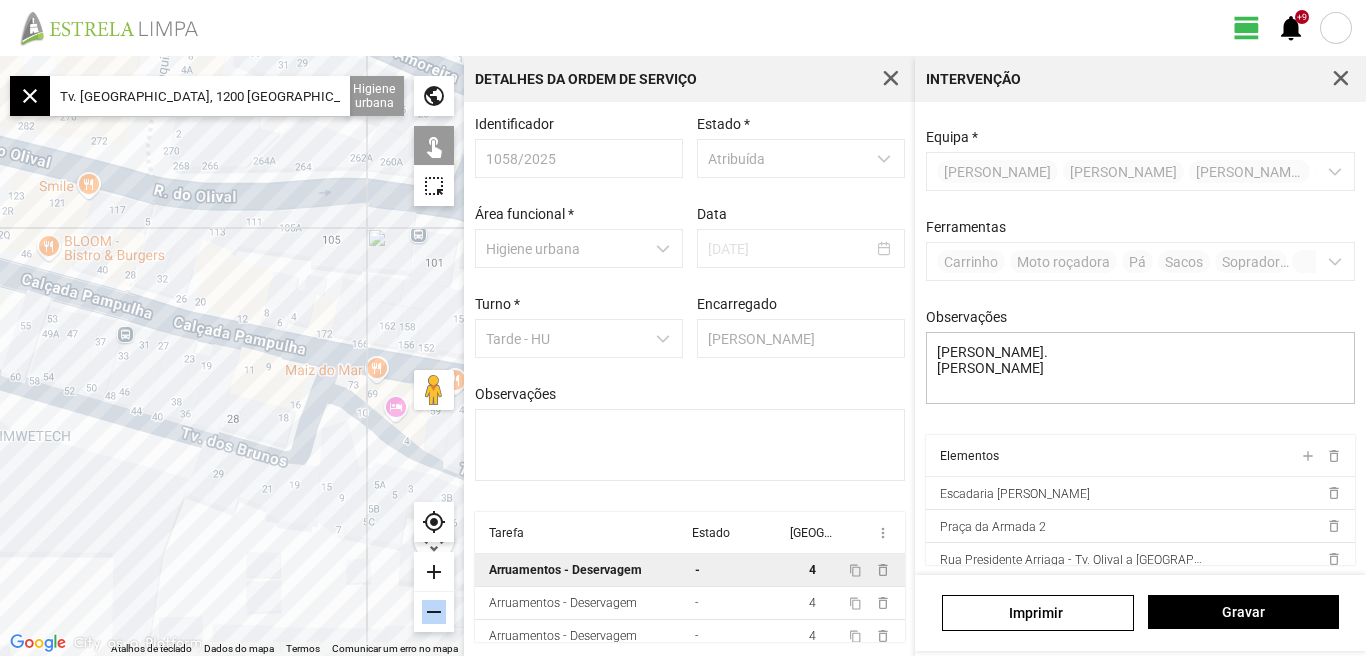 click 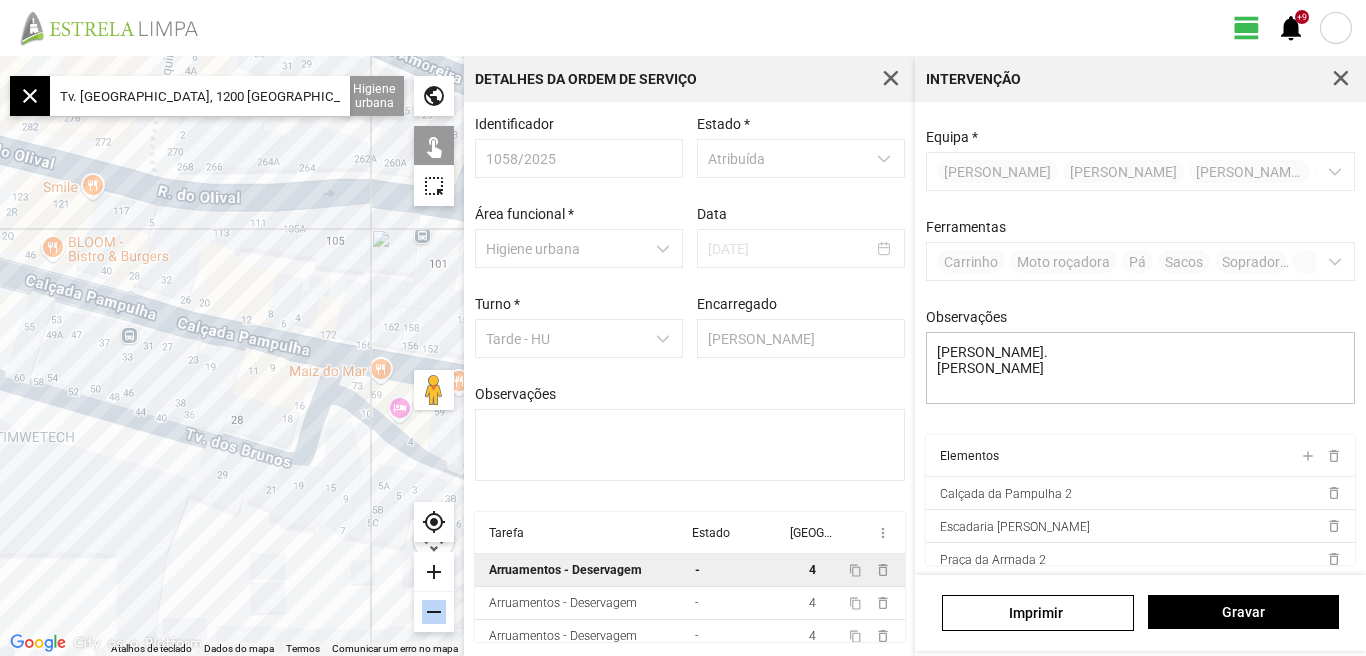 drag, startPoint x: 205, startPoint y: 365, endPoint x: 305, endPoint y: 384, distance: 101.788994 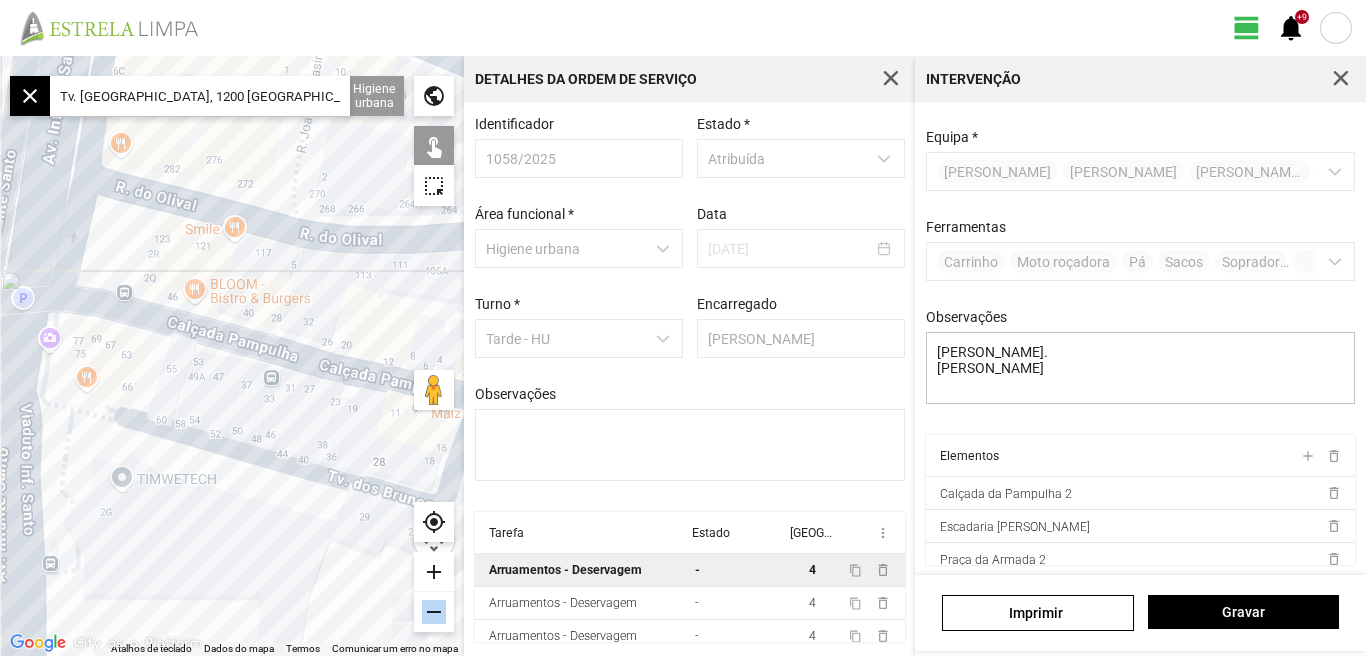 drag, startPoint x: 188, startPoint y: 356, endPoint x: 255, endPoint y: 400, distance: 80.1561 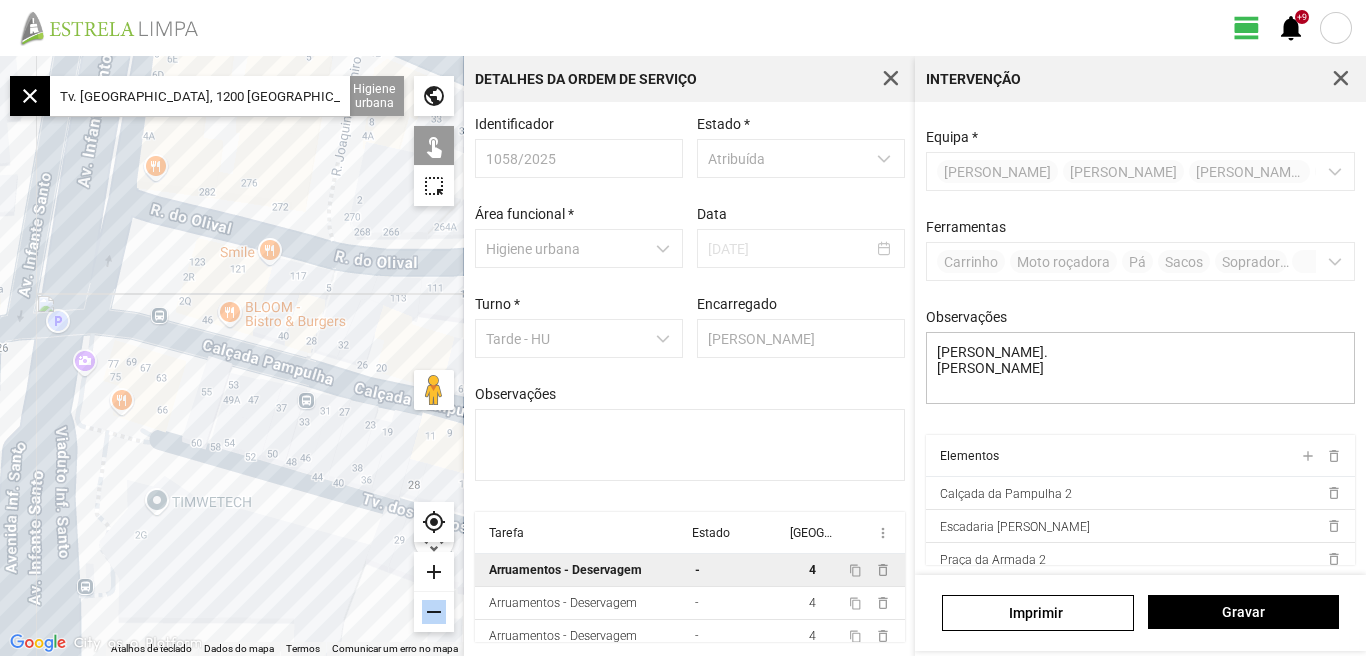 click 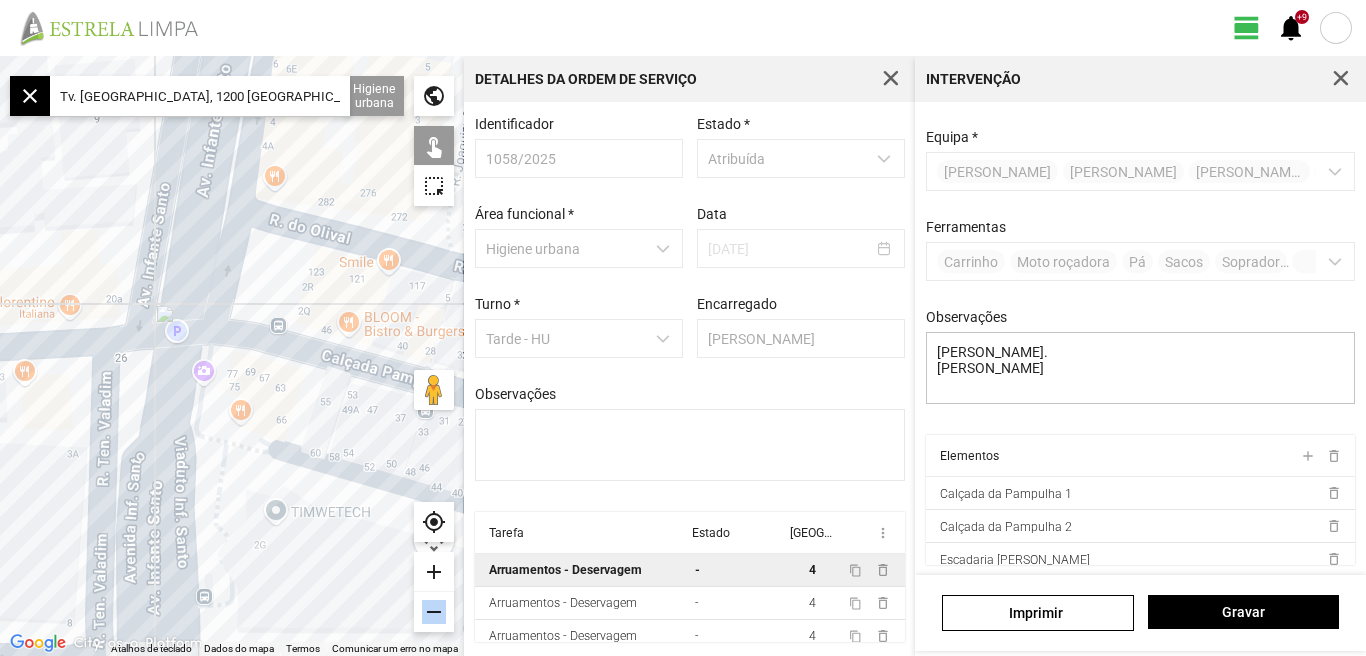 drag, startPoint x: 212, startPoint y: 369, endPoint x: 344, endPoint y: 381, distance: 132.54433 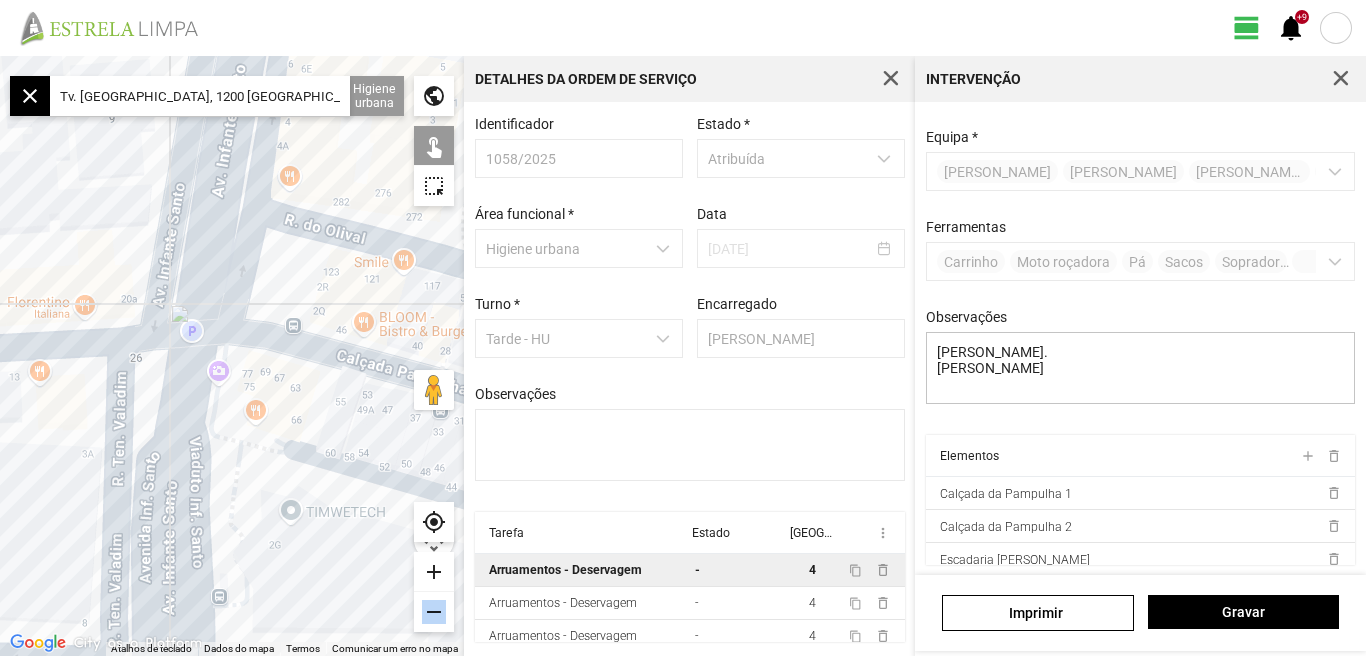 drag, startPoint x: 241, startPoint y: 371, endPoint x: 377, endPoint y: 370, distance: 136.00368 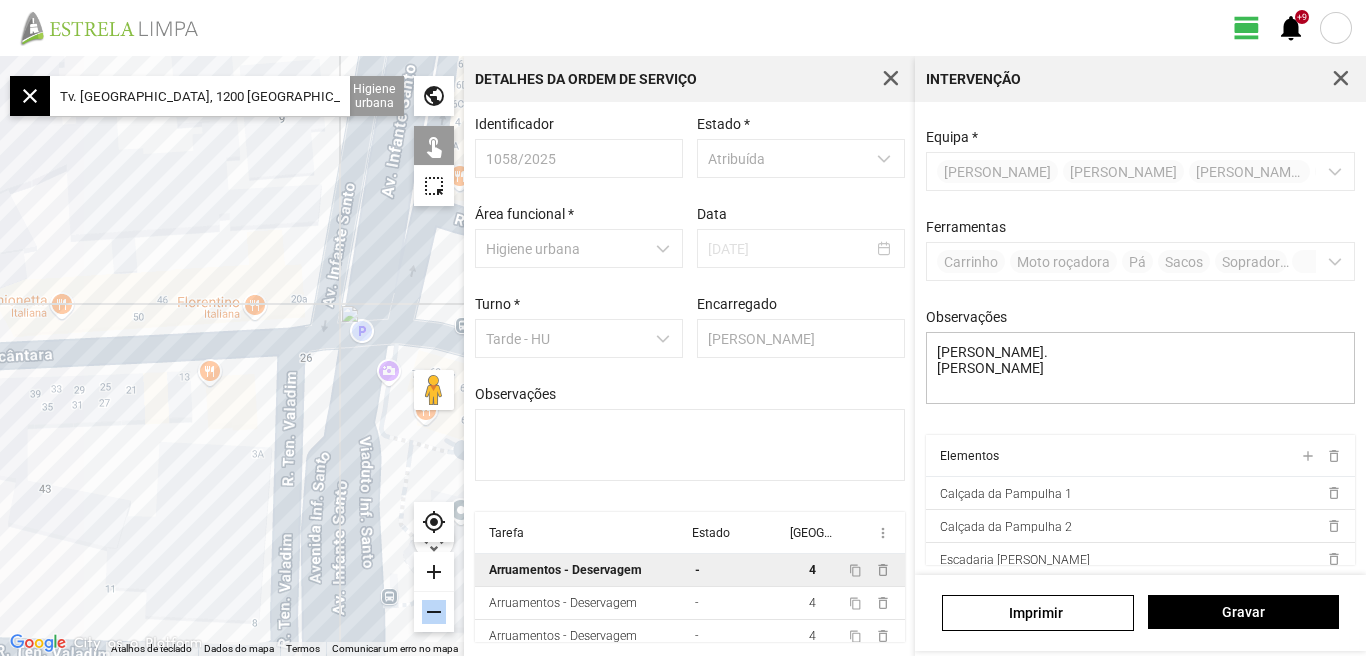 click 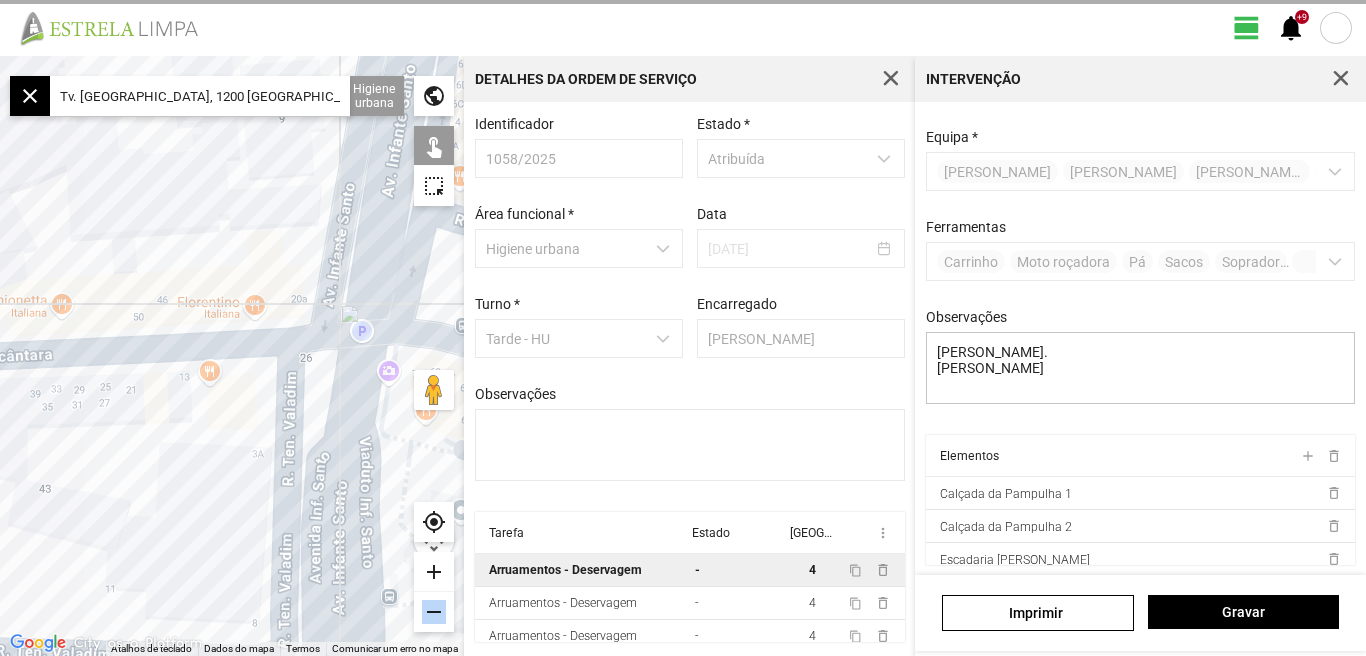click 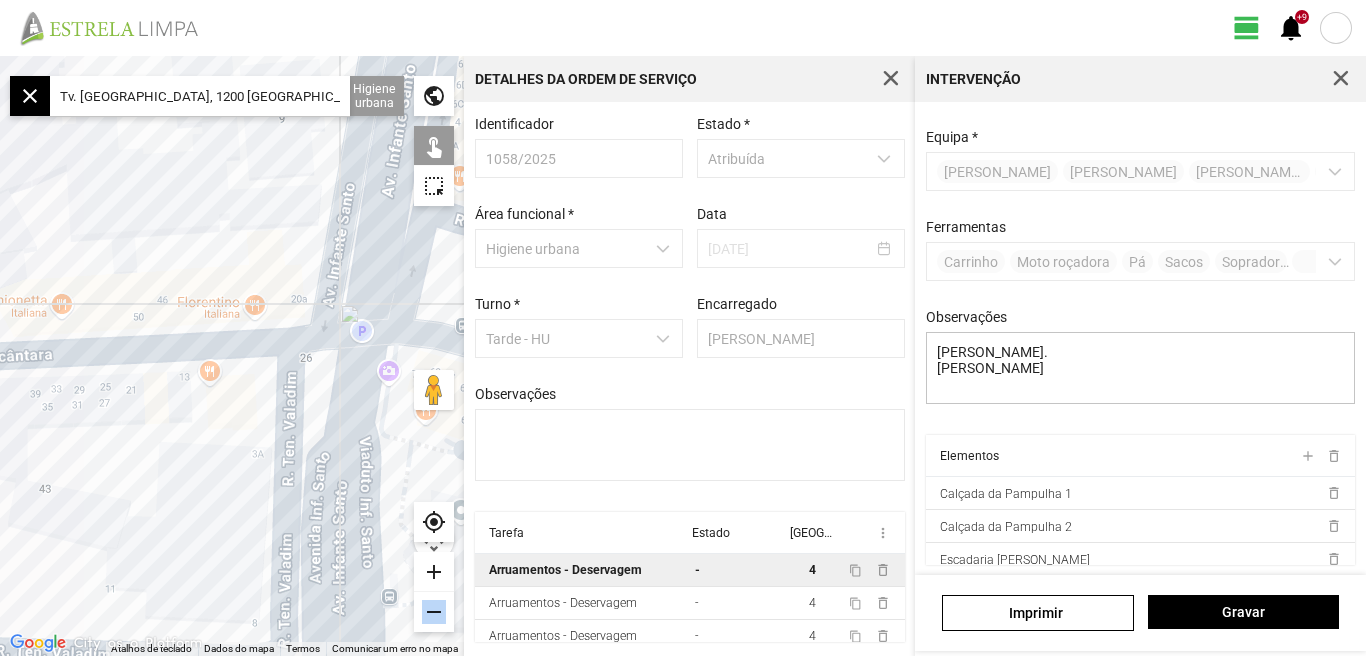 drag, startPoint x: 222, startPoint y: 417, endPoint x: 350, endPoint y: 392, distance: 130.41856 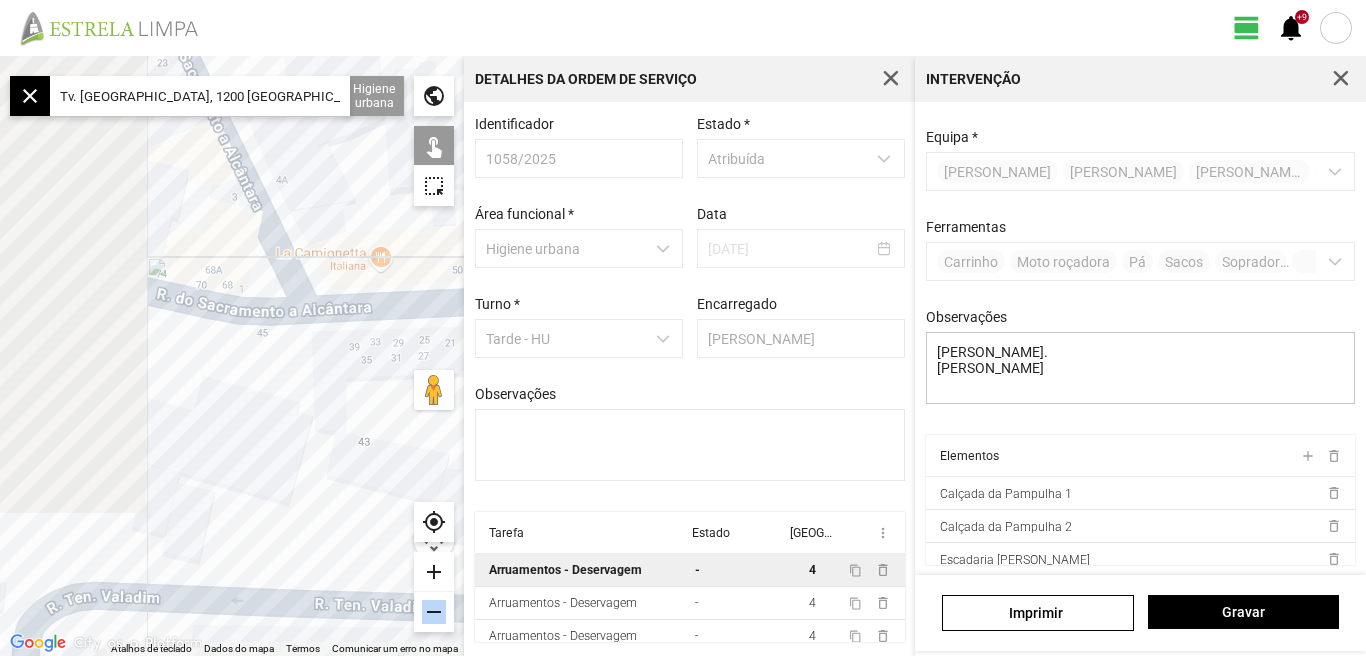 drag, startPoint x: 275, startPoint y: 402, endPoint x: 359, endPoint y: 417, distance: 85.32877 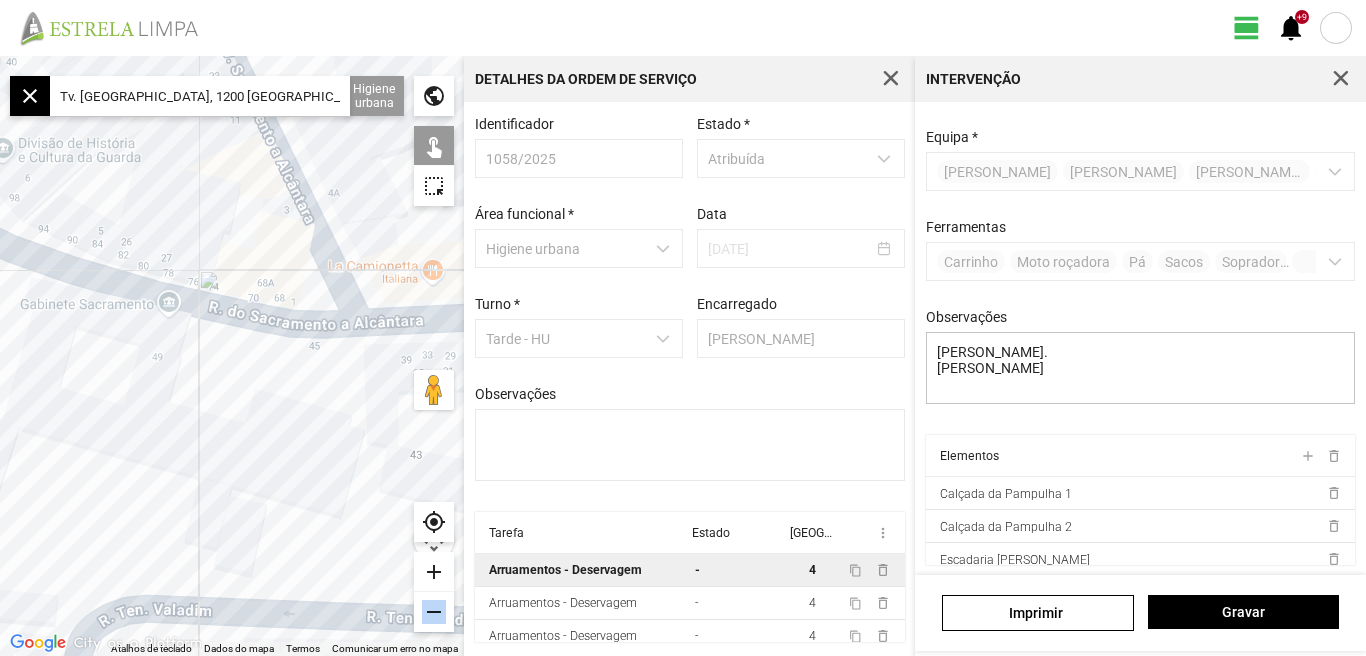 click 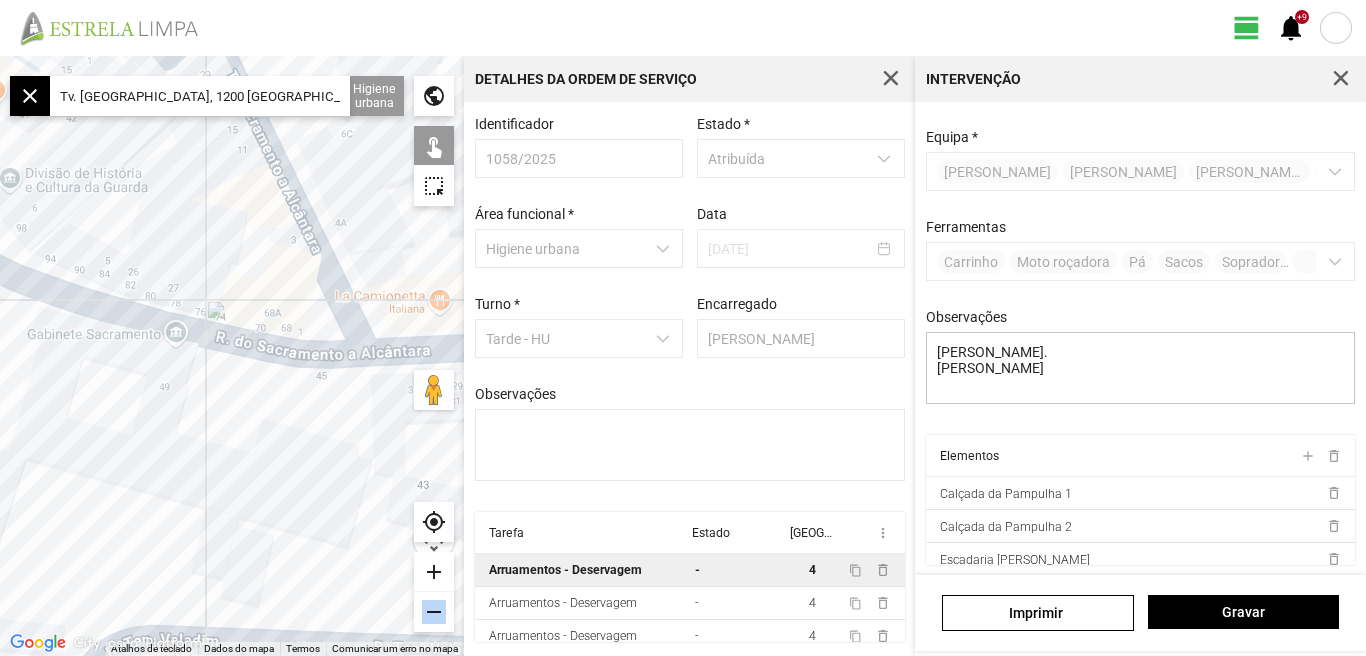 drag, startPoint x: 268, startPoint y: 421, endPoint x: 335, endPoint y: 477, distance: 87.32124 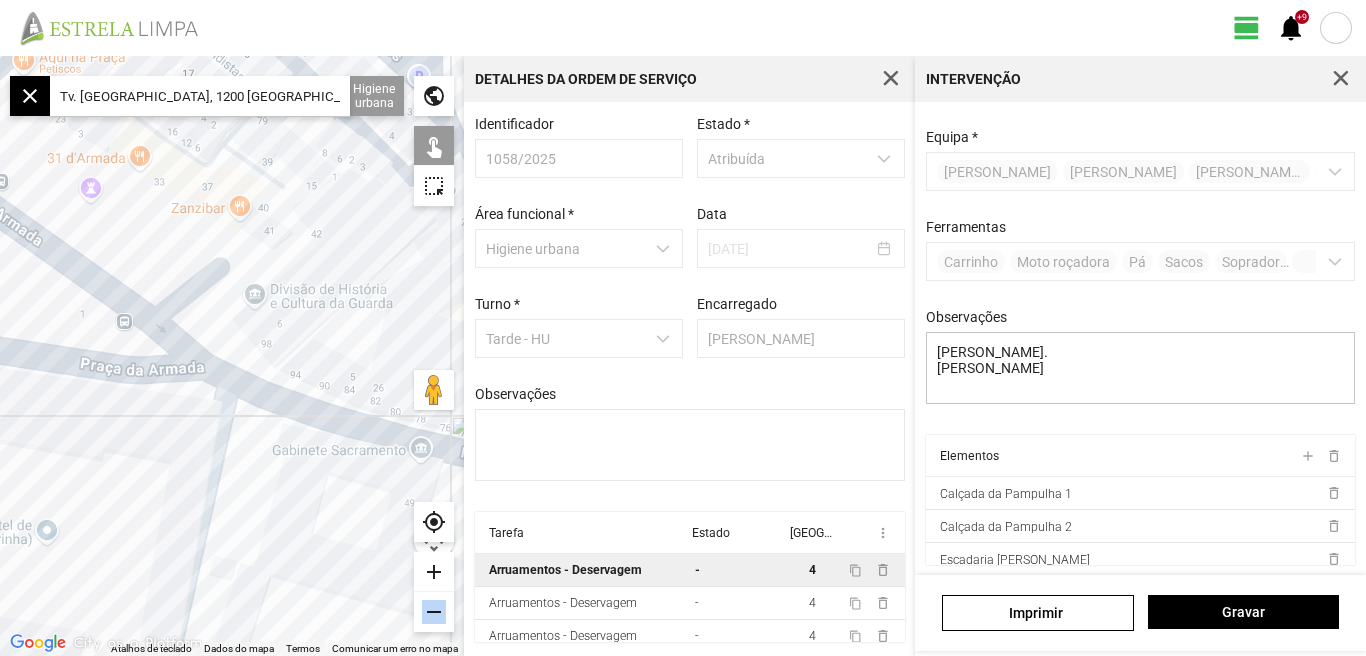 drag, startPoint x: 291, startPoint y: 465, endPoint x: 413, endPoint y: 473, distance: 122.26202 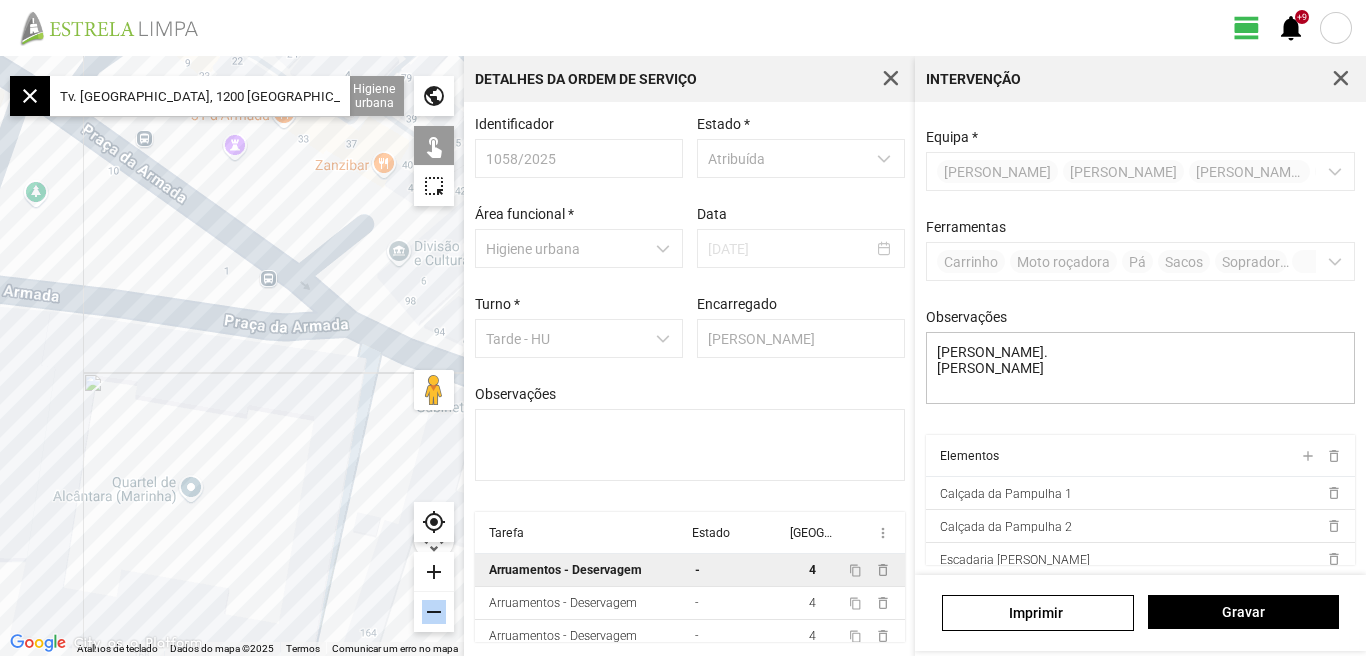 click 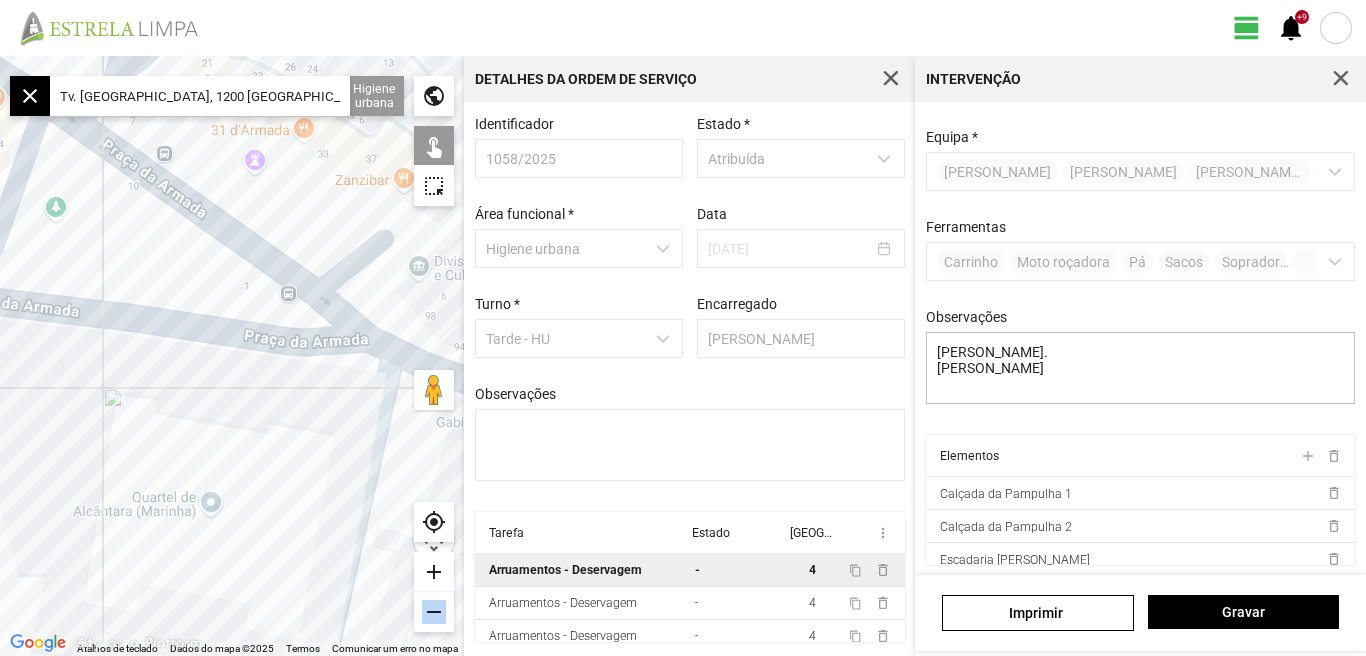 drag, startPoint x: 237, startPoint y: 392, endPoint x: 375, endPoint y: 449, distance: 149.30841 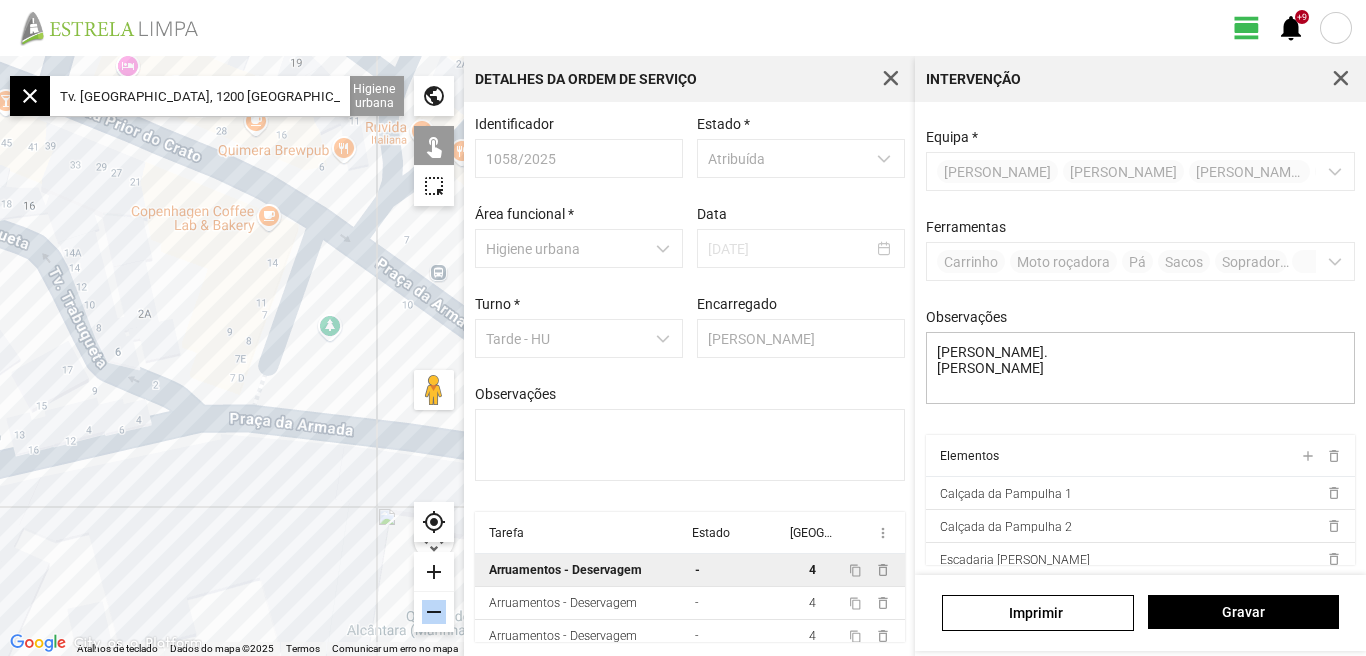 click 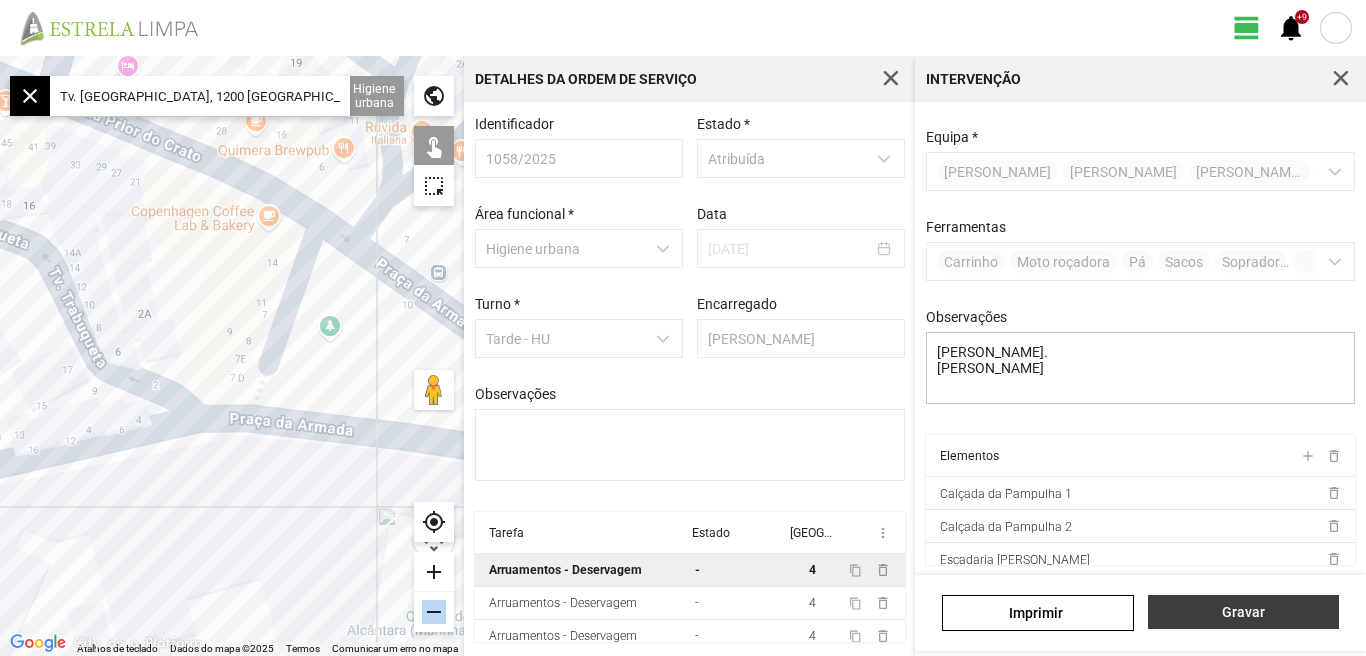 click on "Gravar" at bounding box center [1243, 612] 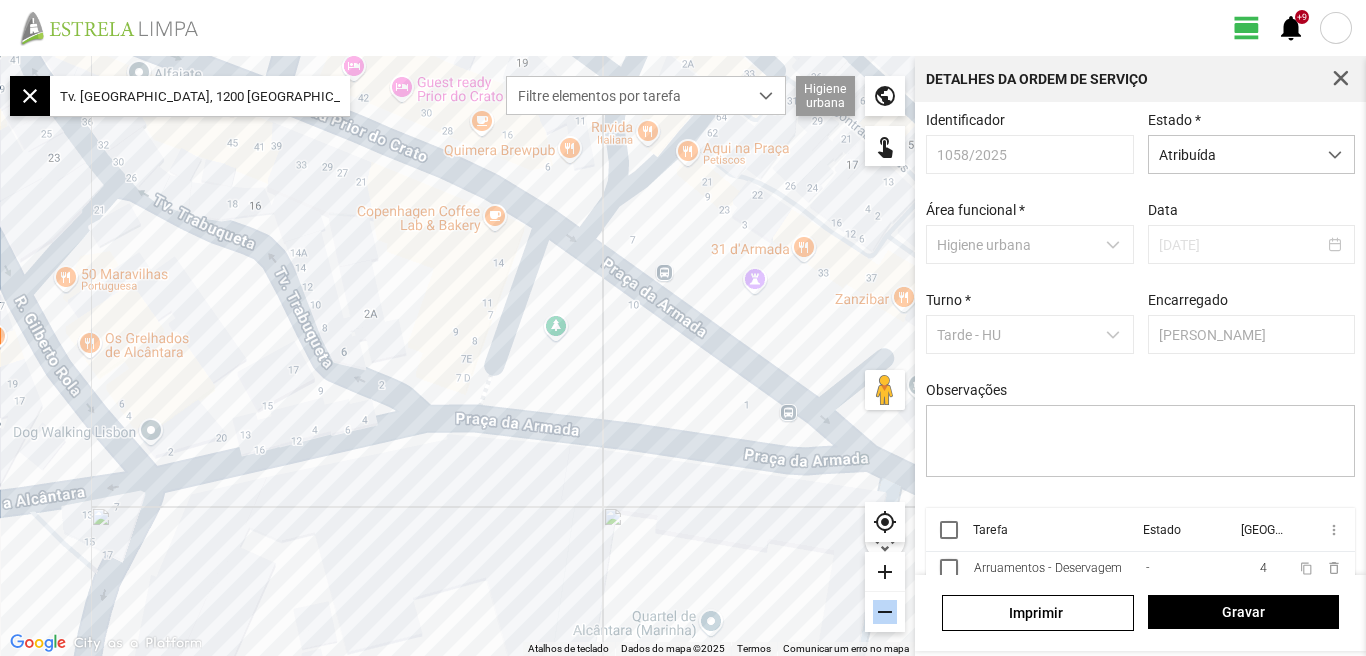 scroll, scrollTop: 85, scrollLeft: 0, axis: vertical 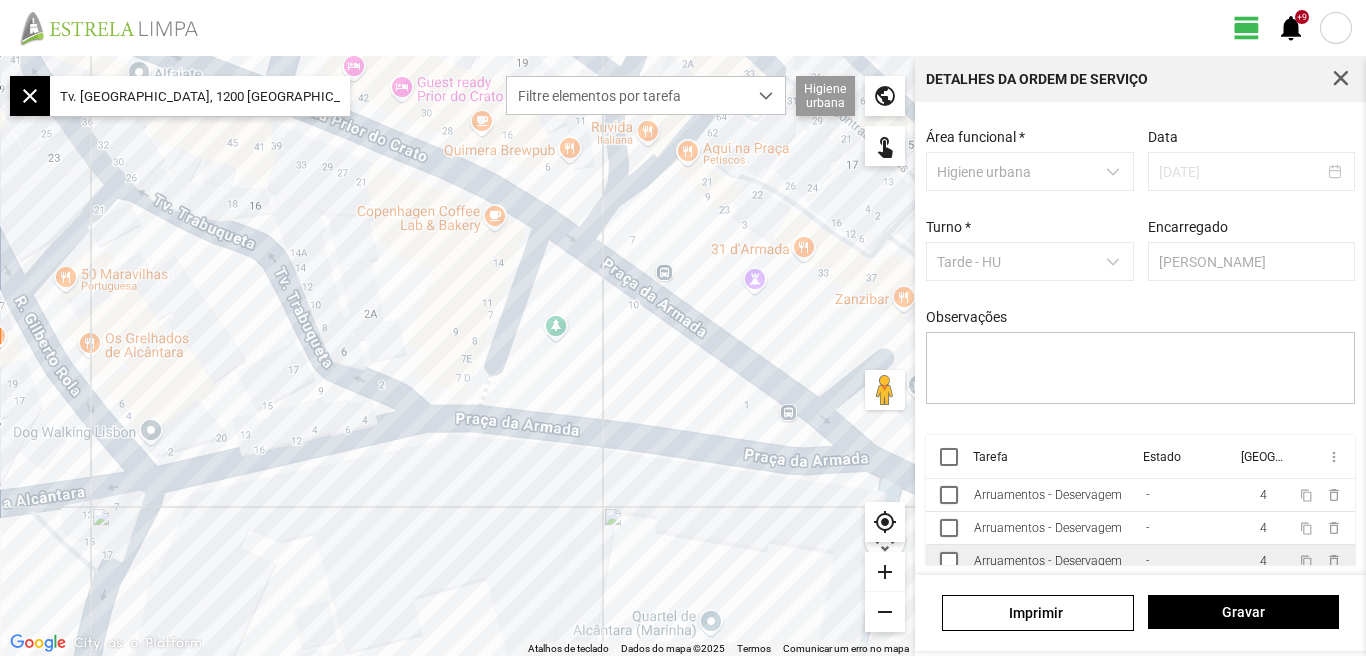 click on "4" at bounding box center (1263, 561) 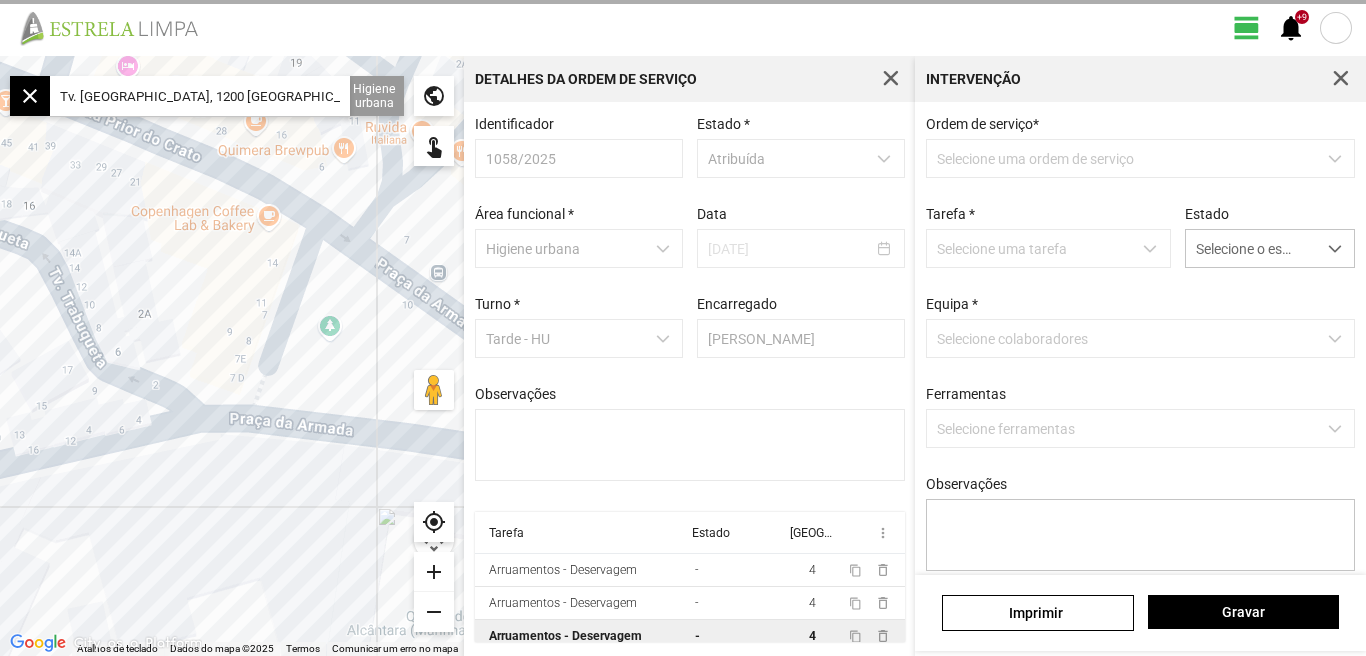 scroll, scrollTop: 4, scrollLeft: 0, axis: vertical 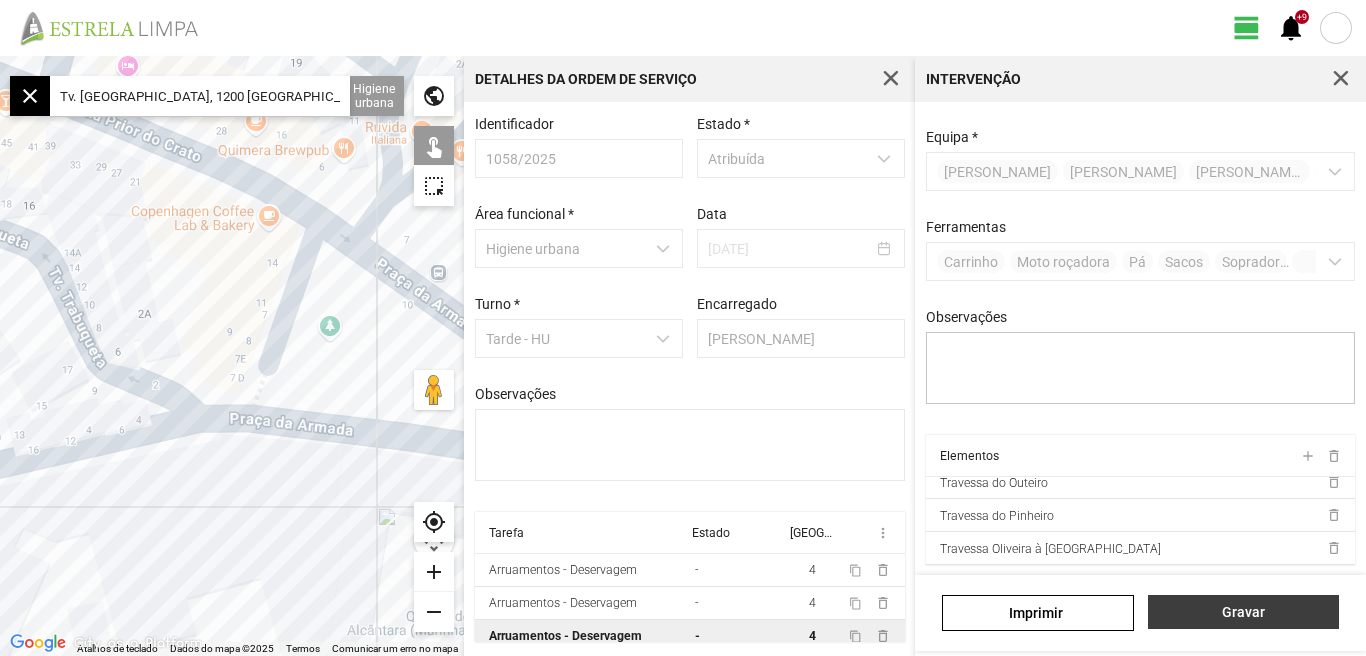 click on "Gravar" at bounding box center (1243, 612) 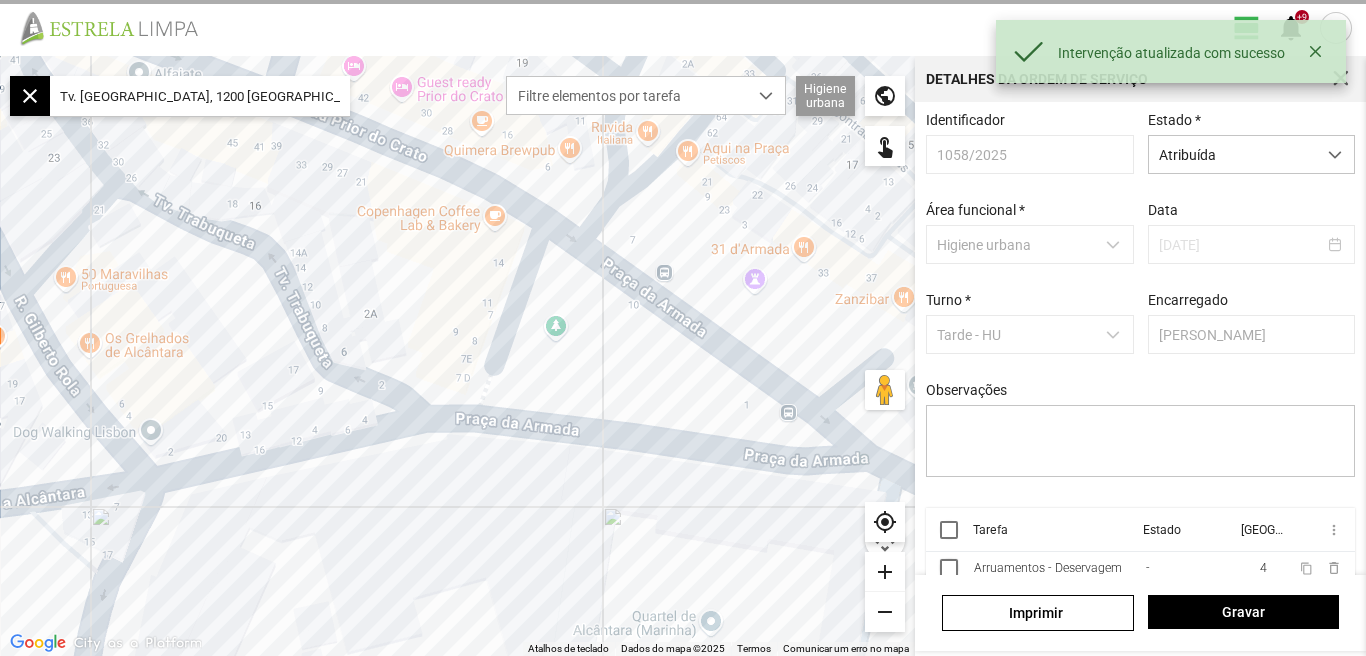scroll, scrollTop: 85, scrollLeft: 0, axis: vertical 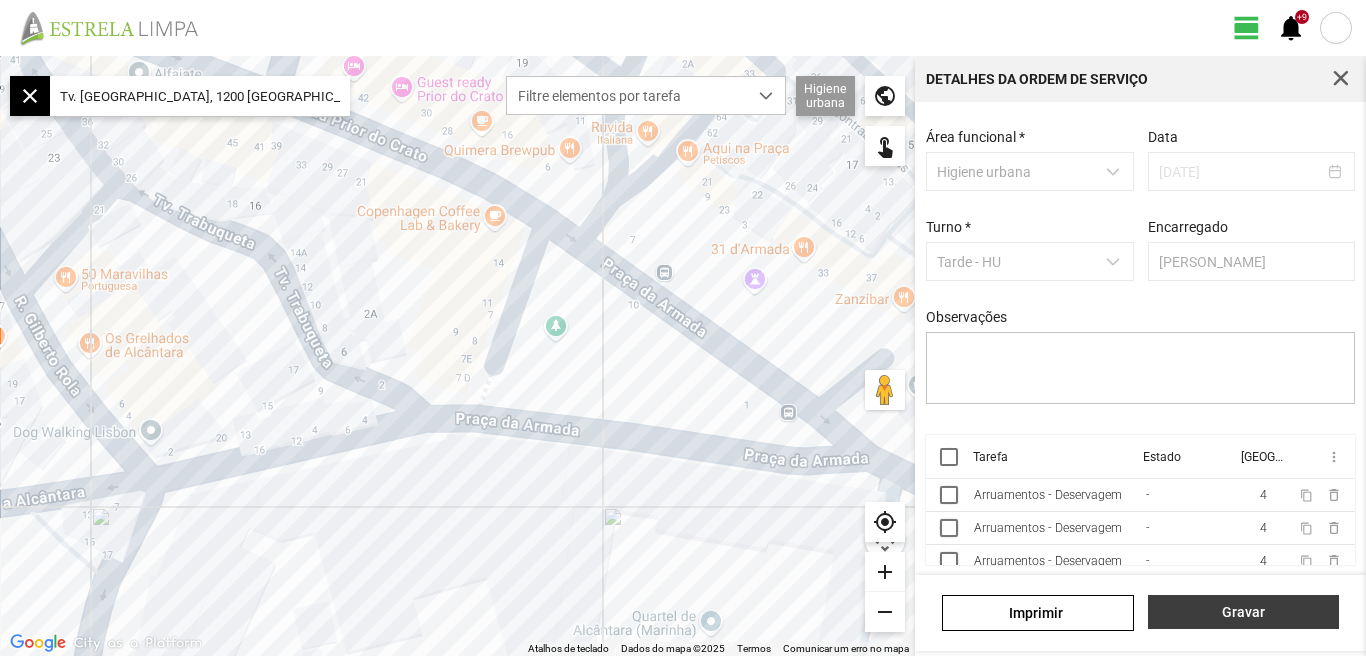 click on "Gravar" at bounding box center [1243, 612] 